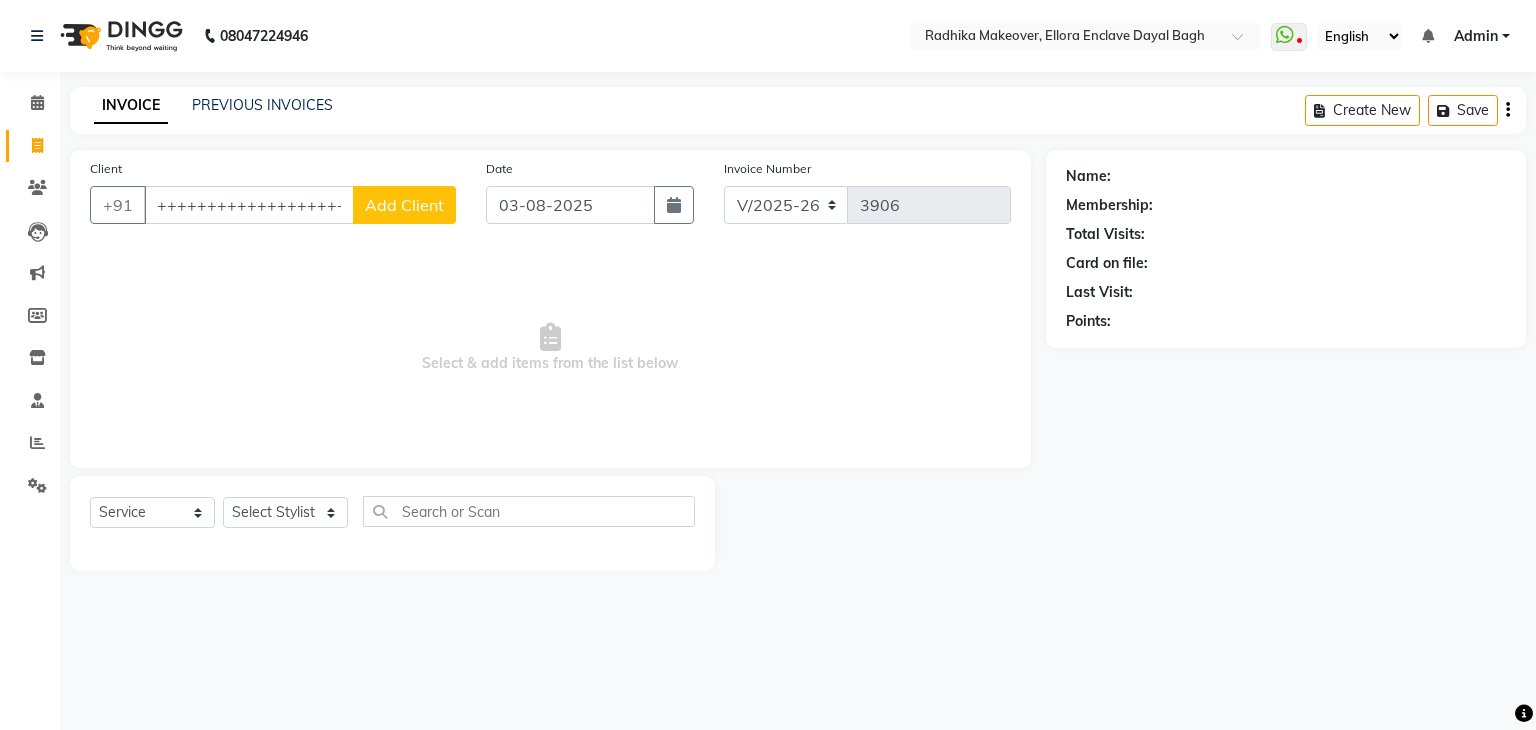 select on "6880" 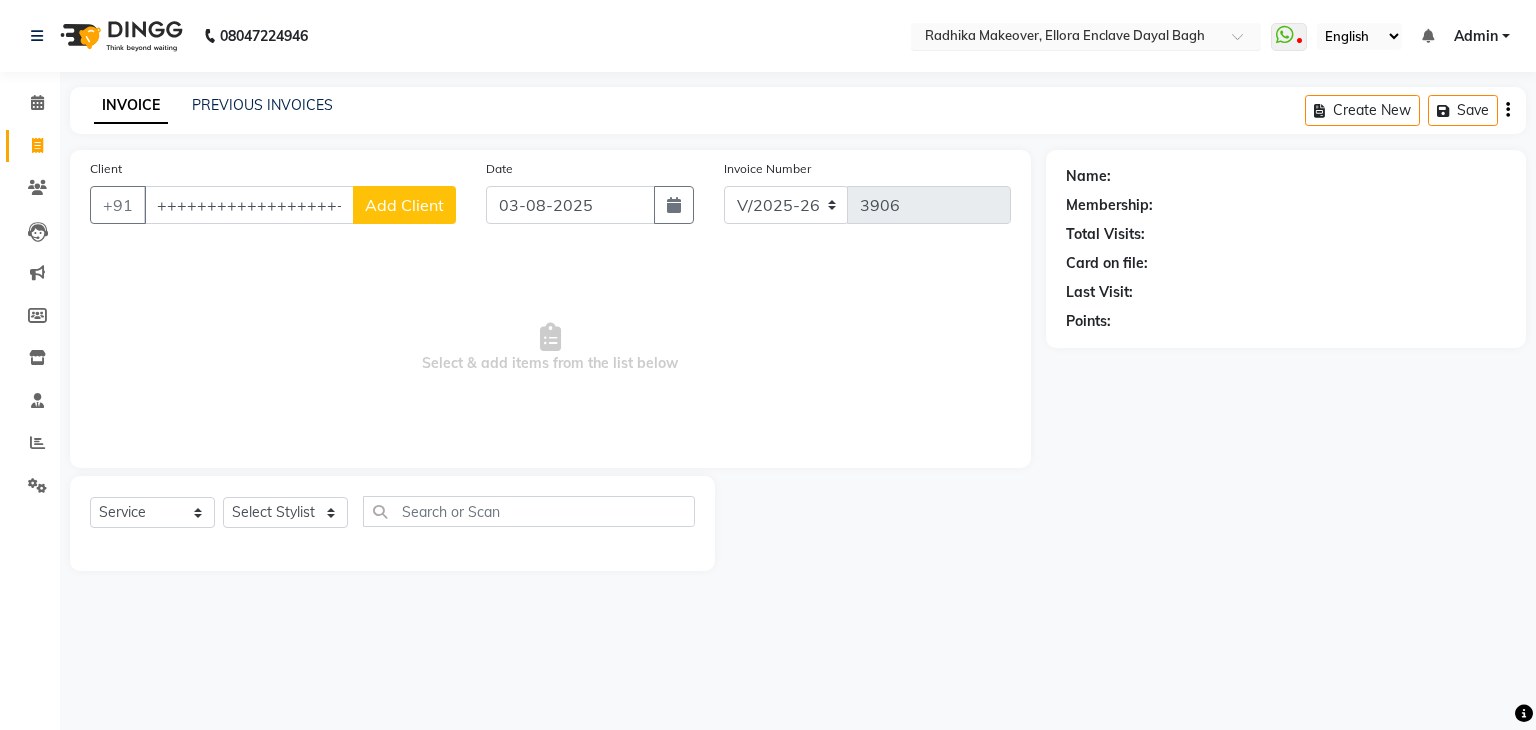 scroll, scrollTop: 0, scrollLeft: 0, axis: both 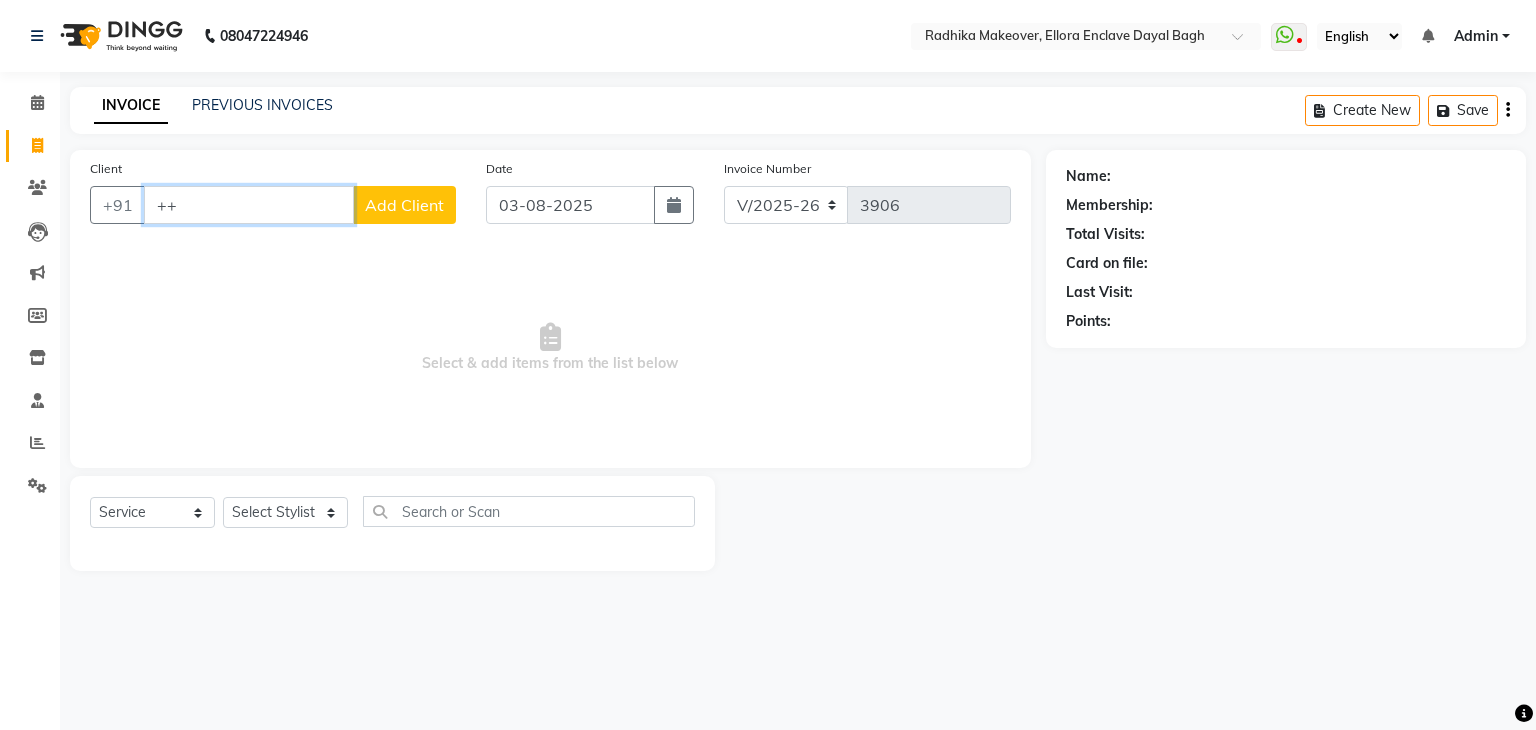 type on "+" 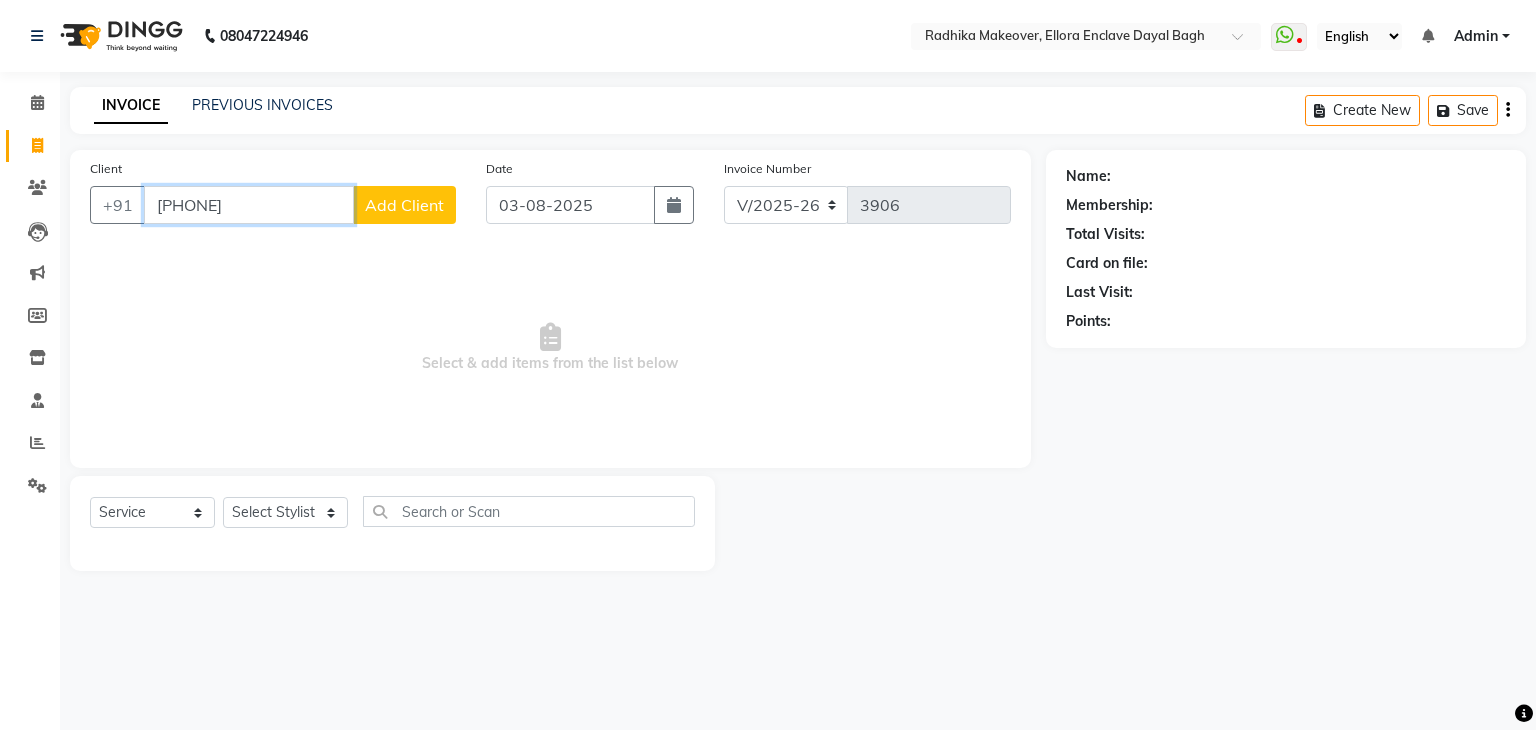 type on "[PHONE]" 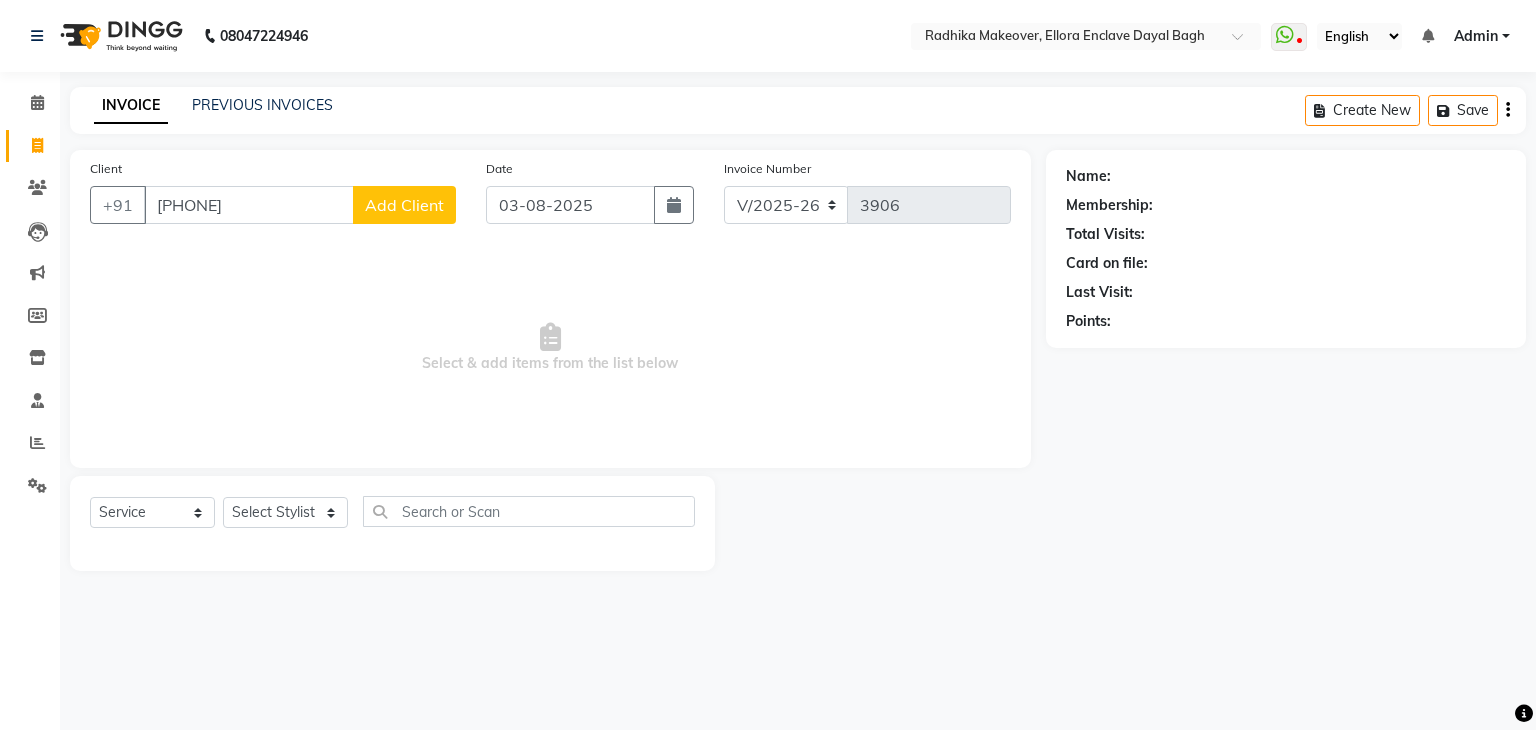 click on "Add Client" 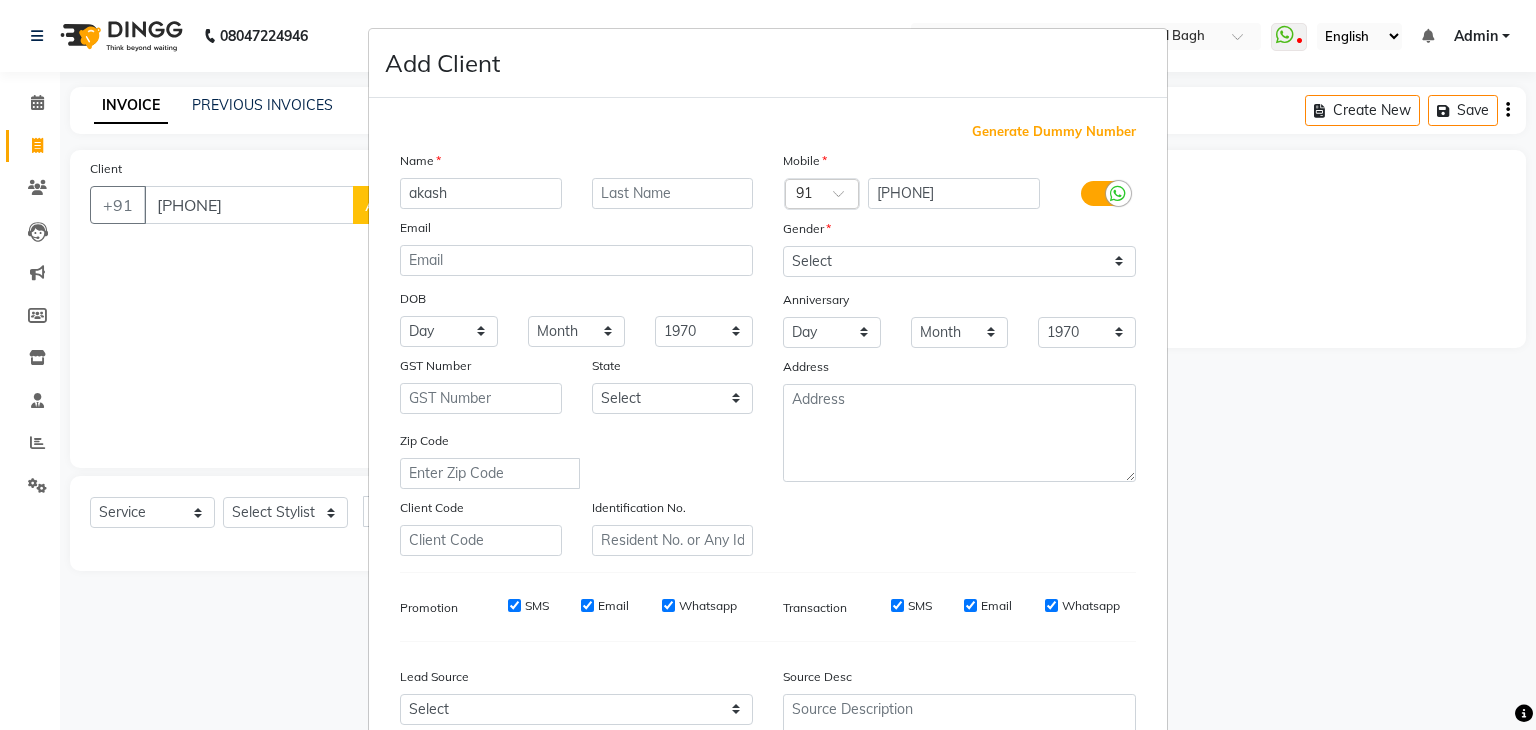 type on "akash" 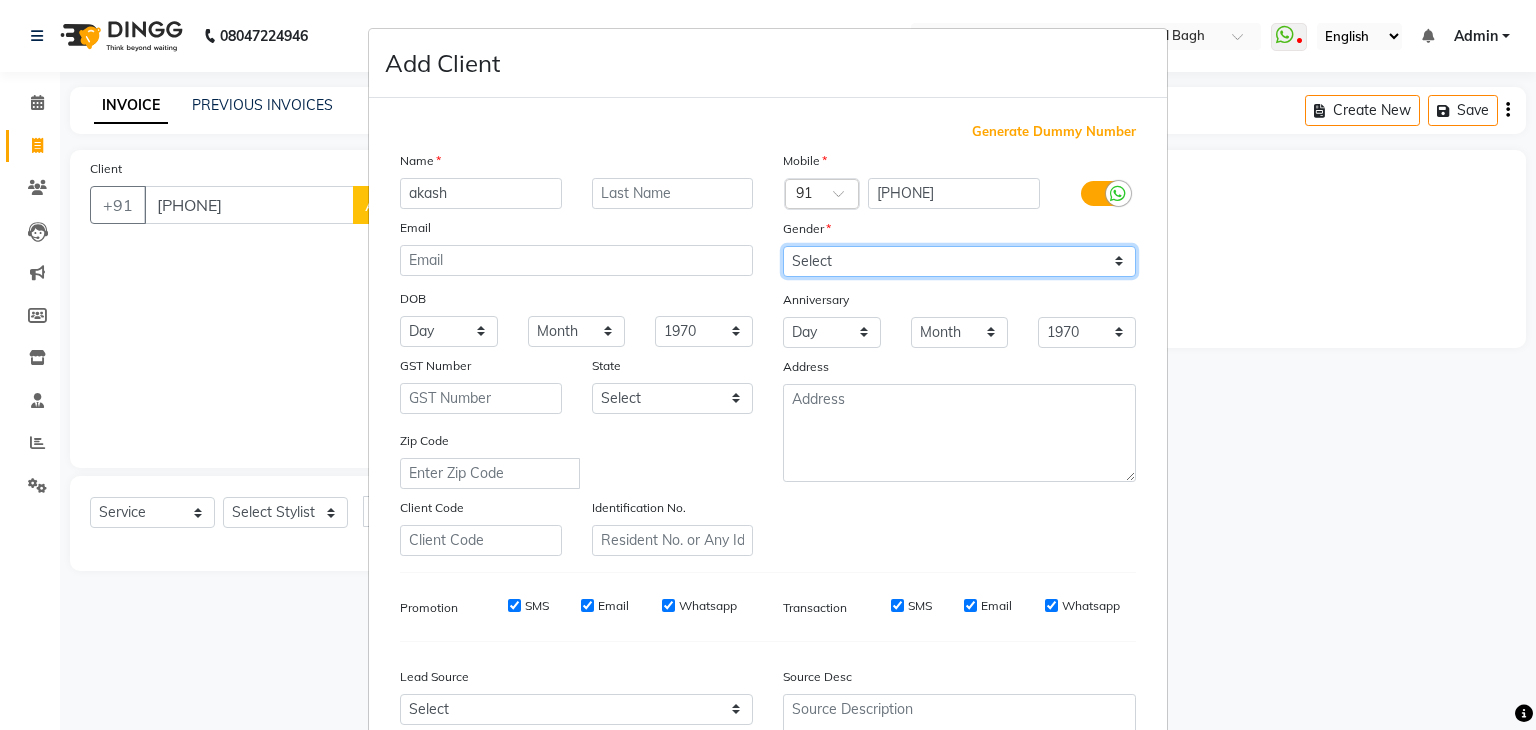 click on "Select Male Female Other Prefer Not To Say" at bounding box center [959, 261] 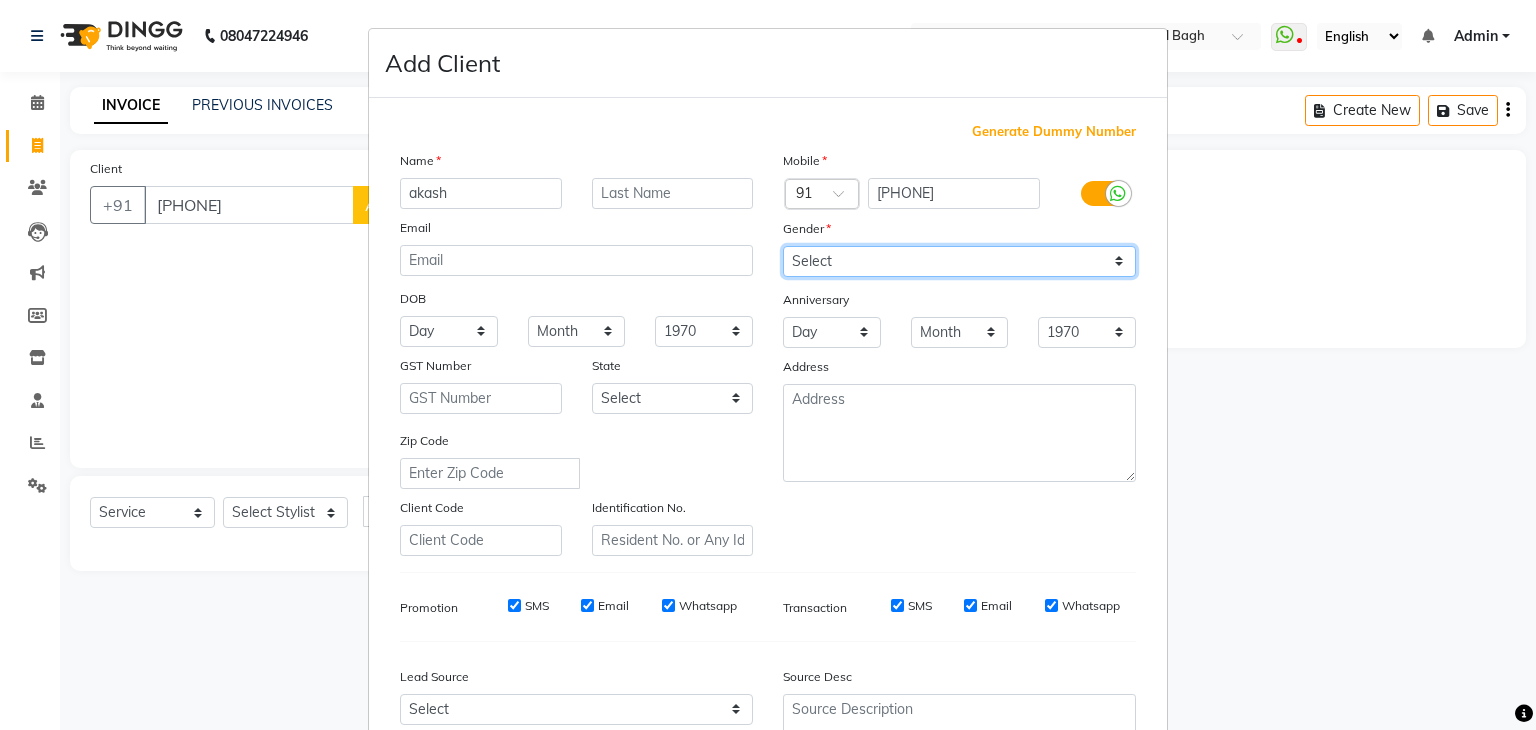 select on "male" 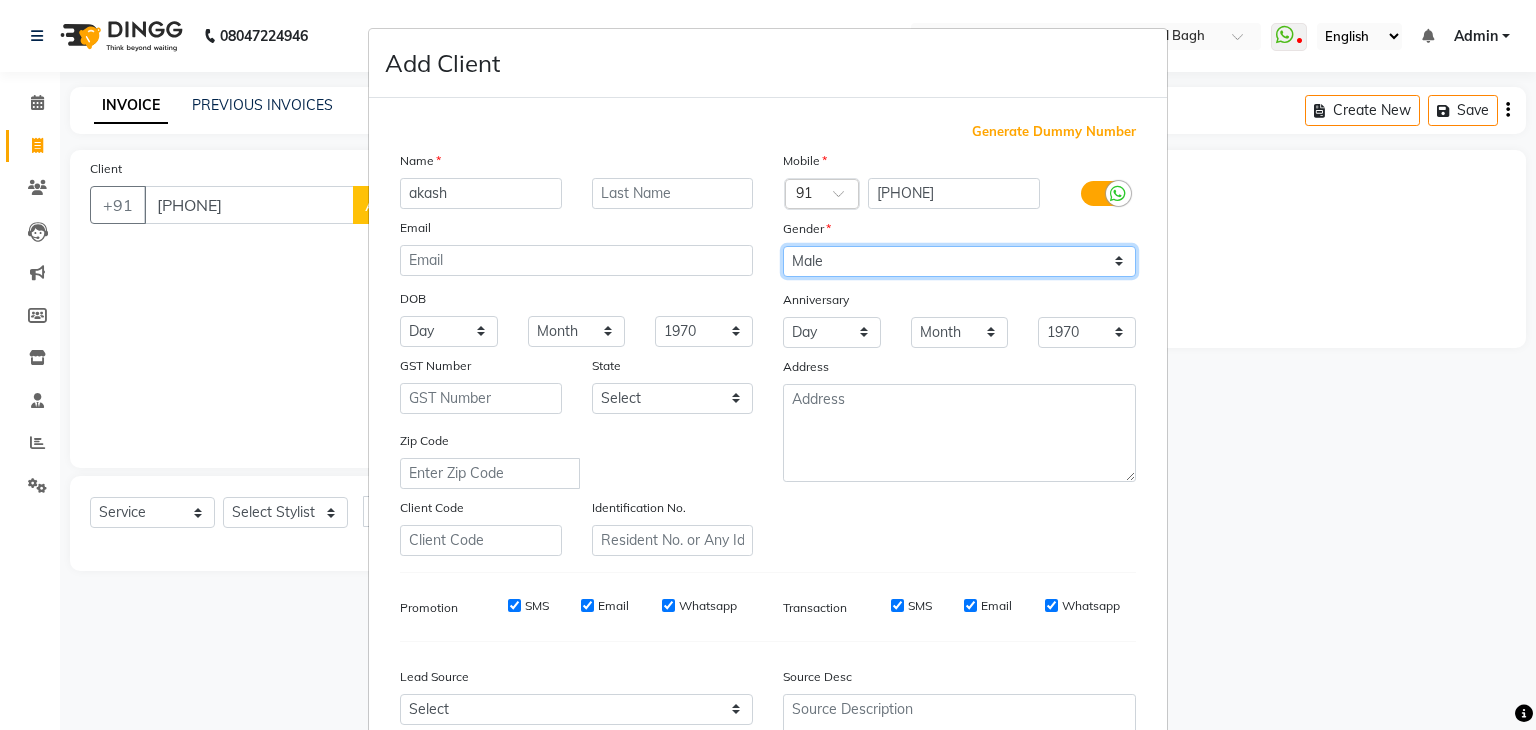 click on "Select Male Female Other Prefer Not To Say" at bounding box center [959, 261] 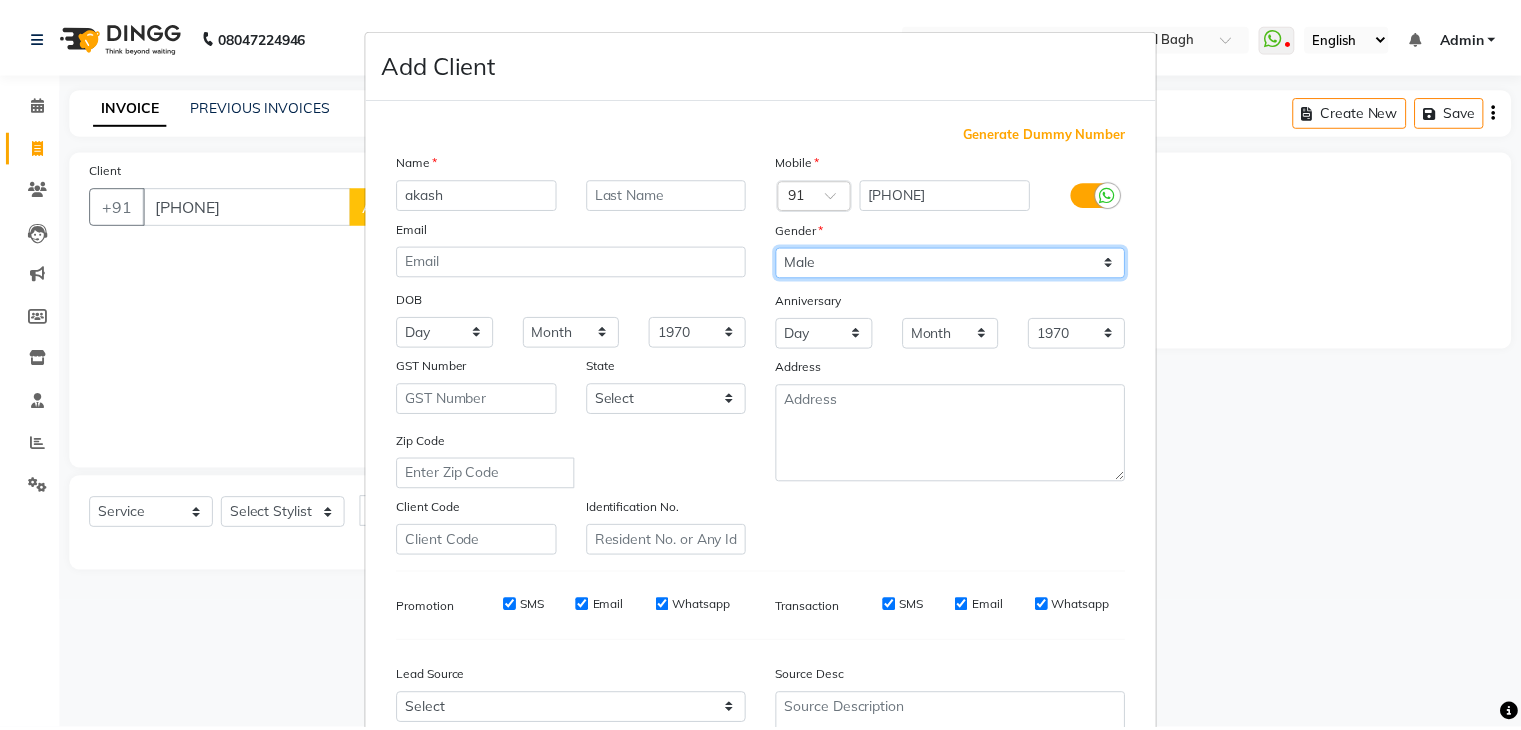 scroll, scrollTop: 203, scrollLeft: 0, axis: vertical 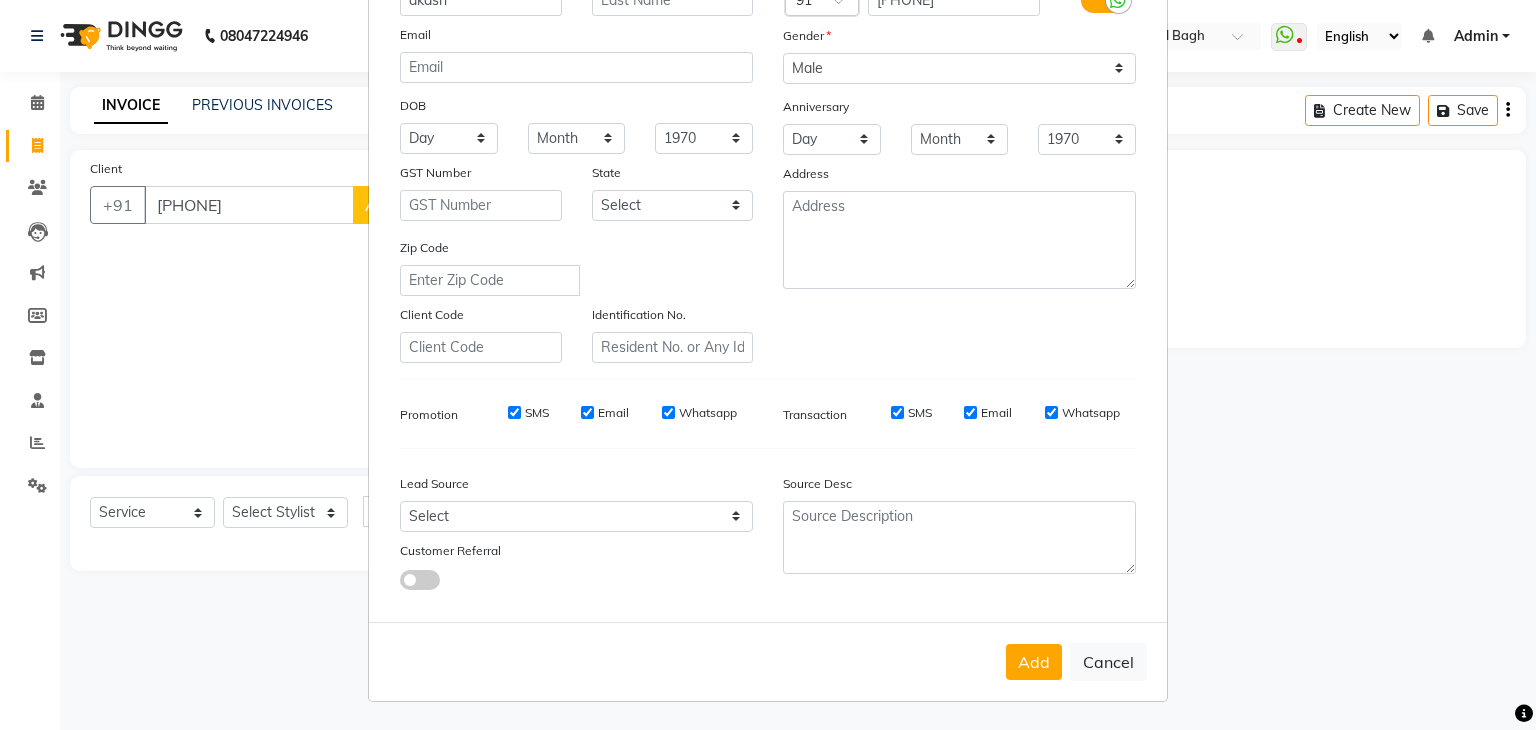 click on "Add   Cancel" at bounding box center (768, 661) 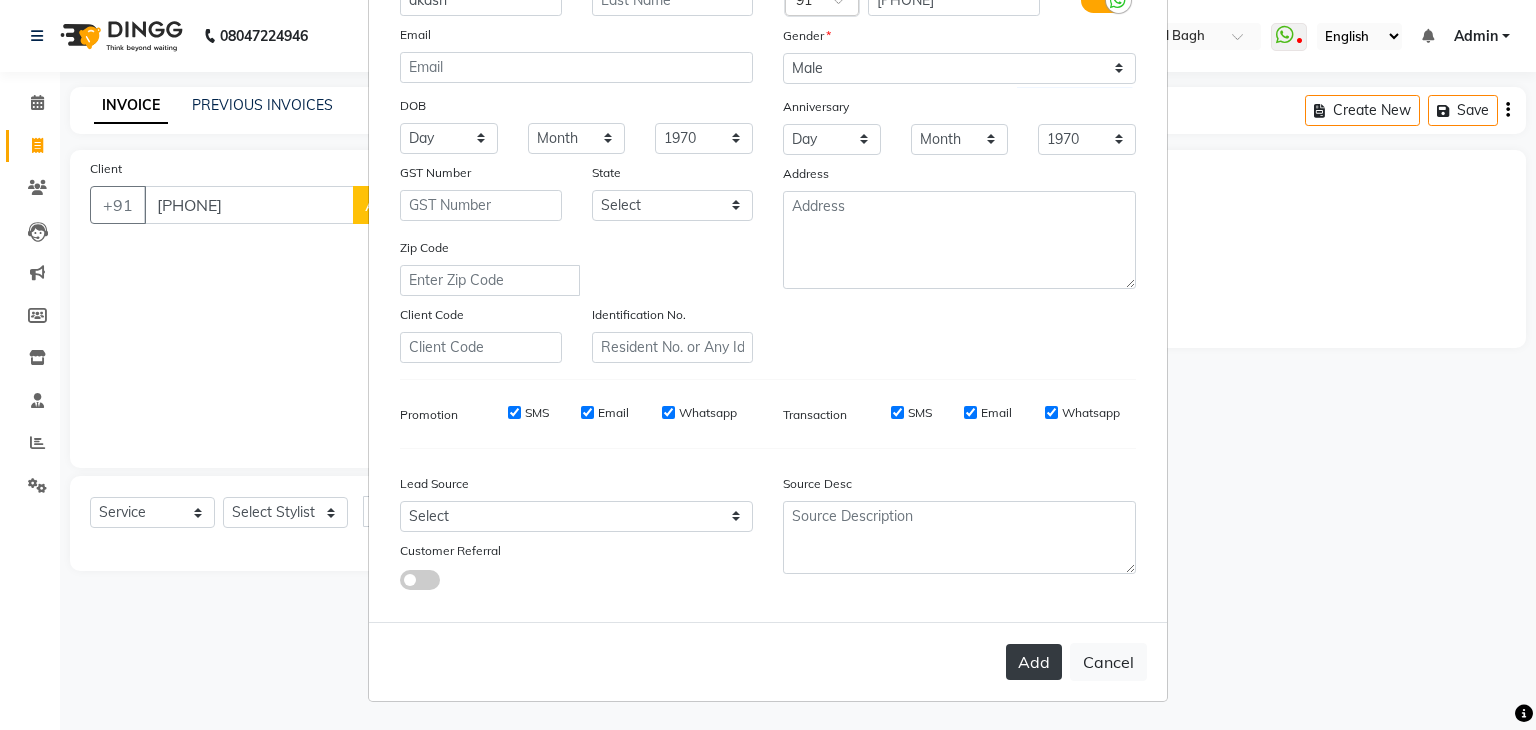 click on "Add" at bounding box center (1034, 662) 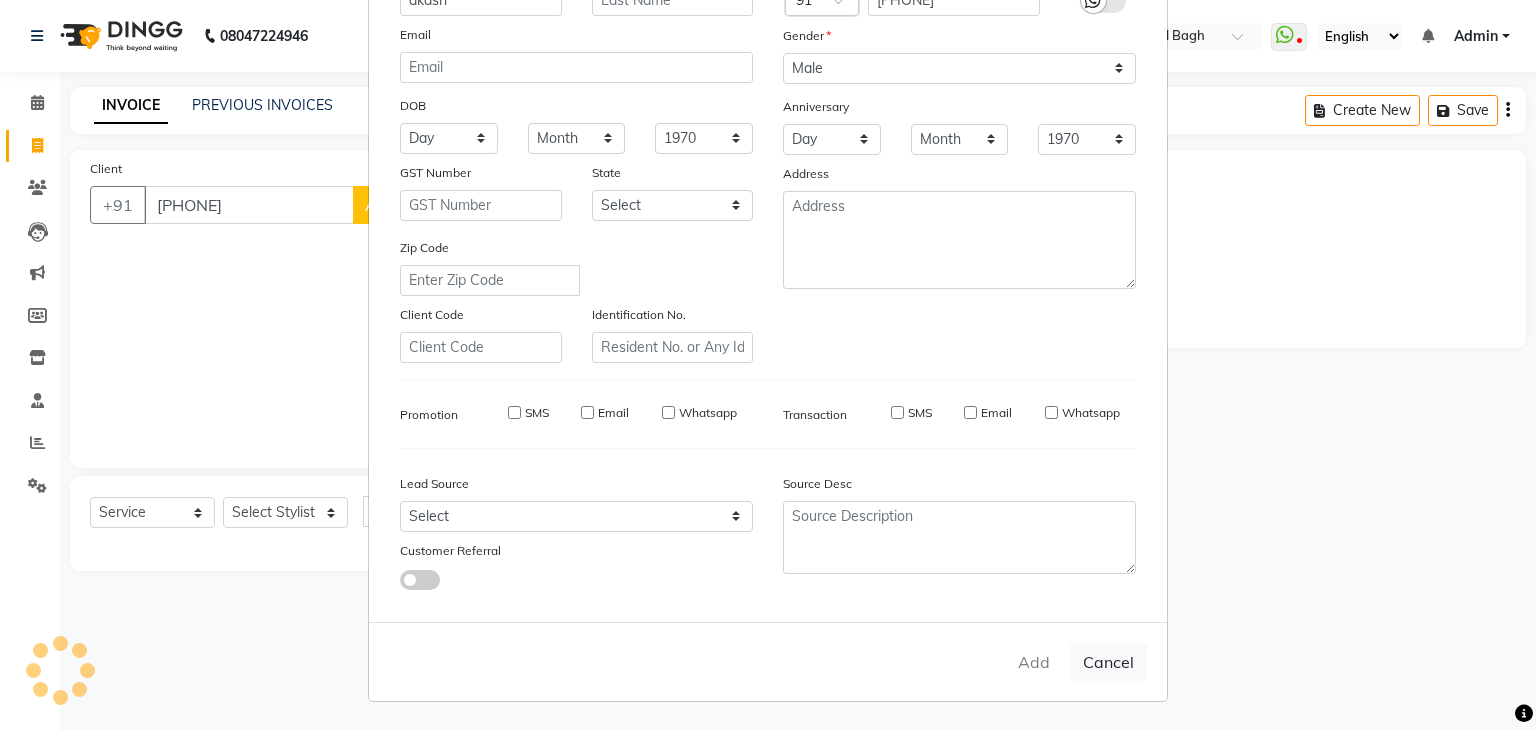 type 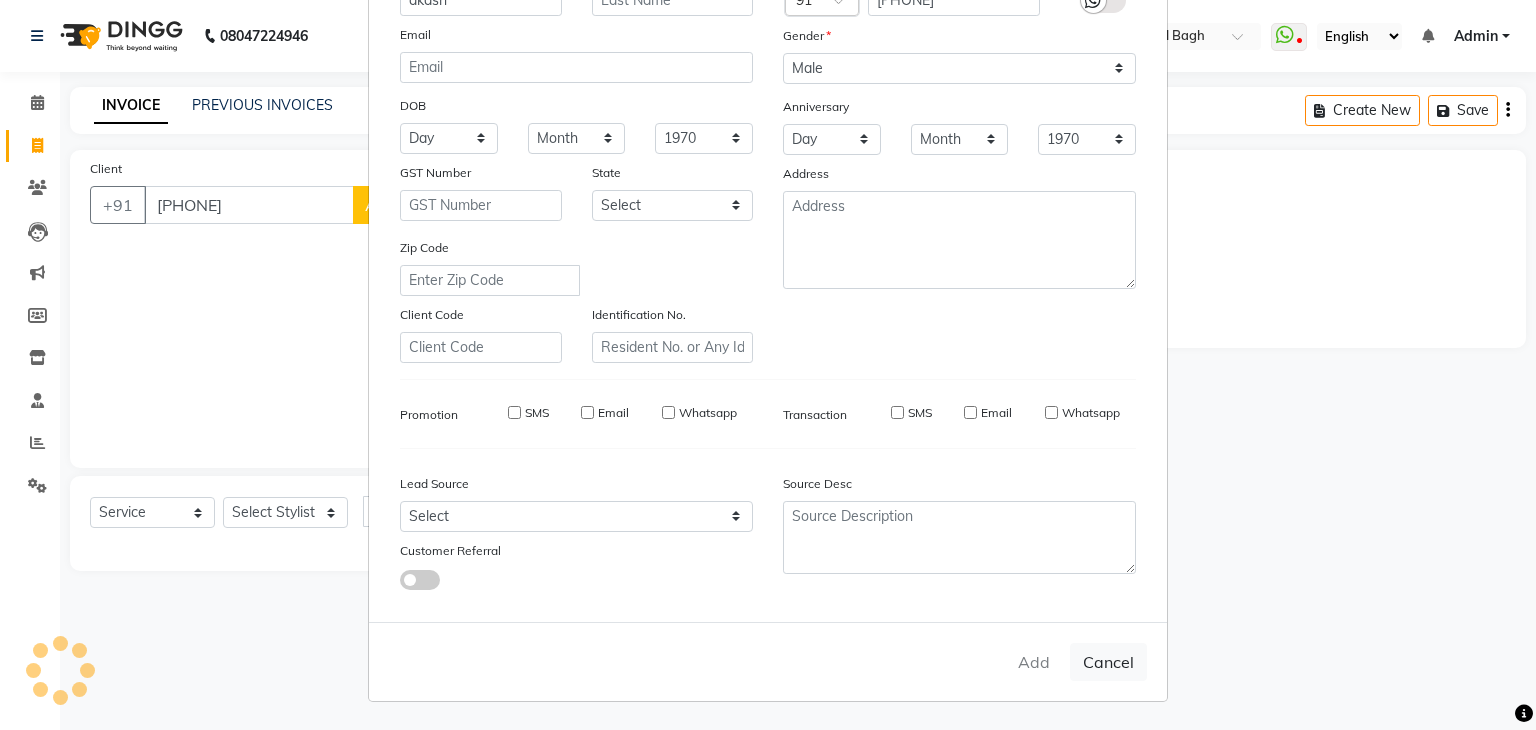 select 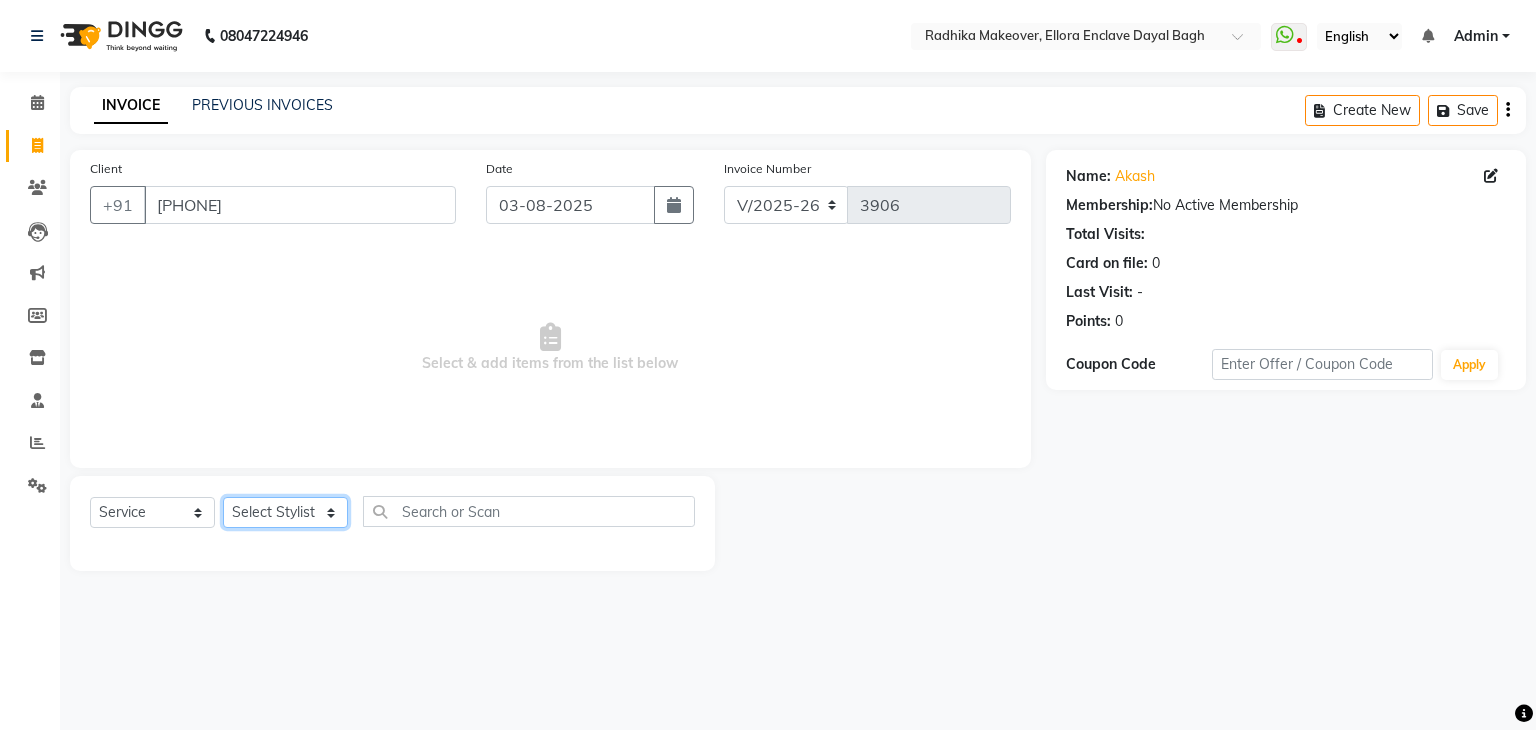 click on "Select Stylist AMAN DANISH SALMANI GOPAL PACHORI KANU KAVITA KIRAN KUMARI MEENU KUMARI NEHA NIKHIL CHAUDHARY Priya PRIYANKA YADAV RASHMI SANDHYA SHAGUFTA SHWETA SONA SAXENA SOUMYA TUSHAR OTWAL VINAY KUMAR" 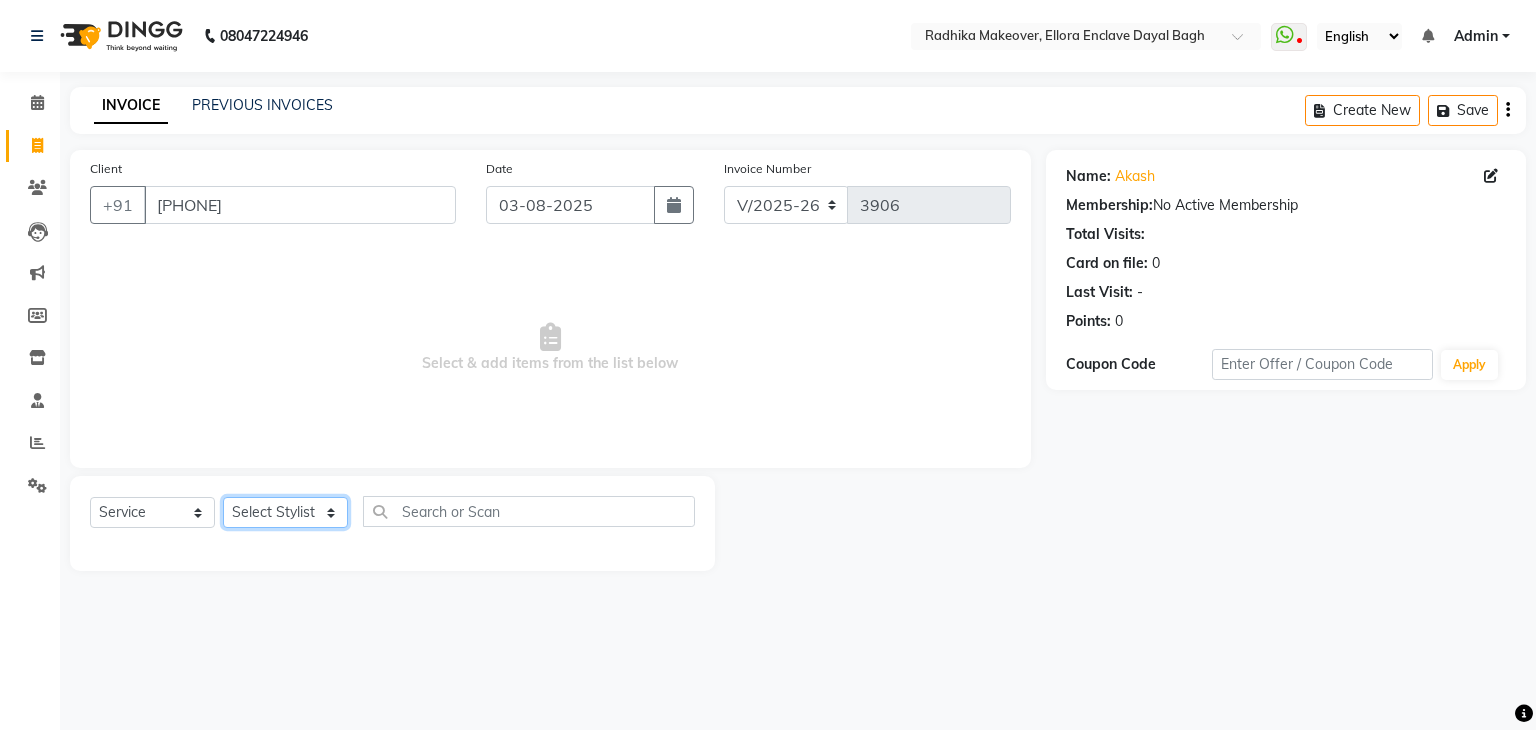 select on "58738" 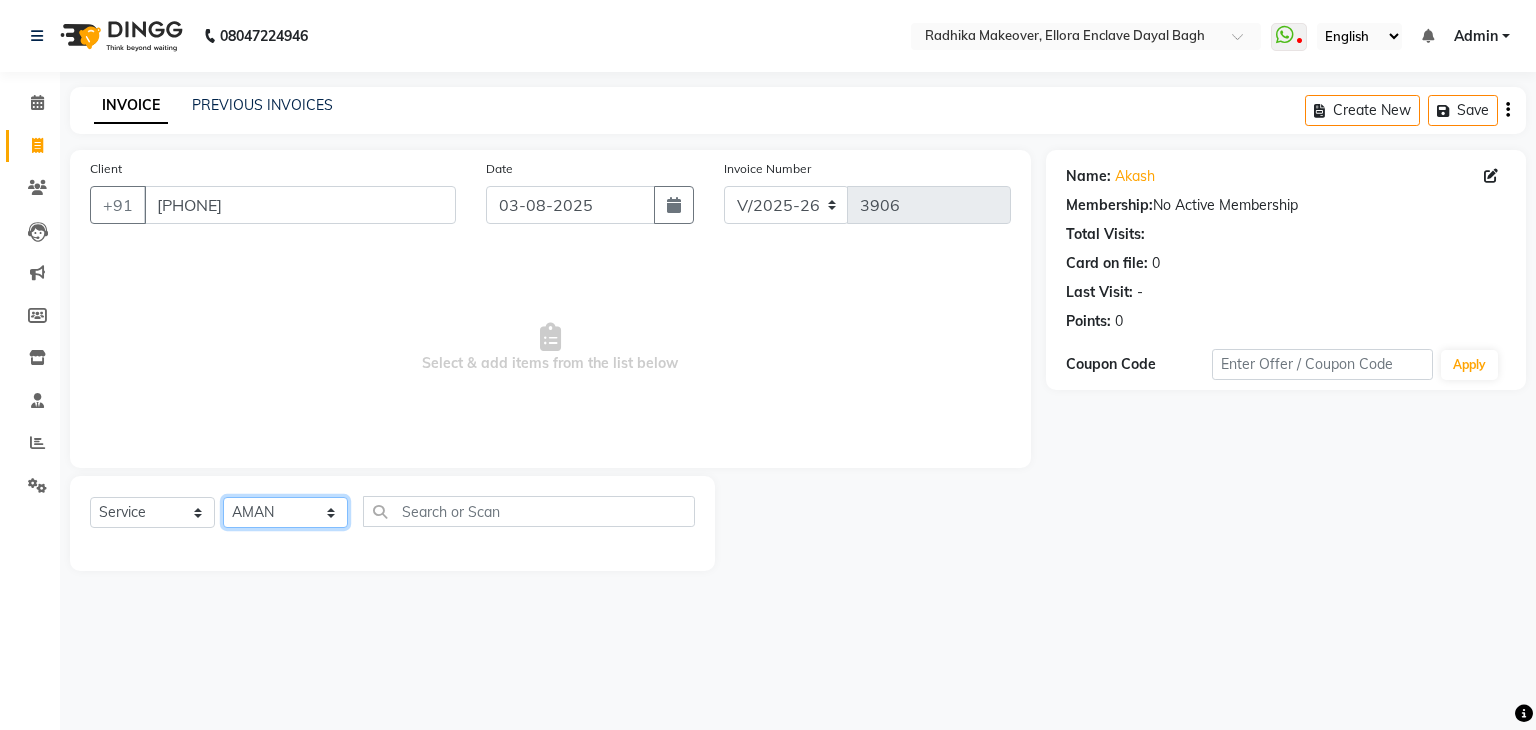click on "Select Stylist AMAN DANISH SALMANI GOPAL PACHORI KANU KAVITA KIRAN KUMARI MEENU KUMARI NEHA NIKHIL CHAUDHARY Priya PRIYANKA YADAV RASHMI SANDHYA SHAGUFTA SHWETA SONA SAXENA SOUMYA TUSHAR OTWAL VINAY KUMAR" 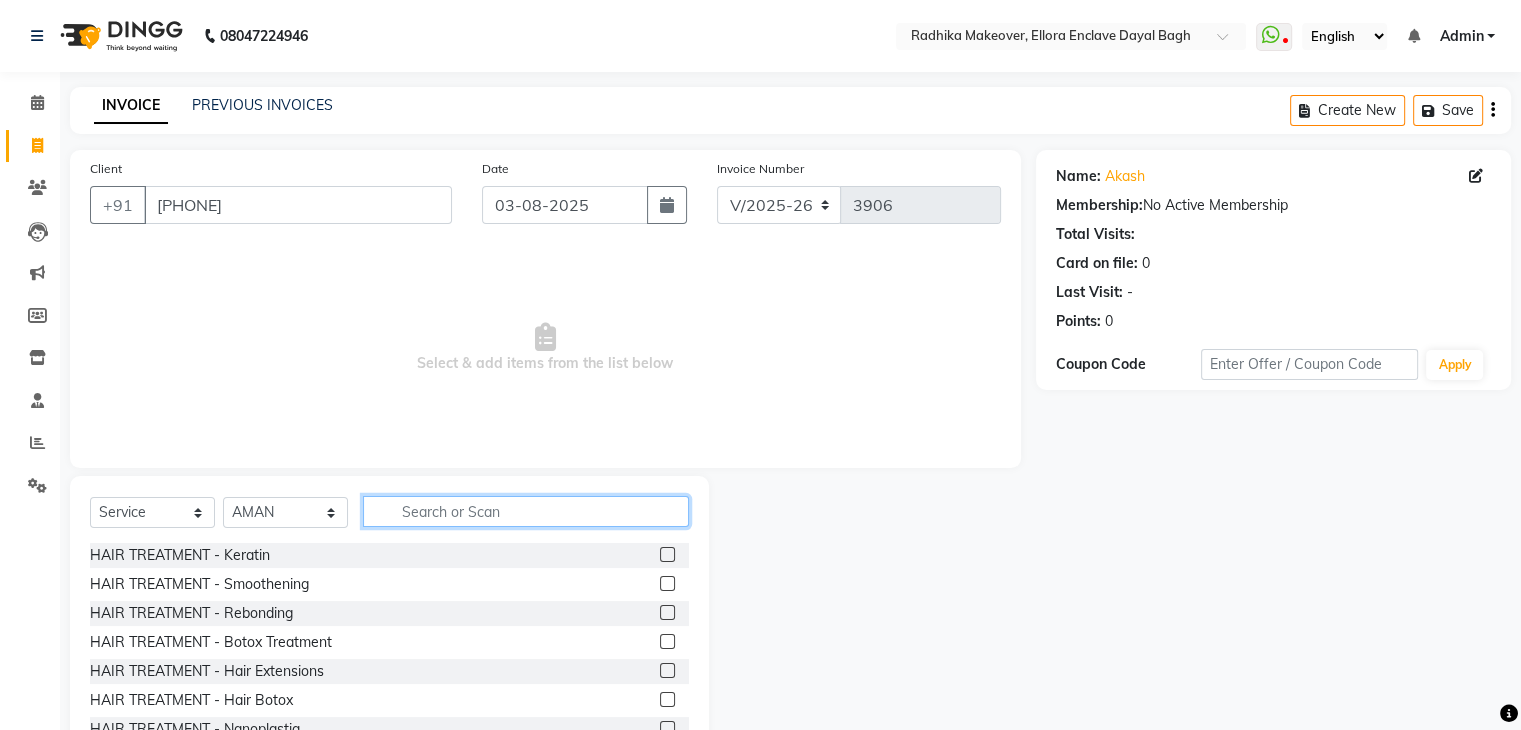 click 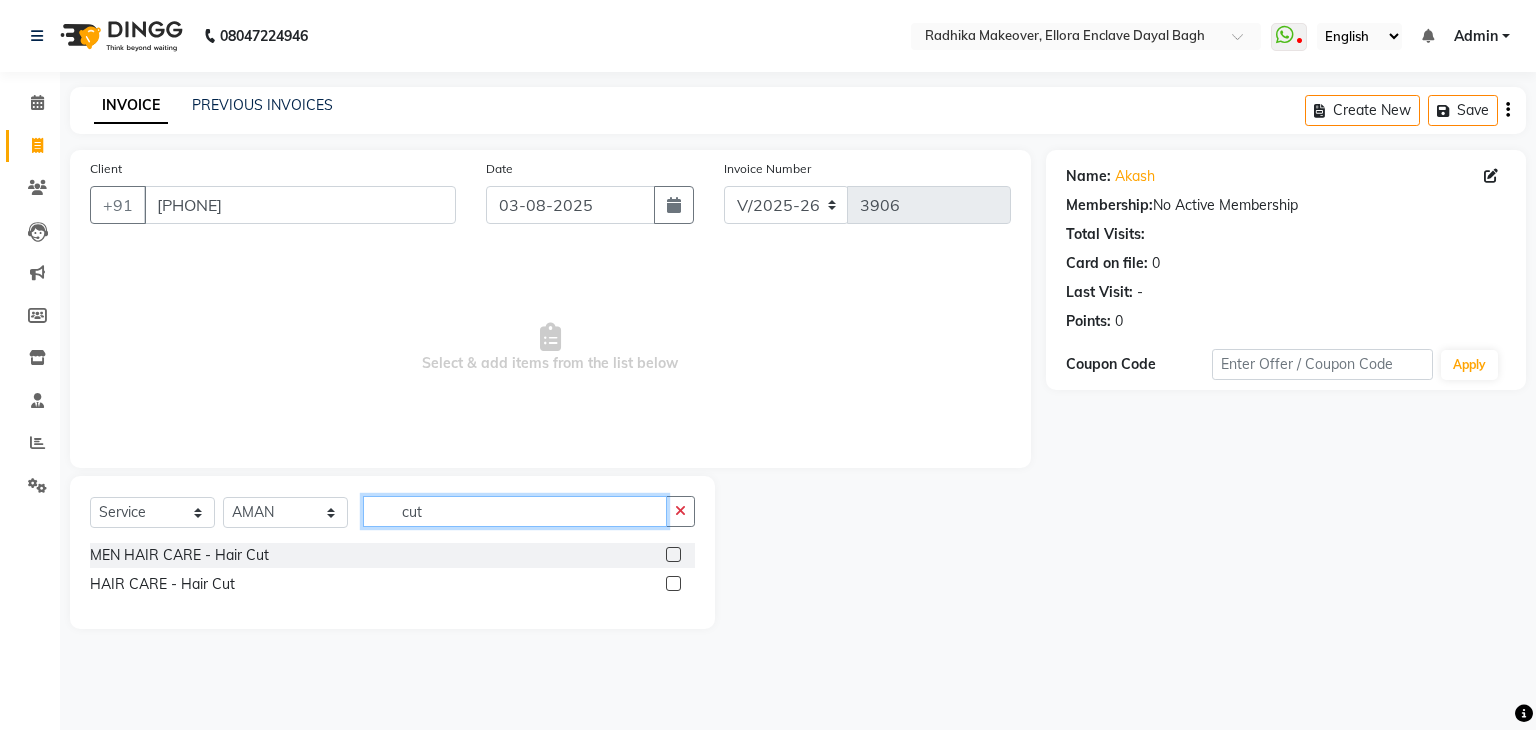 type on "cut" 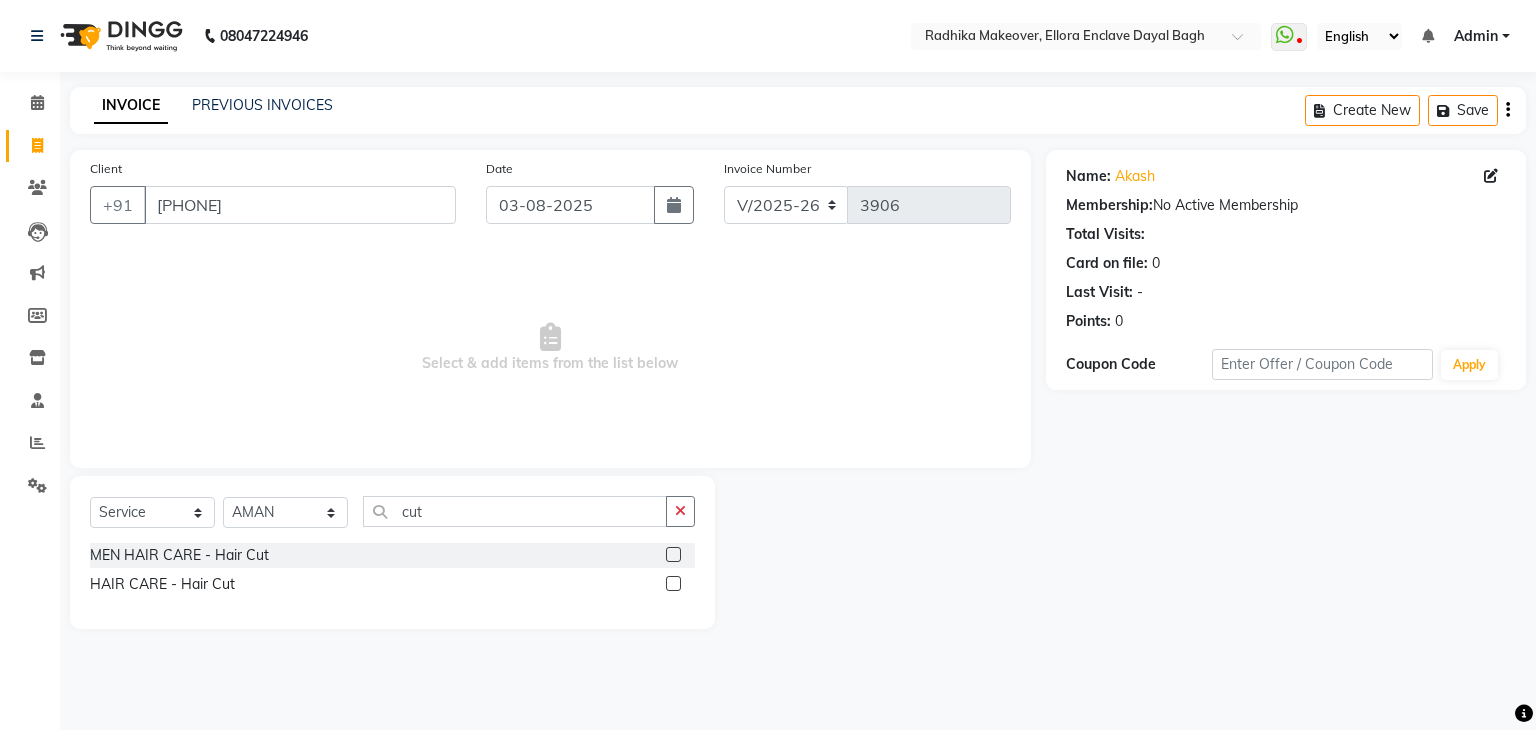 click 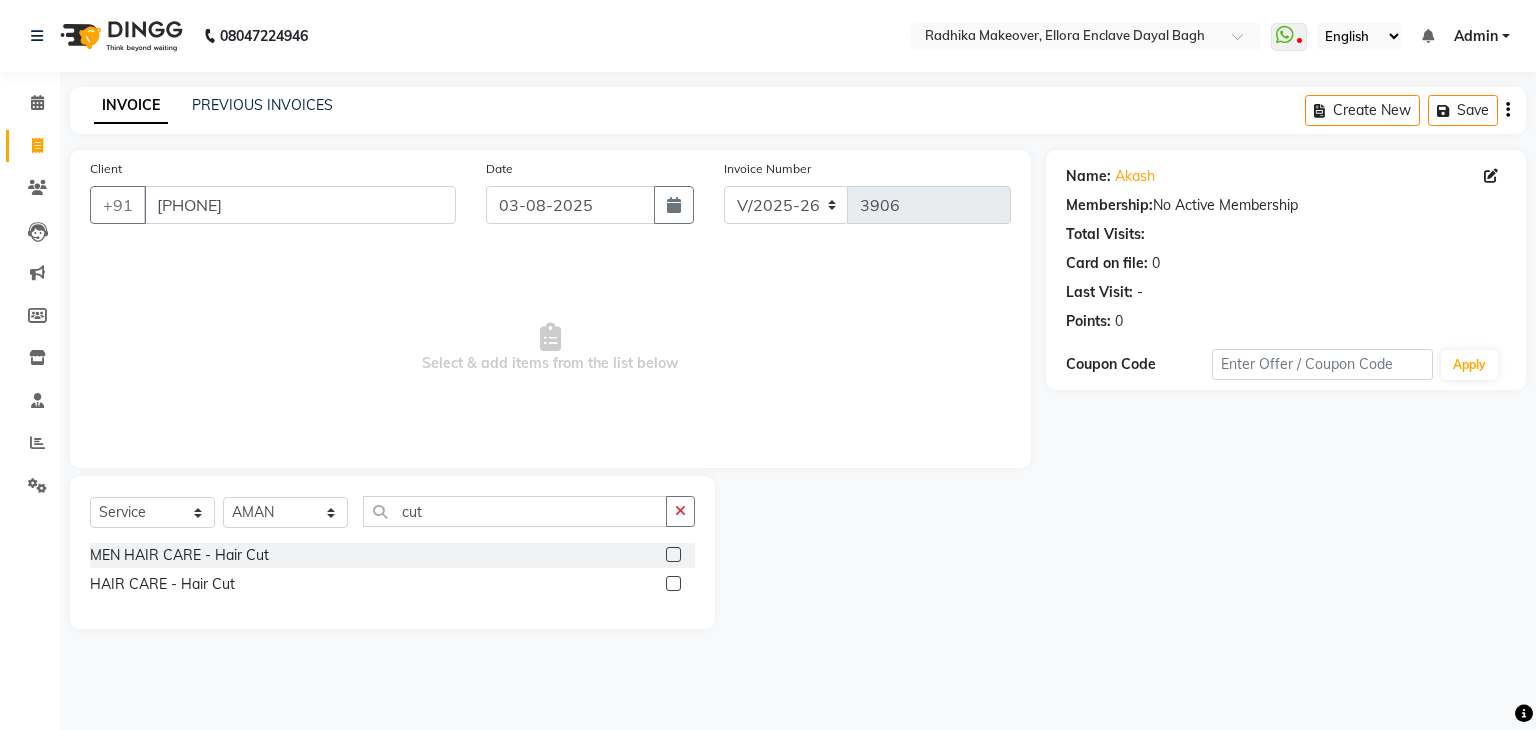 click at bounding box center [672, 555] 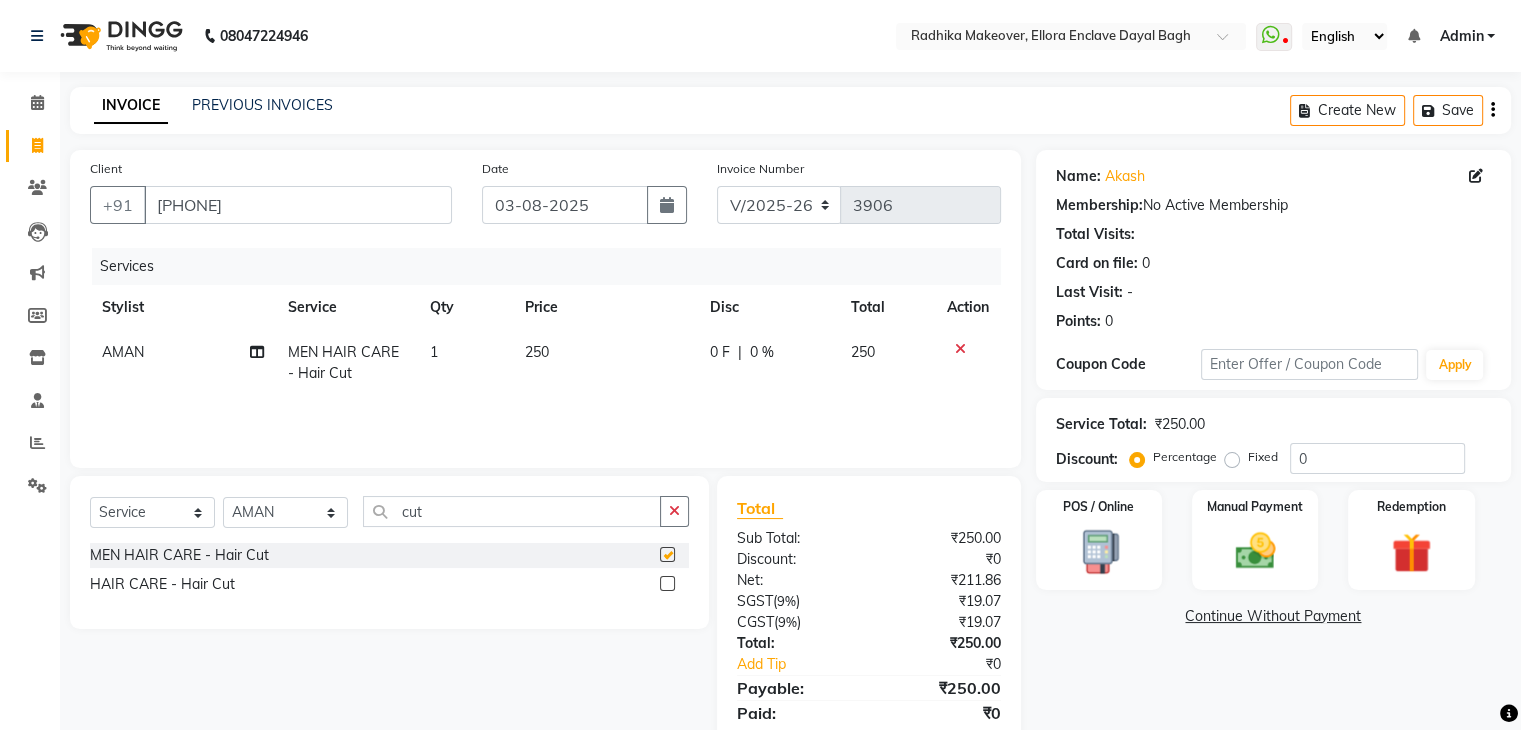 checkbox on "false" 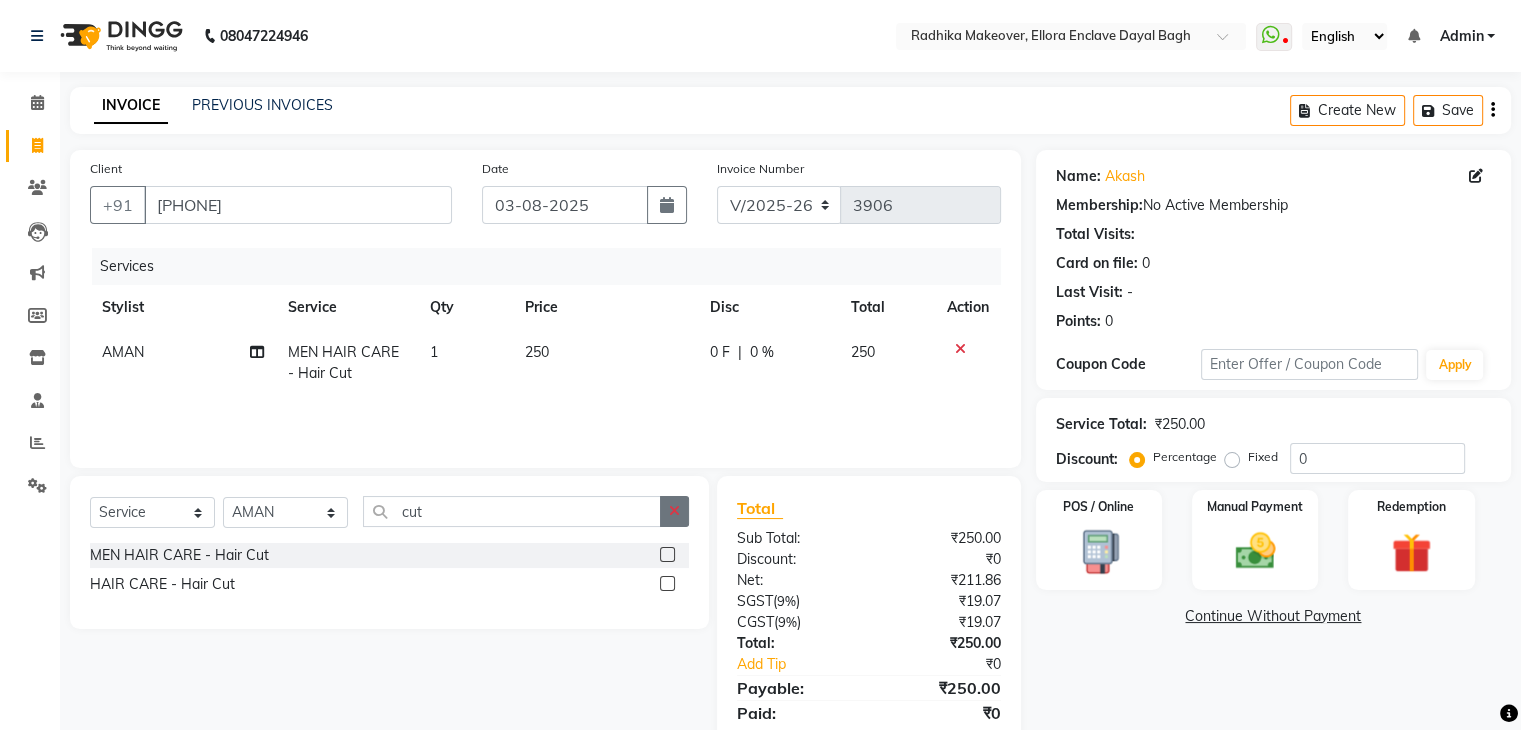 click 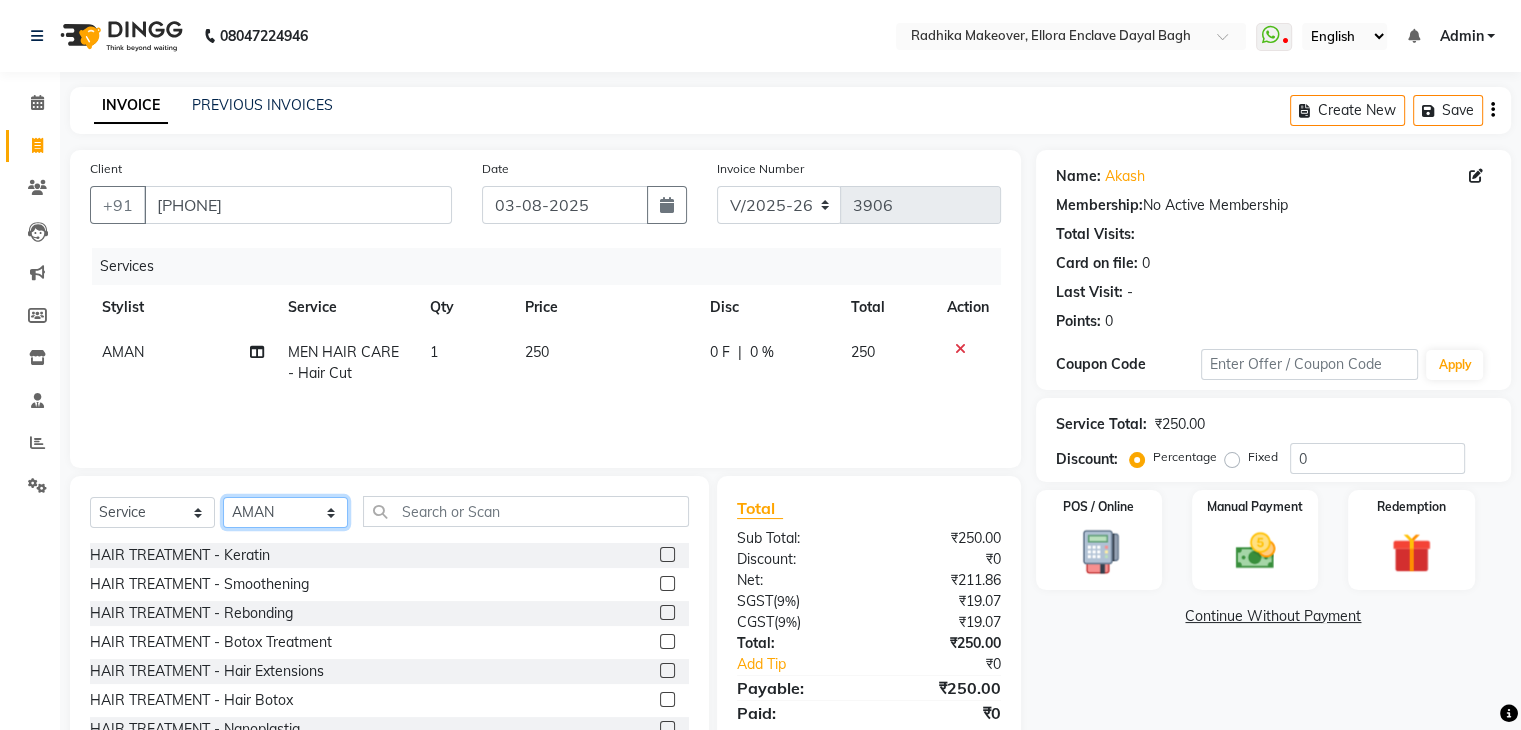 click on "Select Stylist AMAN DANISH SALMANI GOPAL PACHORI KANU KAVITA KIRAN KUMARI MEENU KUMARI NEHA NIKHIL CHAUDHARY Priya PRIYANKA YADAV RASHMI SANDHYA SHAGUFTA SHWETA SONA SAXENA SOUMYA TUSHAR OTWAL VINAY KUMAR" 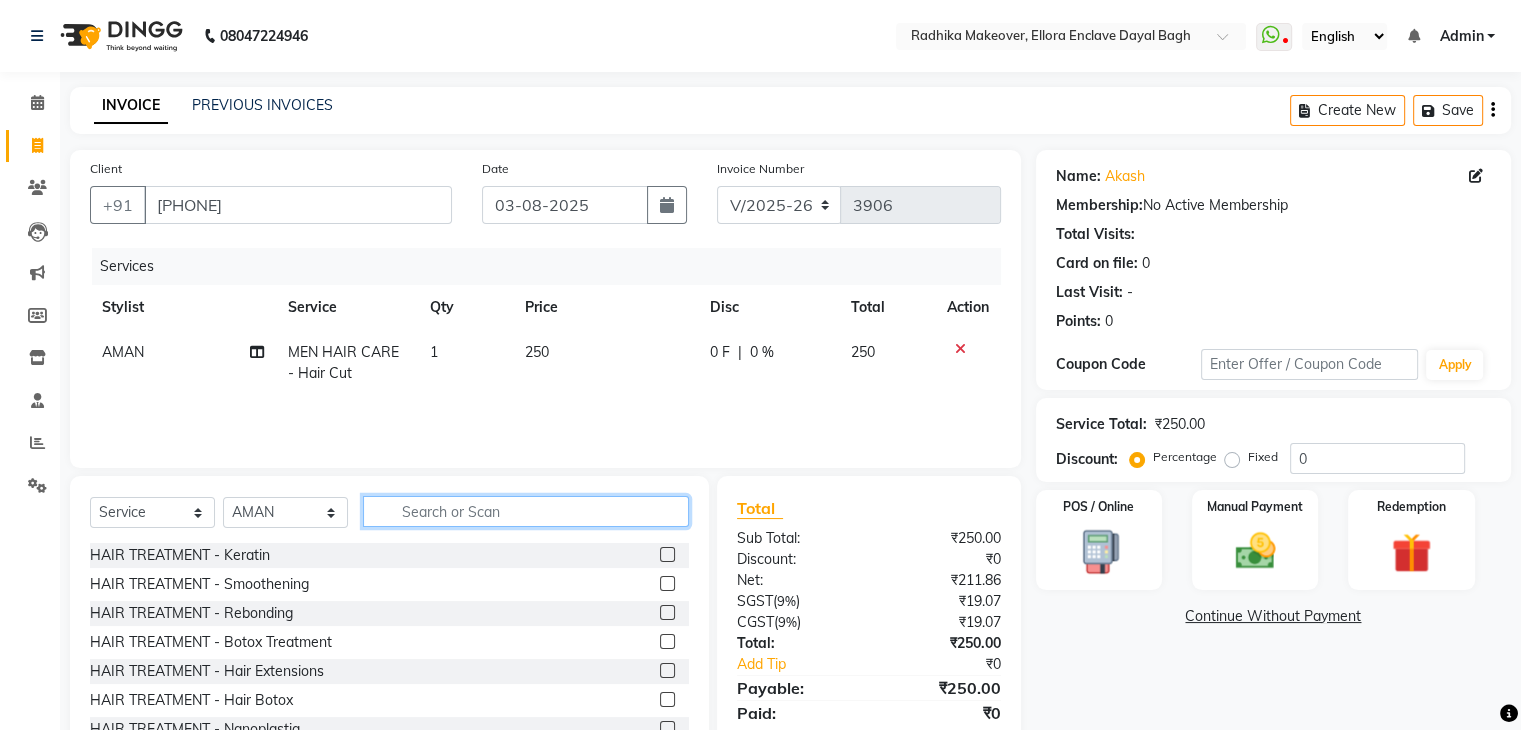 click 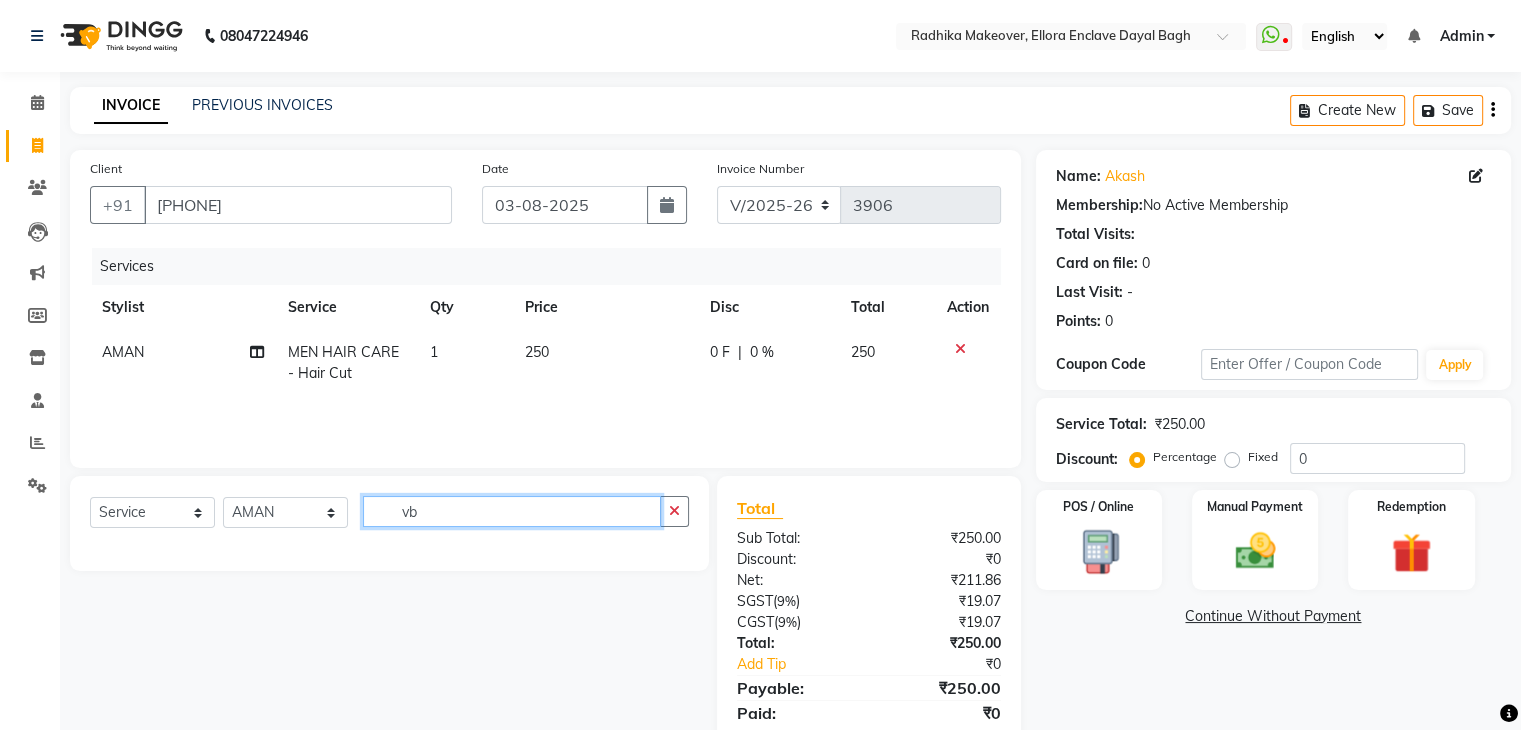 type on "v" 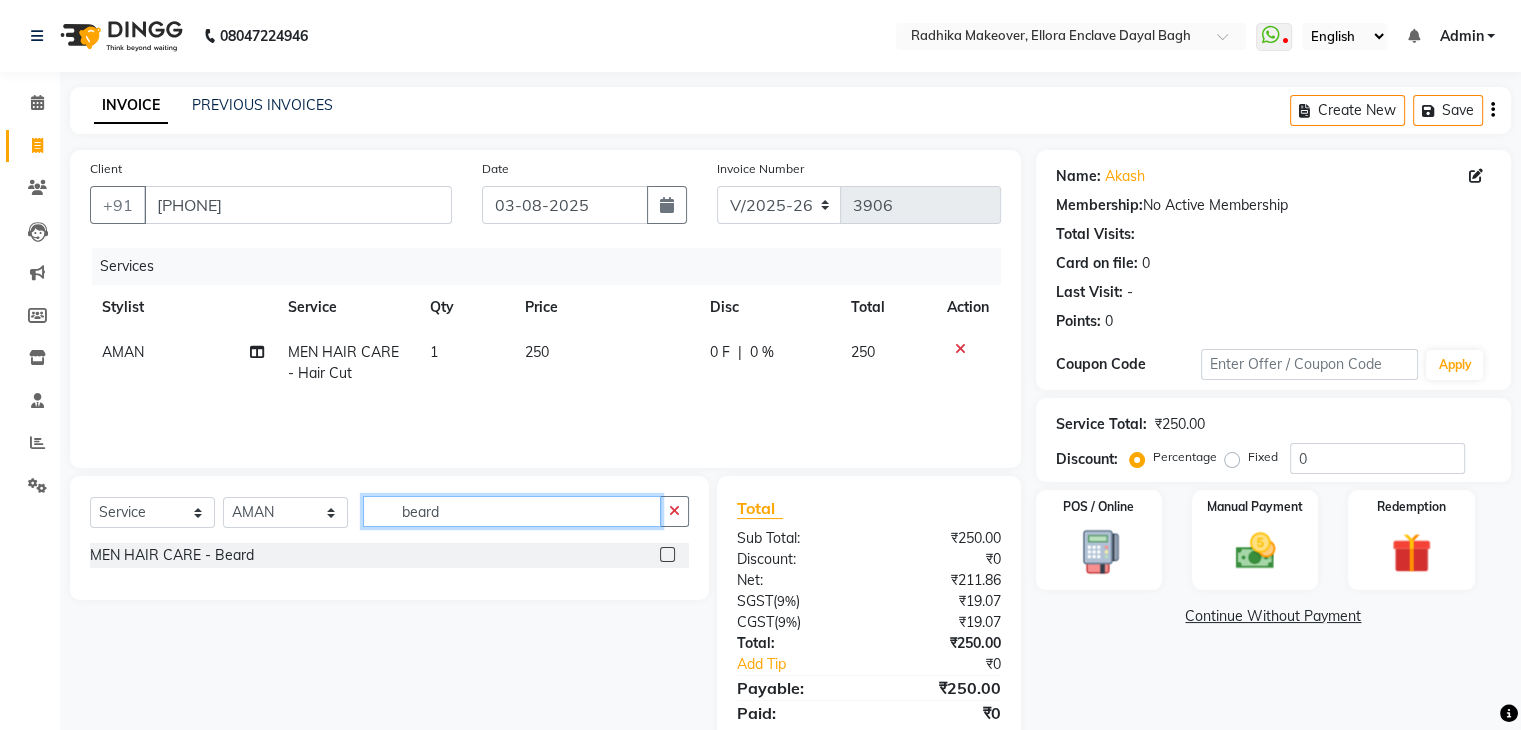 type on "beard" 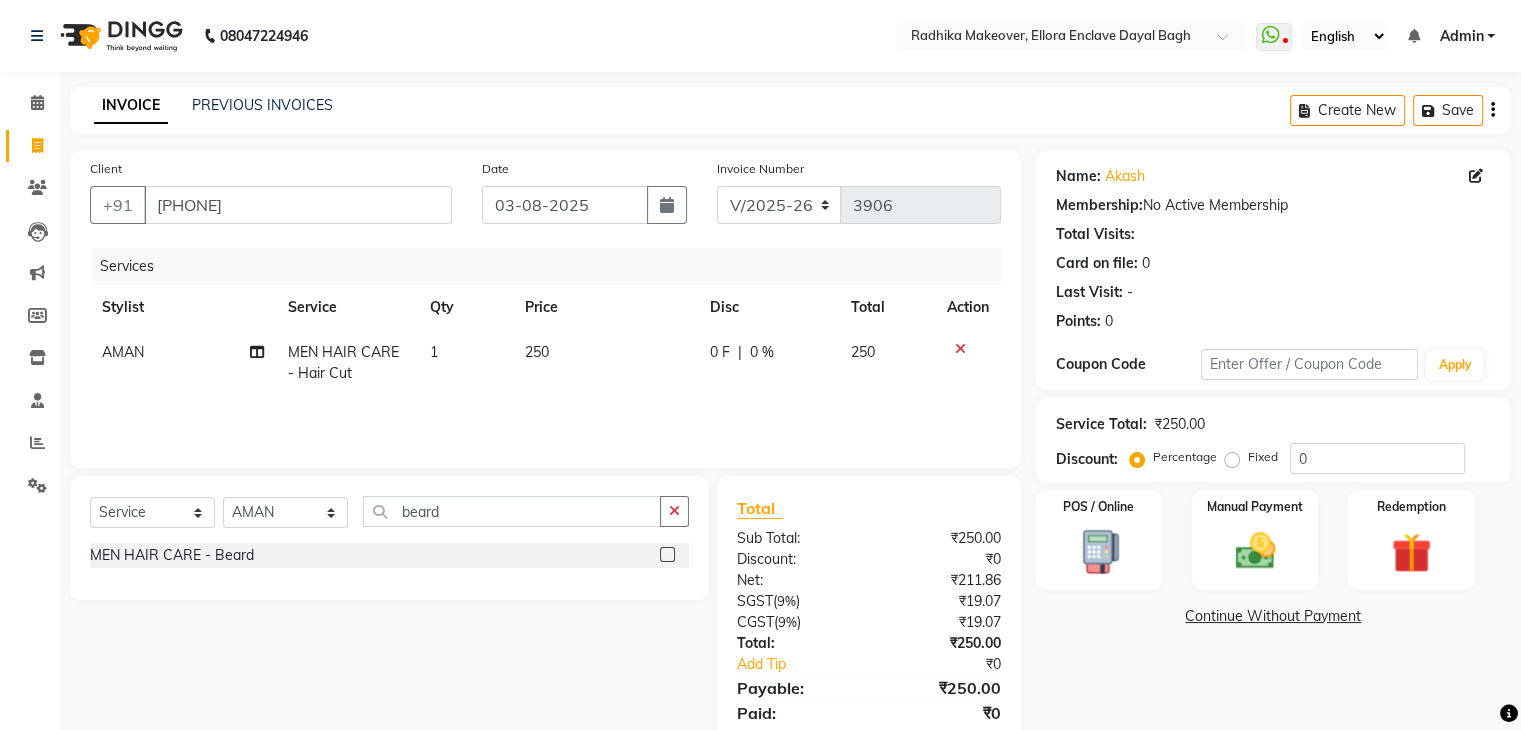 click 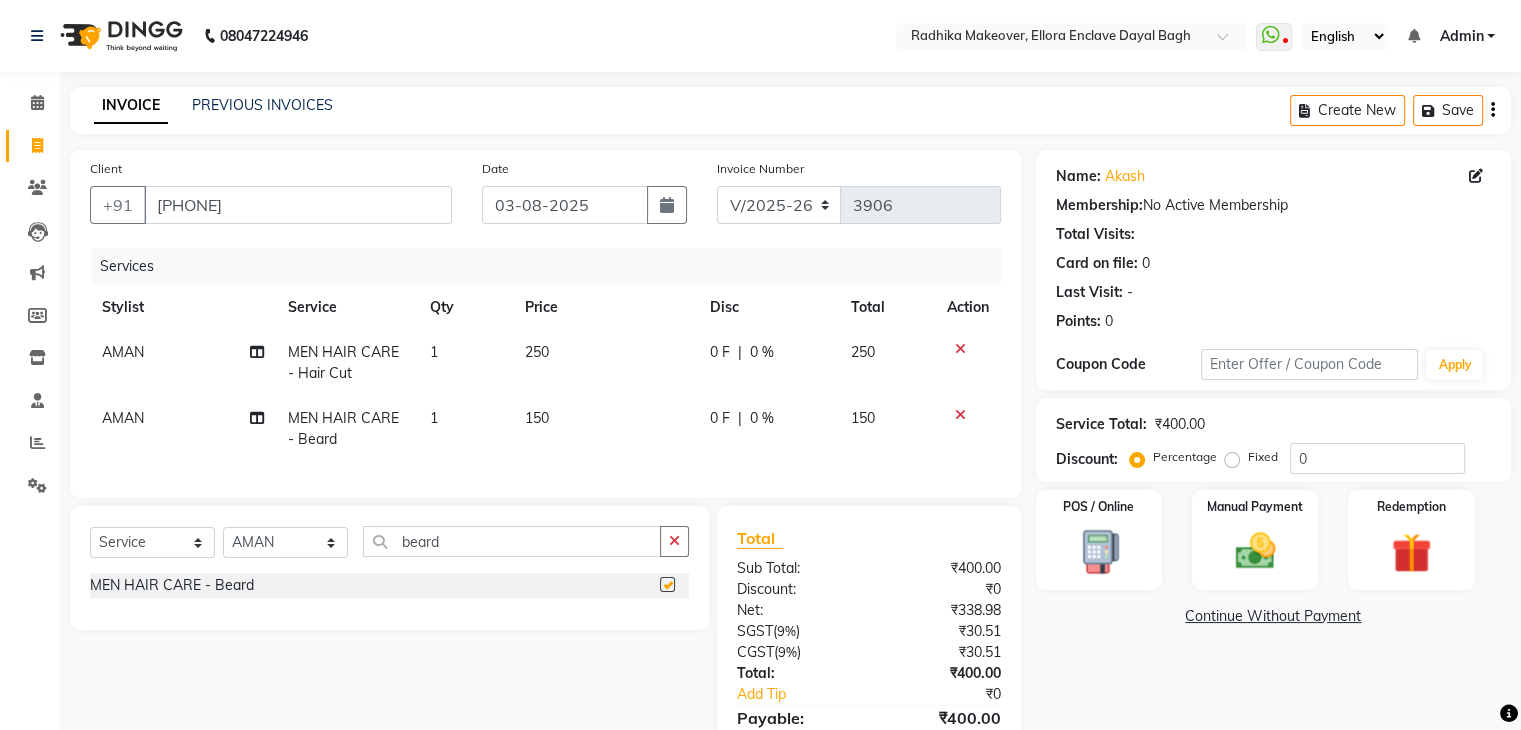 checkbox on "false" 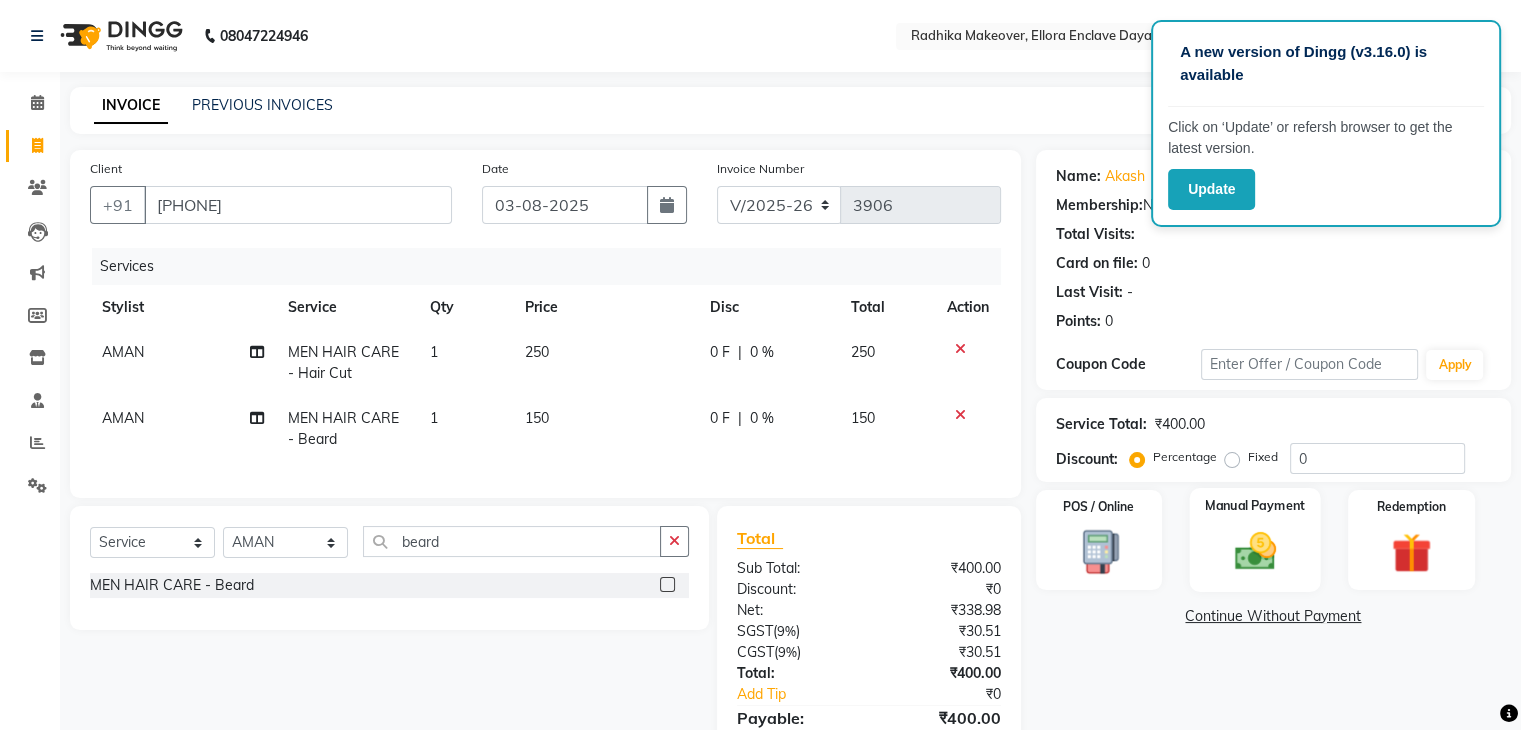 click 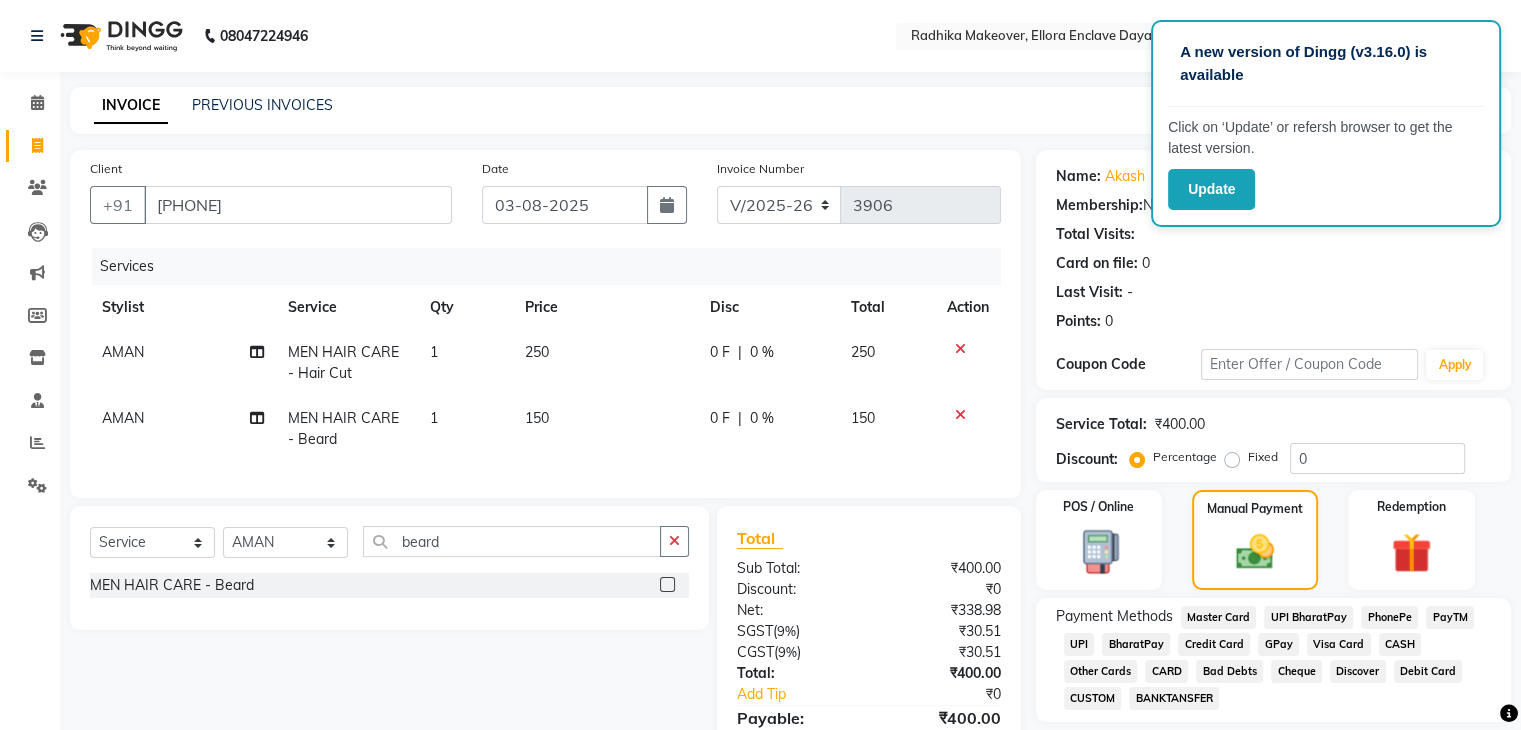 click on "CASH" 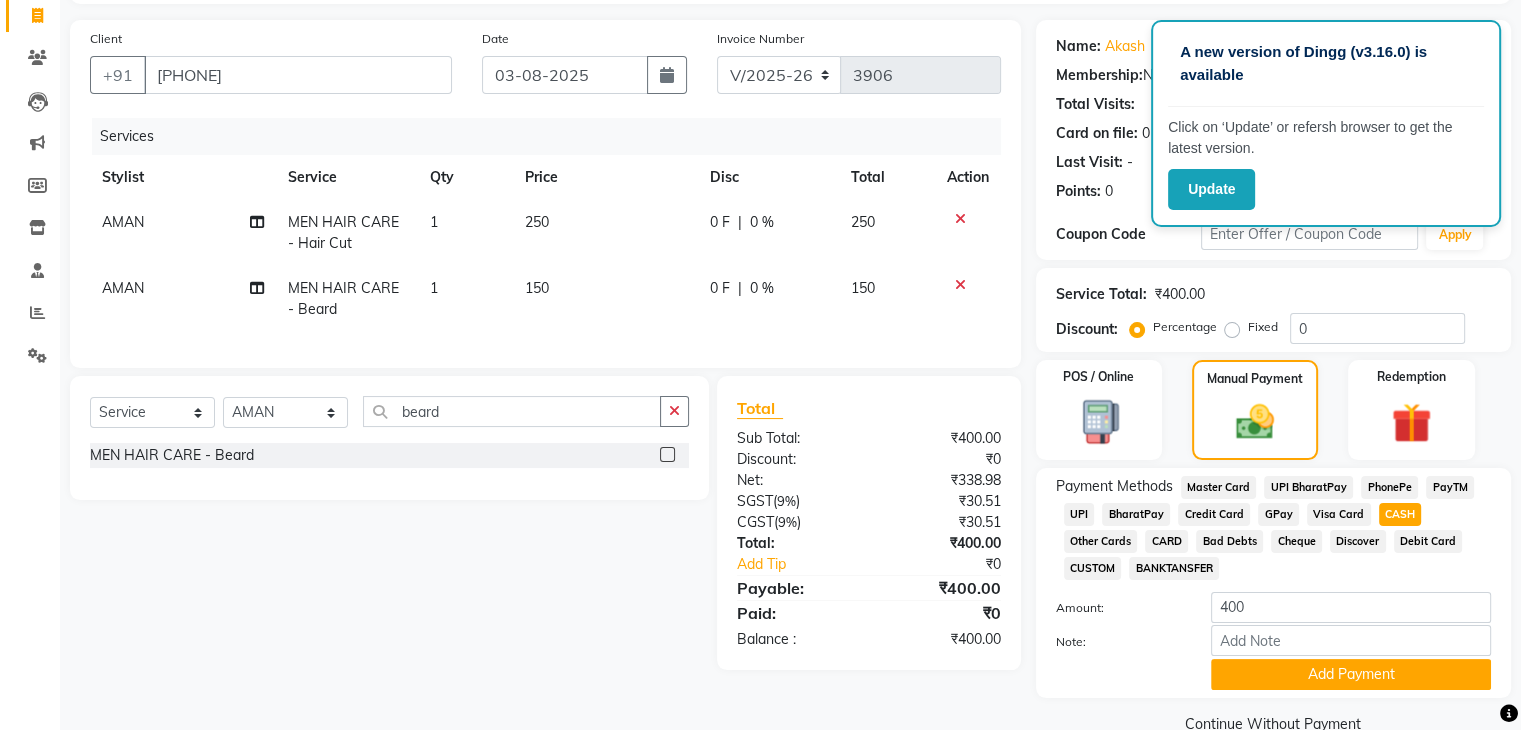 scroll, scrollTop: 136, scrollLeft: 0, axis: vertical 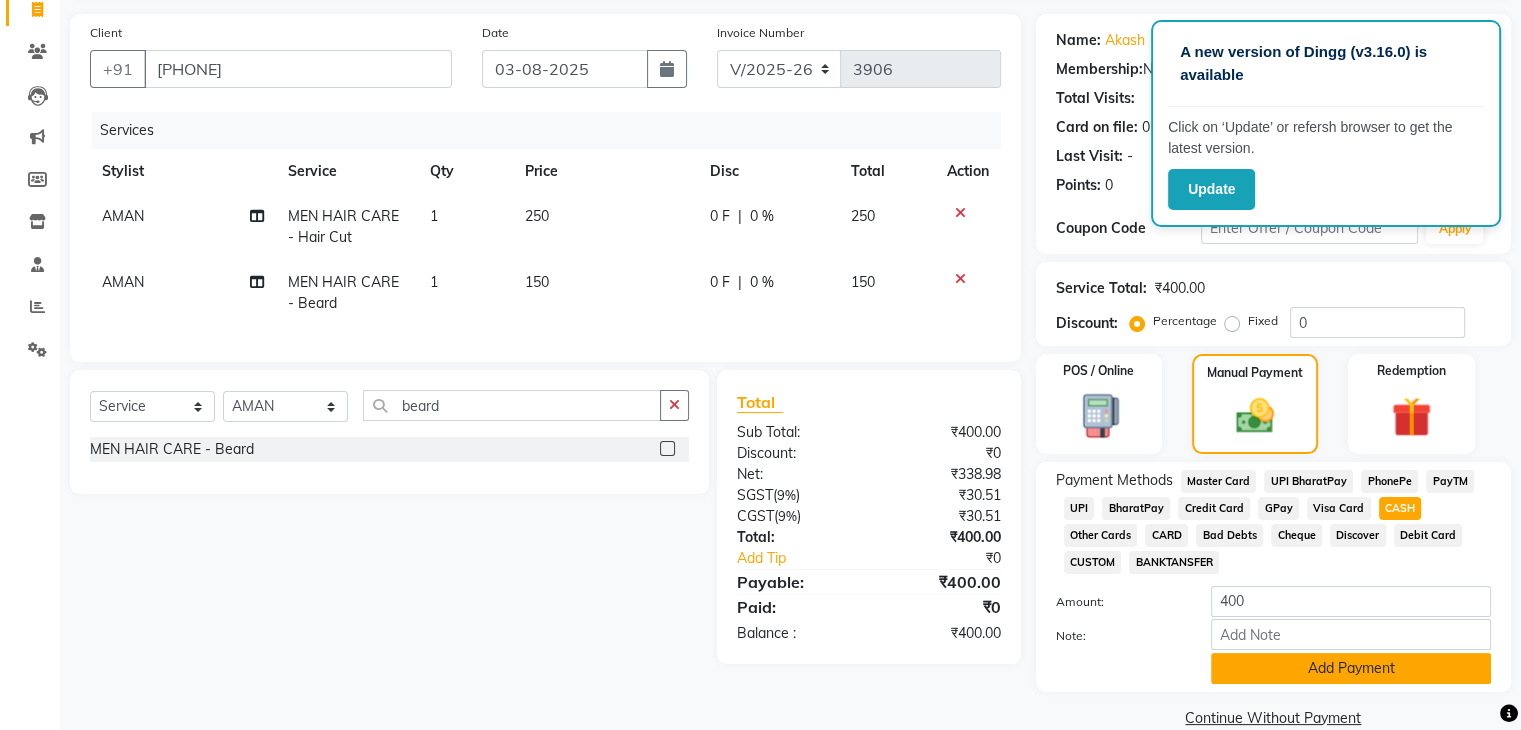 click on "Add Payment" 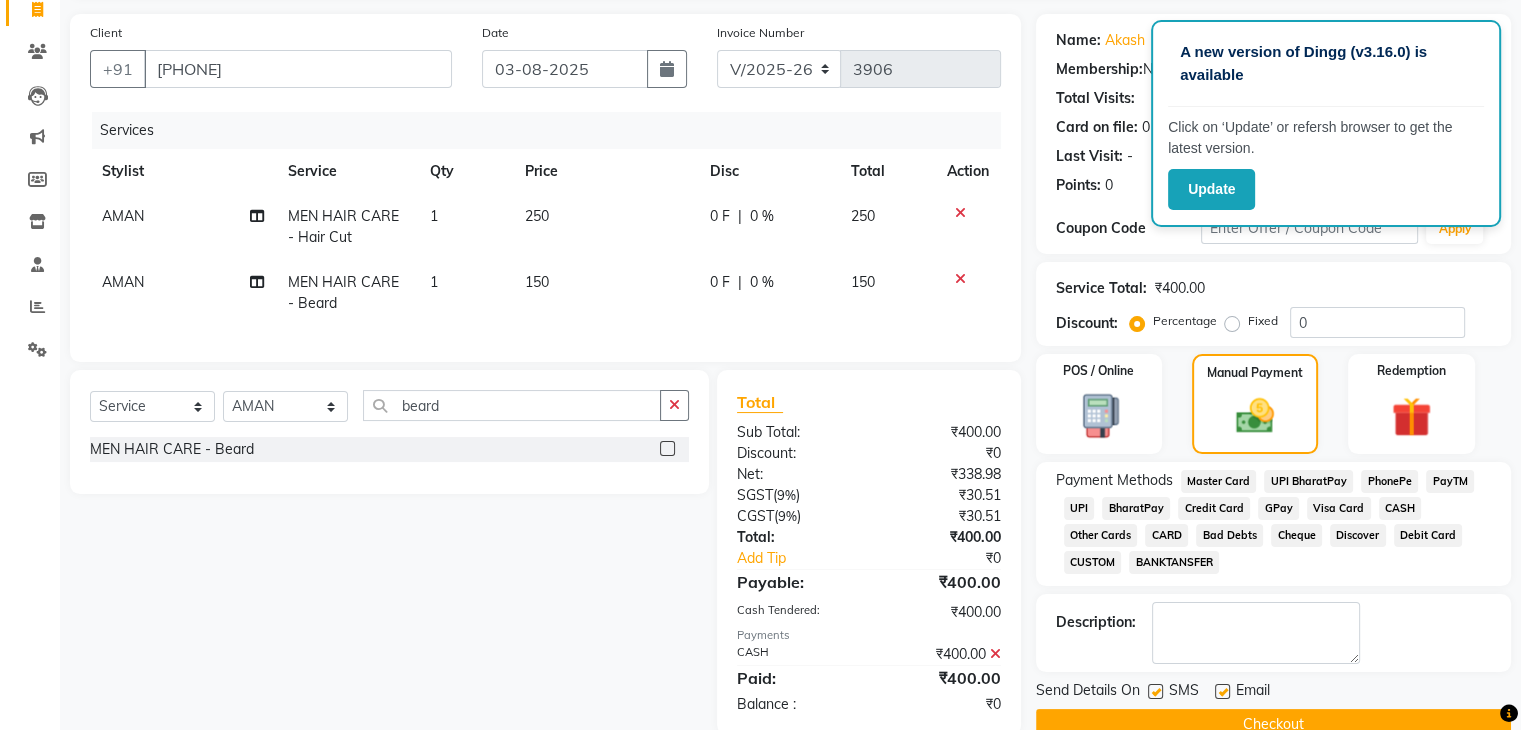 scroll, scrollTop: 187, scrollLeft: 0, axis: vertical 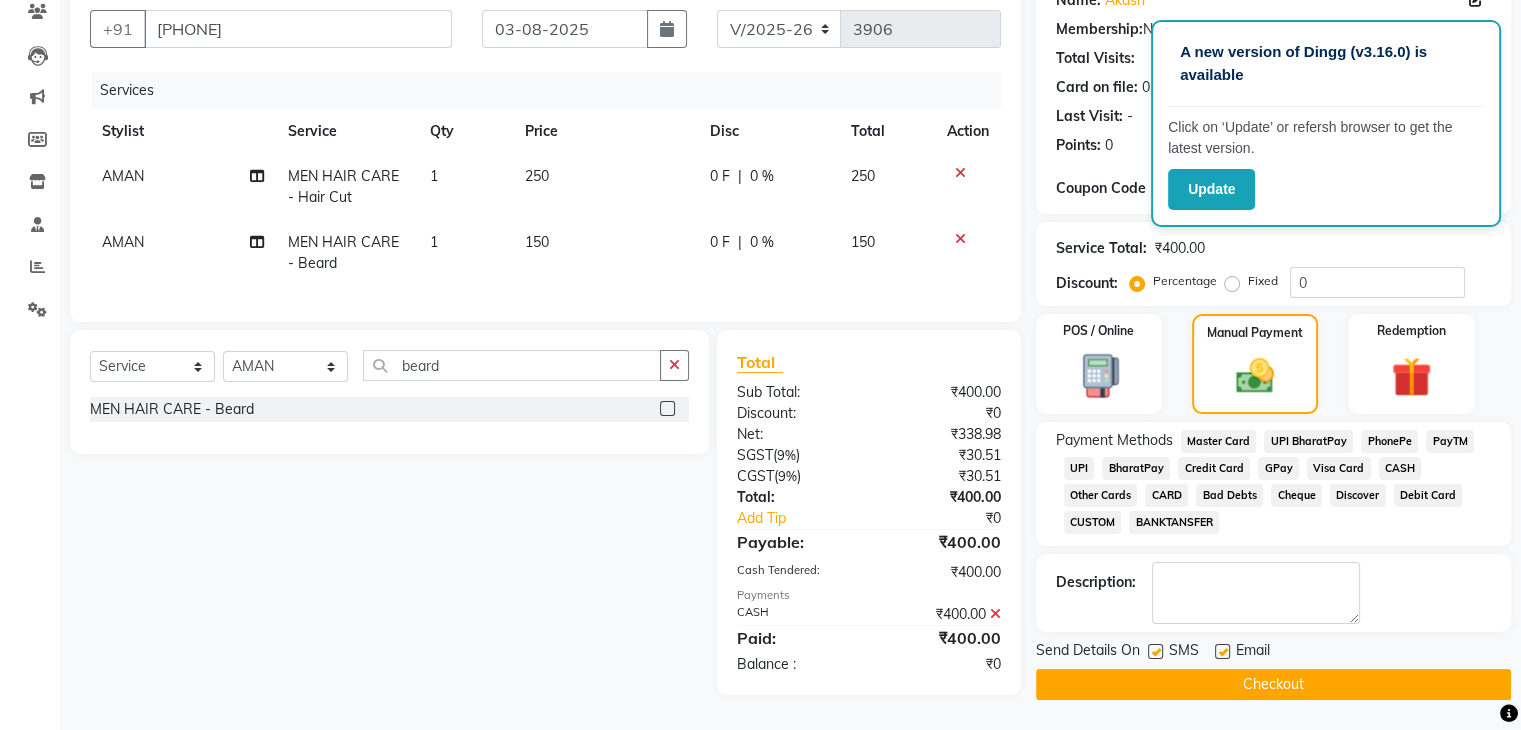 click on "Checkout" 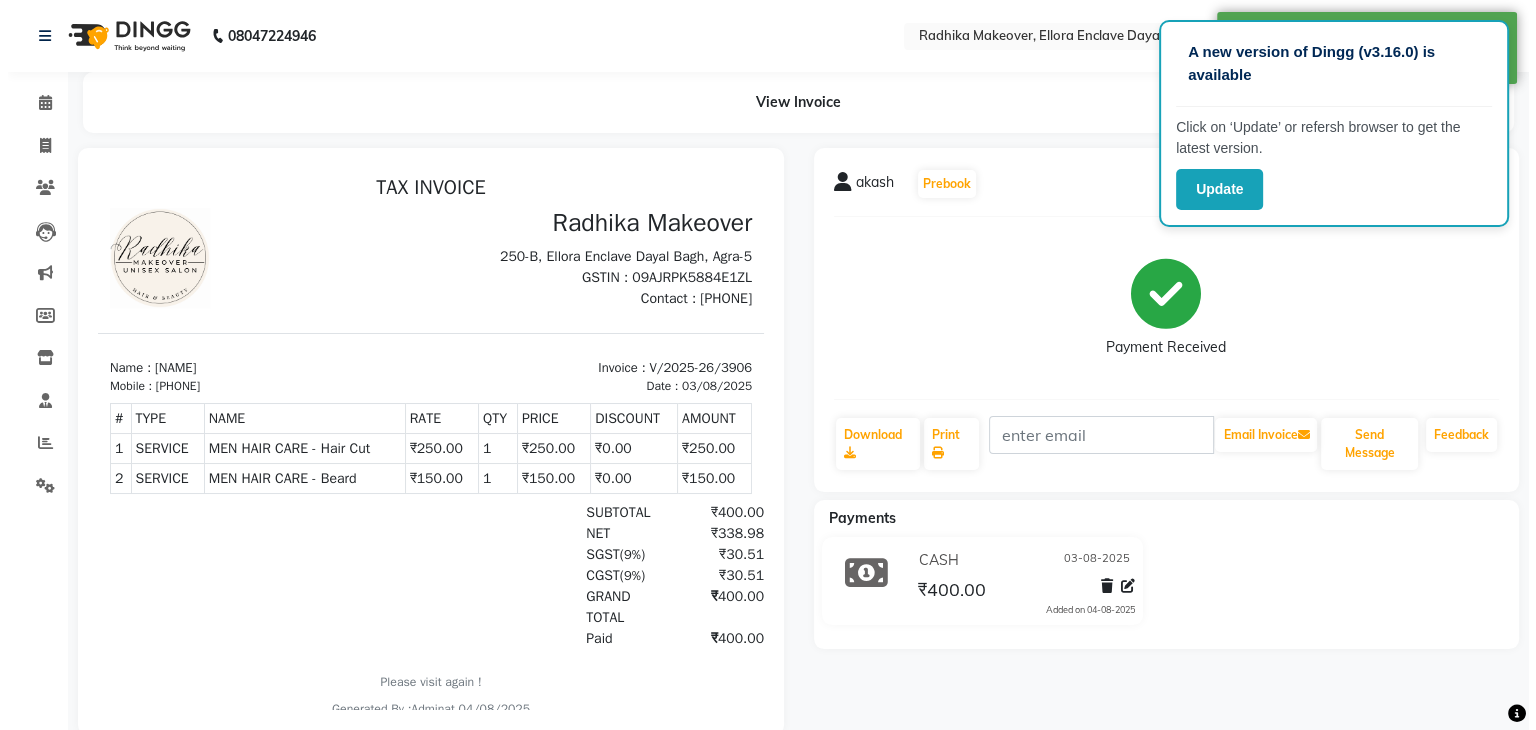 scroll, scrollTop: 0, scrollLeft: 0, axis: both 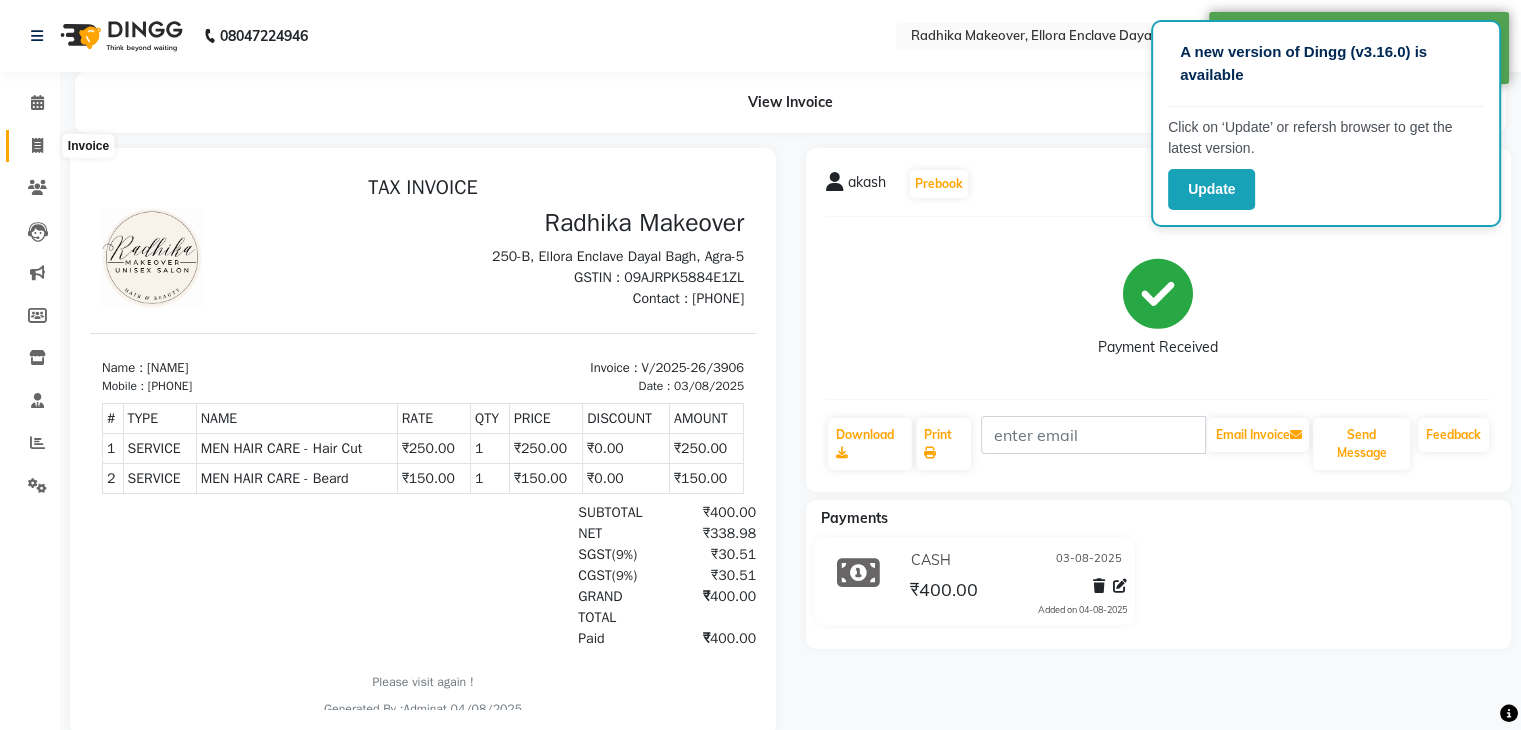 click 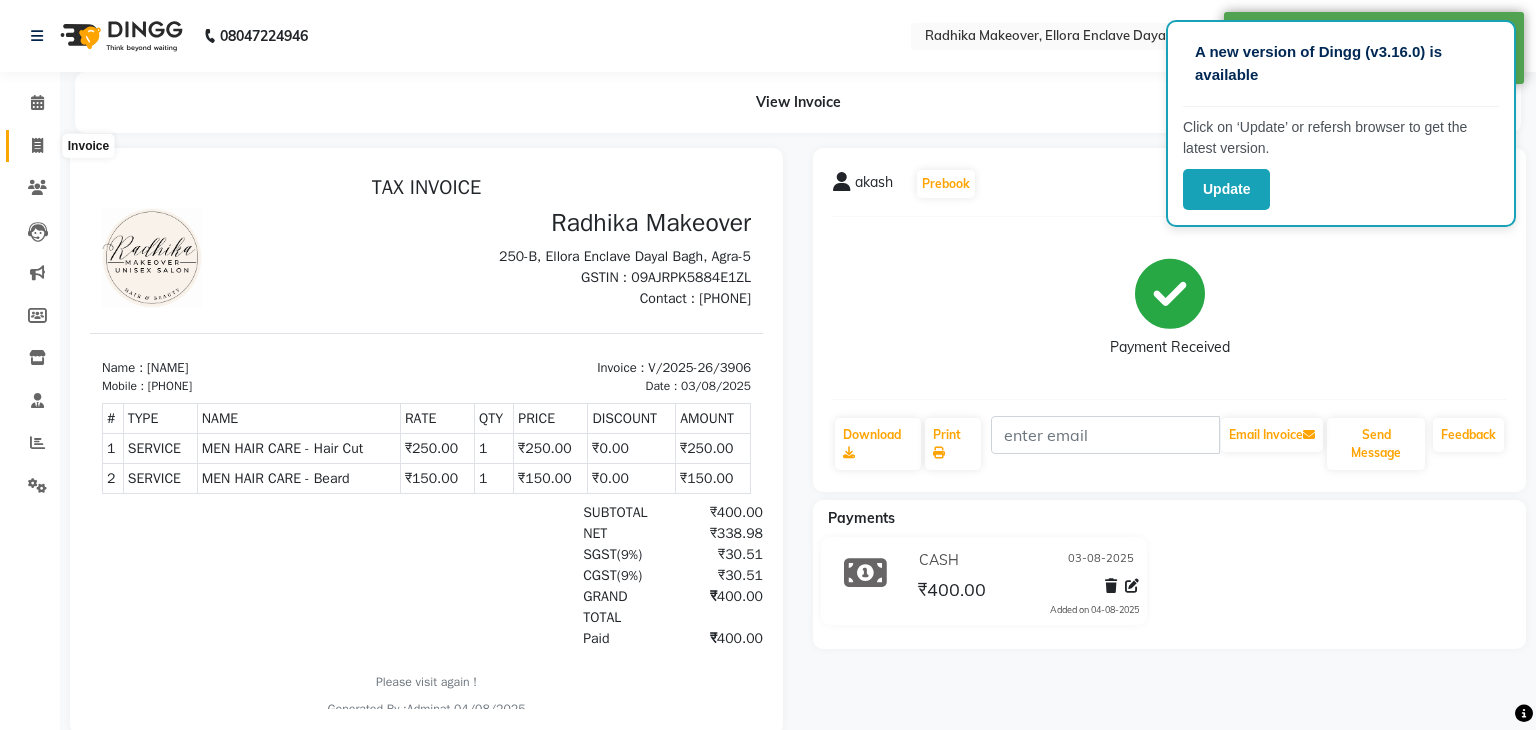 select on "6880" 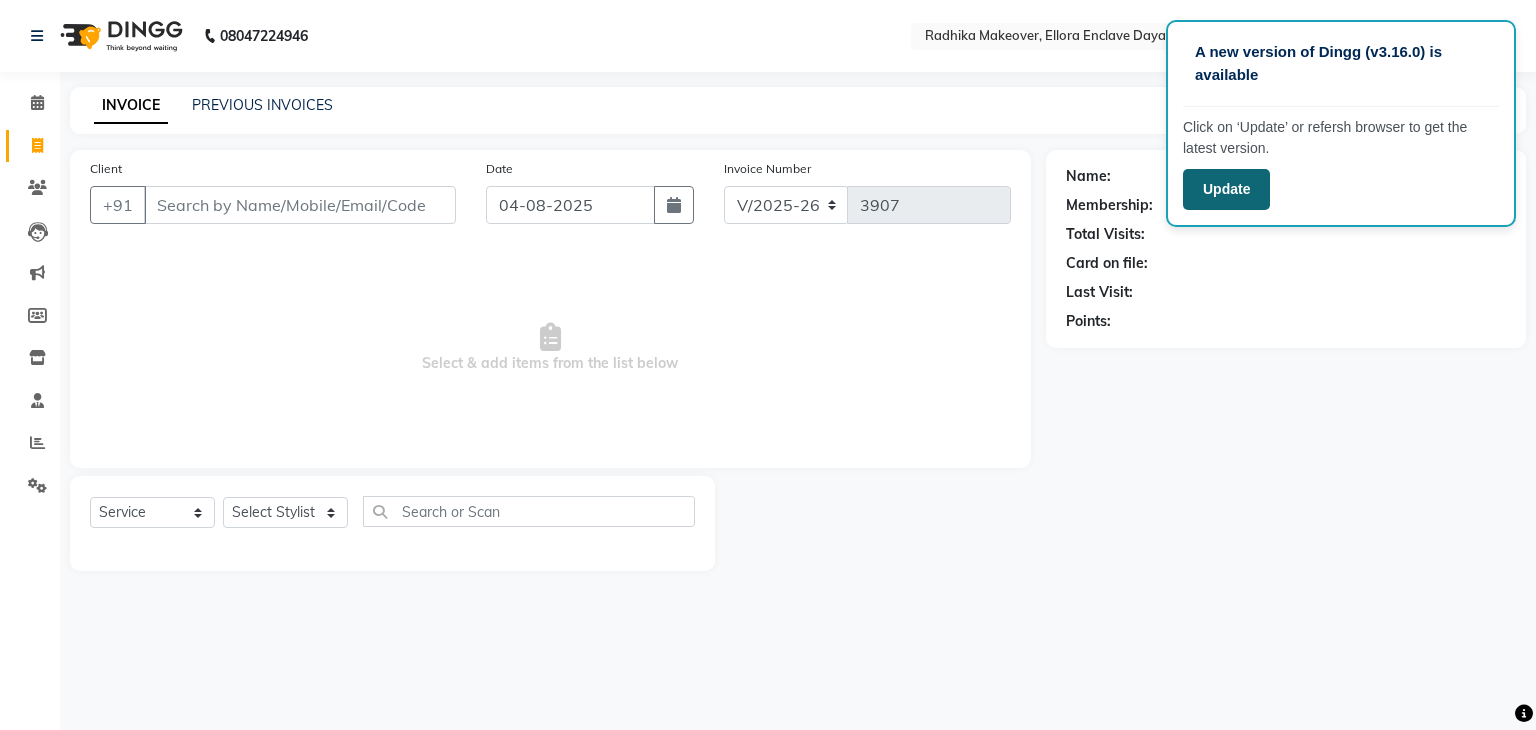 click on "Update" 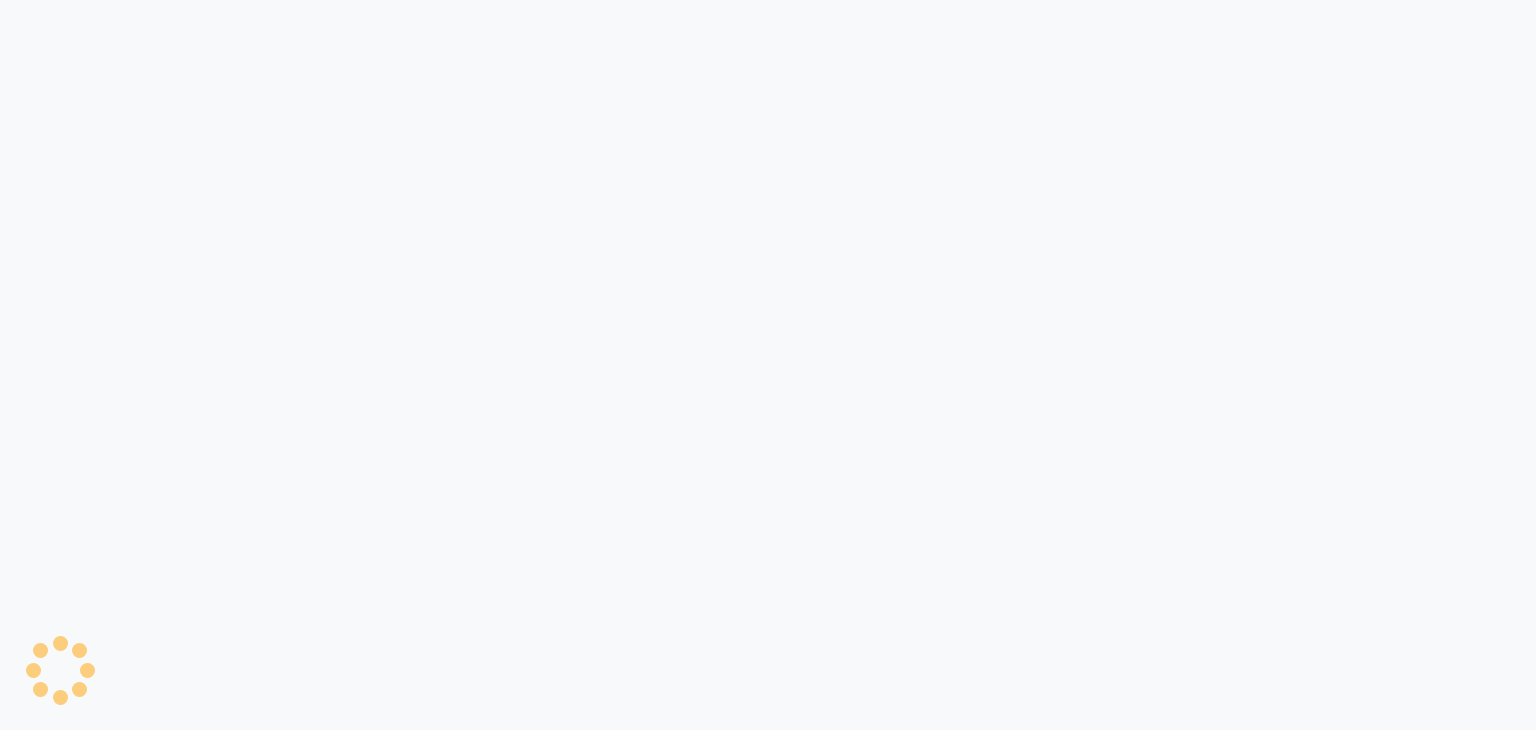 scroll, scrollTop: 0, scrollLeft: 0, axis: both 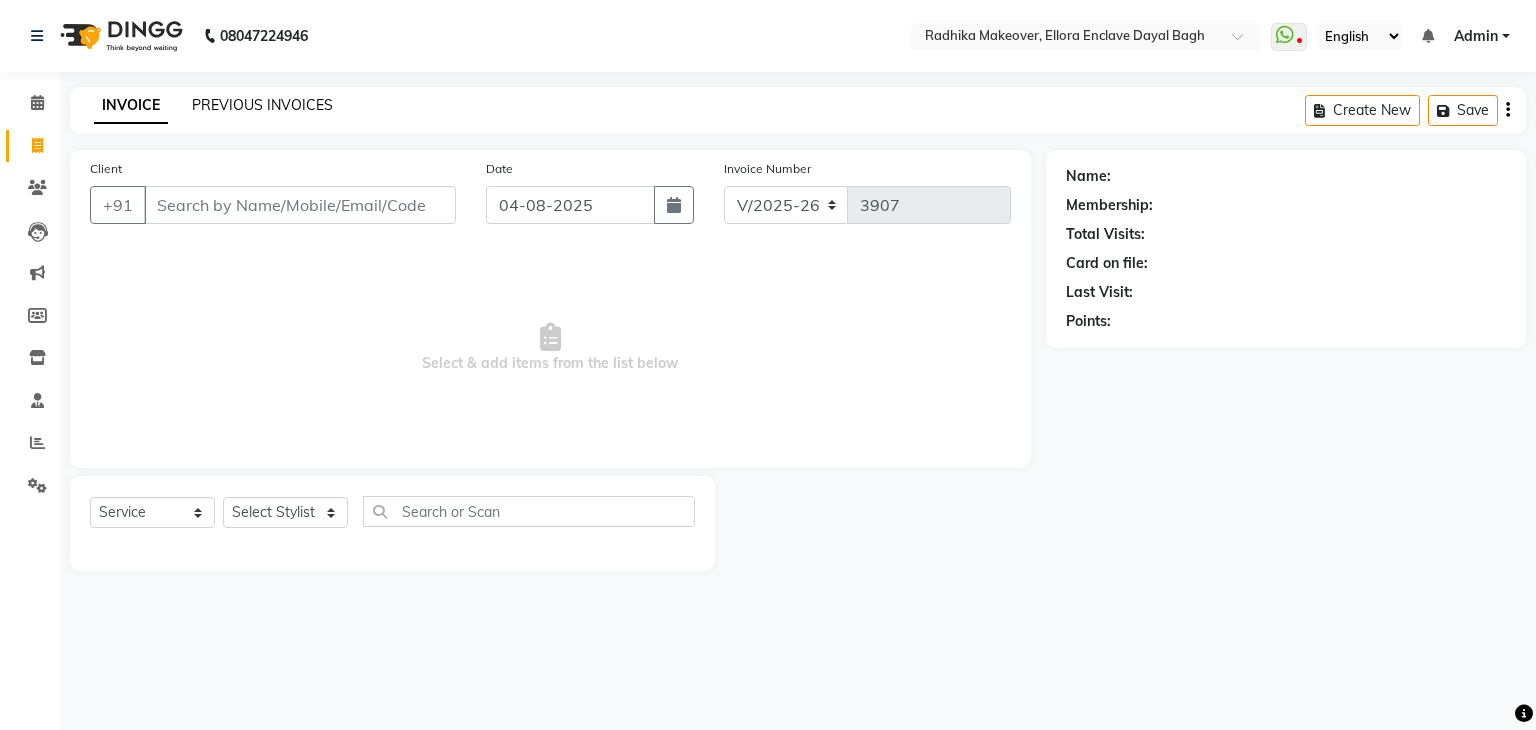click on "PREVIOUS INVOICES" 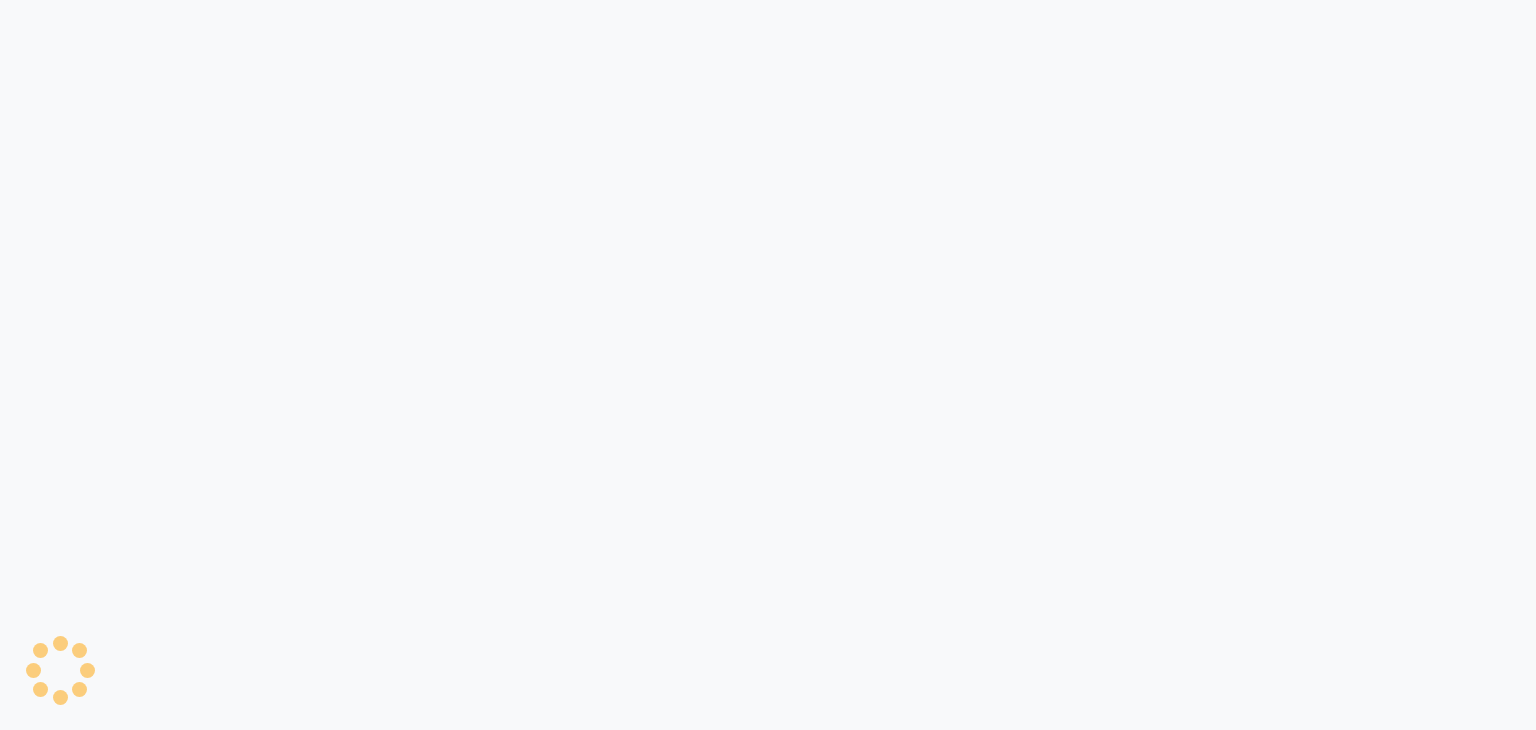 scroll, scrollTop: 0, scrollLeft: 0, axis: both 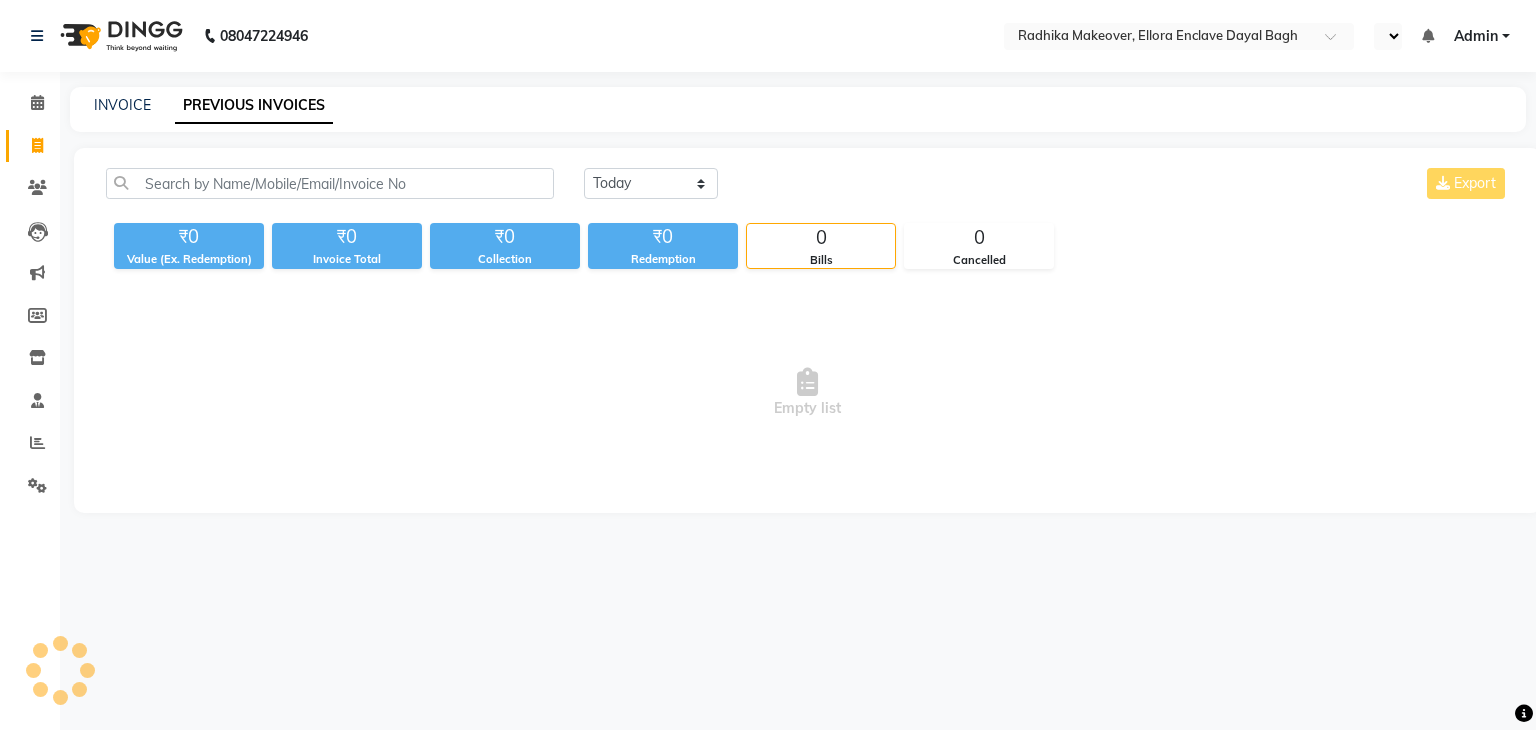select on "en" 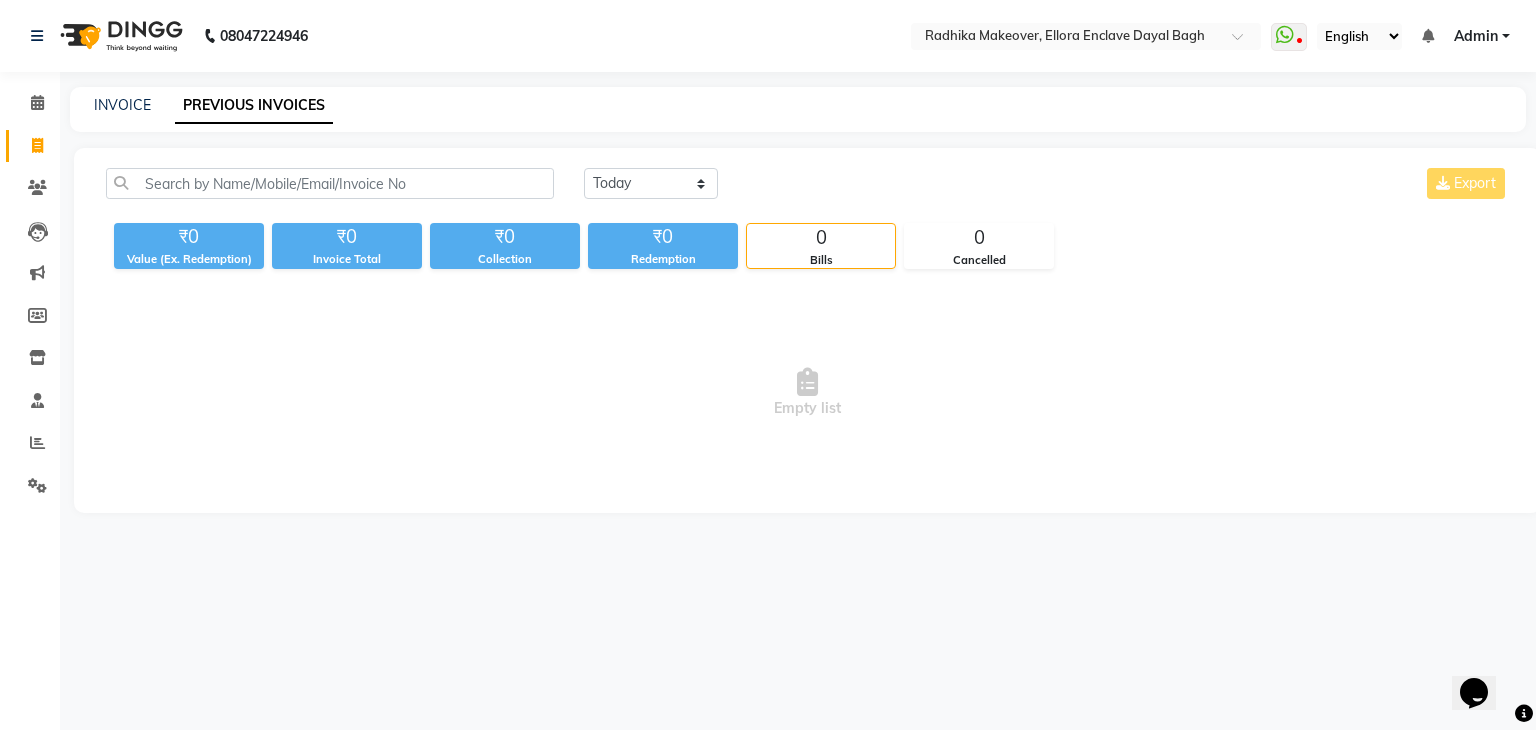 scroll, scrollTop: 0, scrollLeft: 0, axis: both 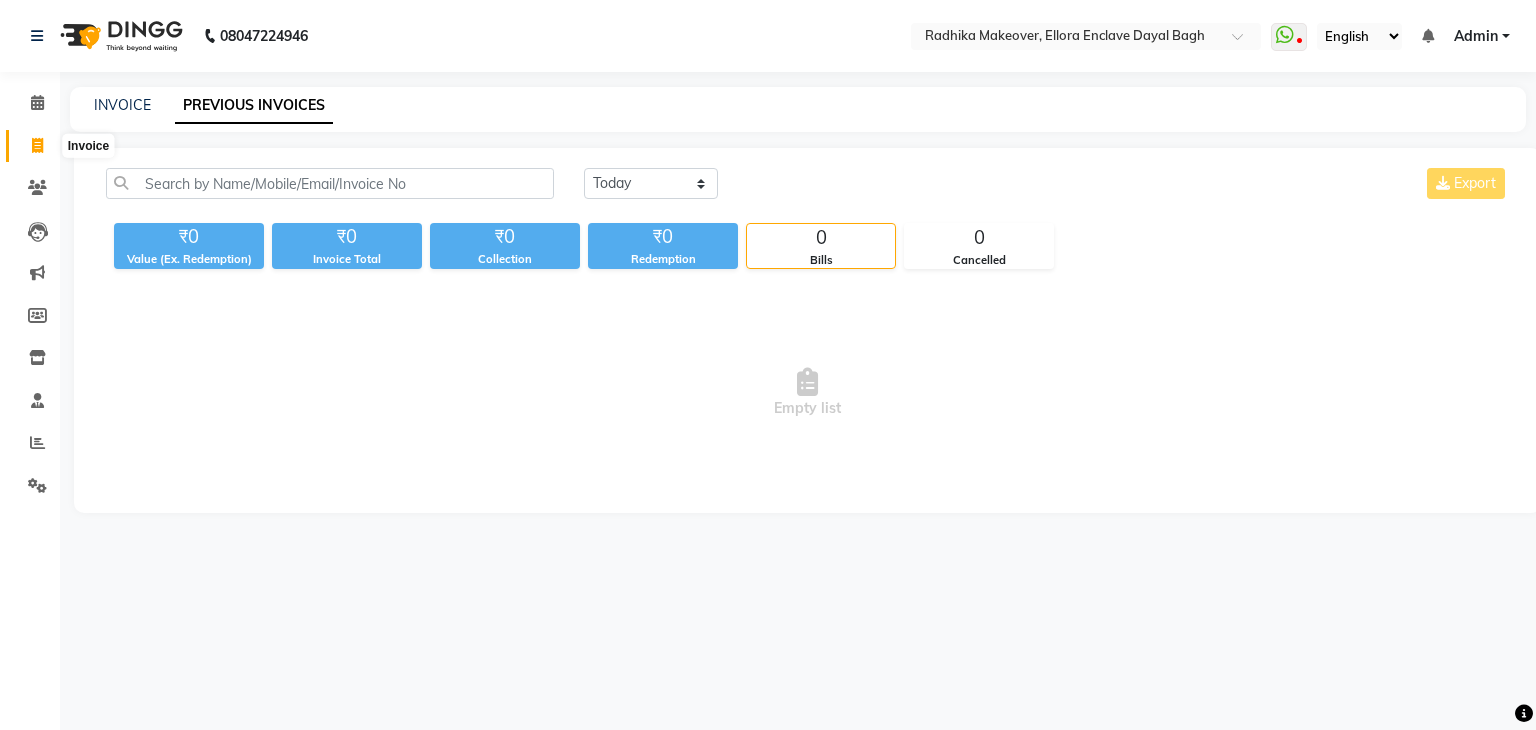 click 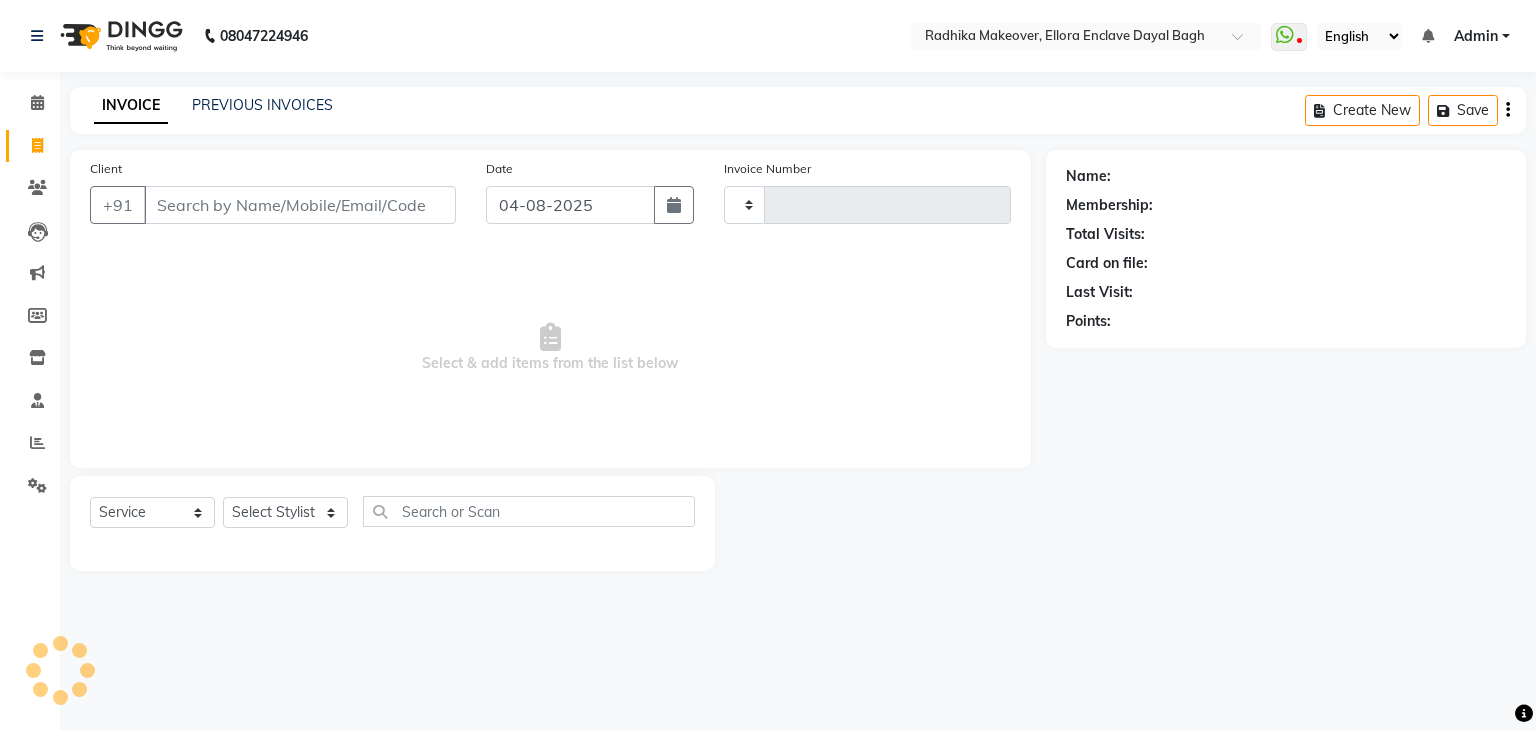 type on "3907" 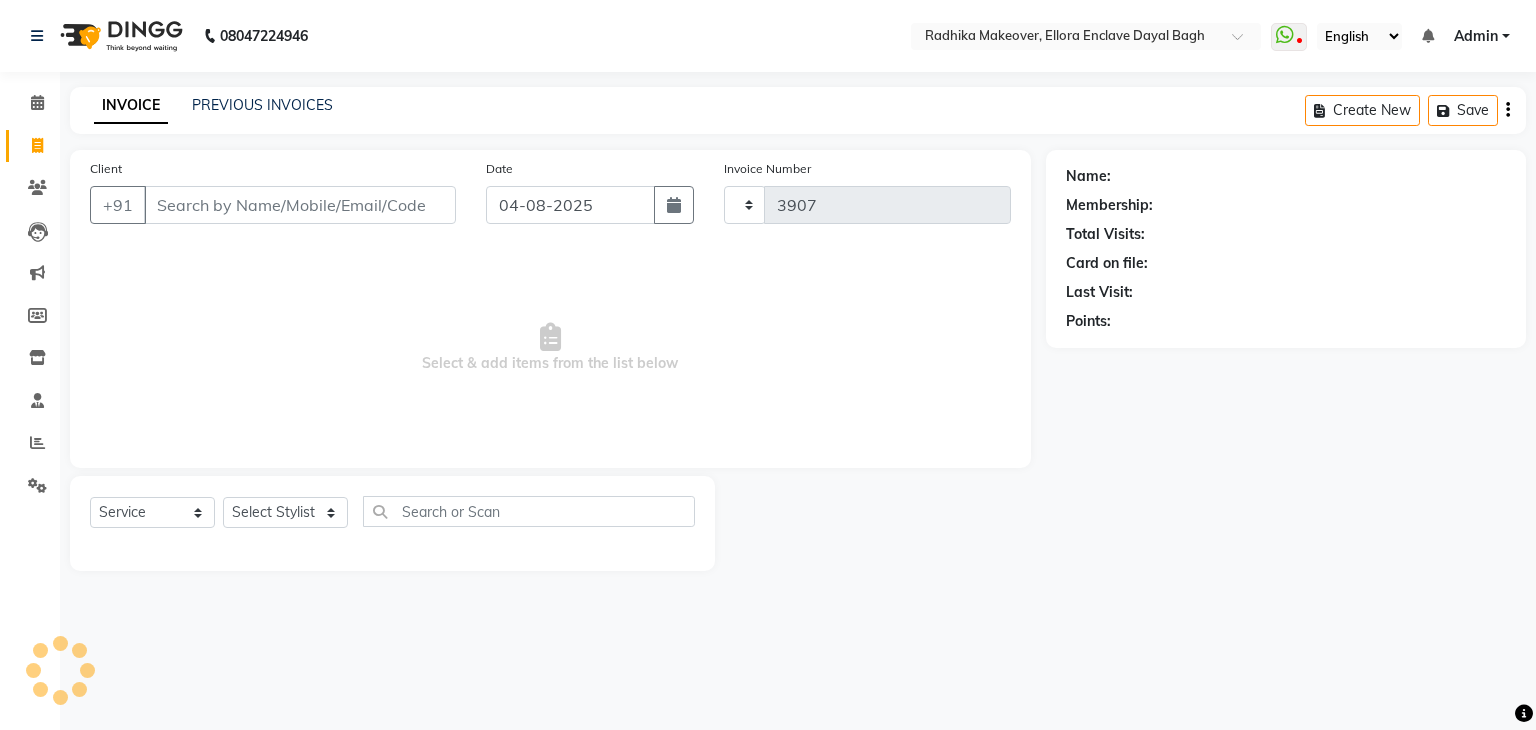 select on "6880" 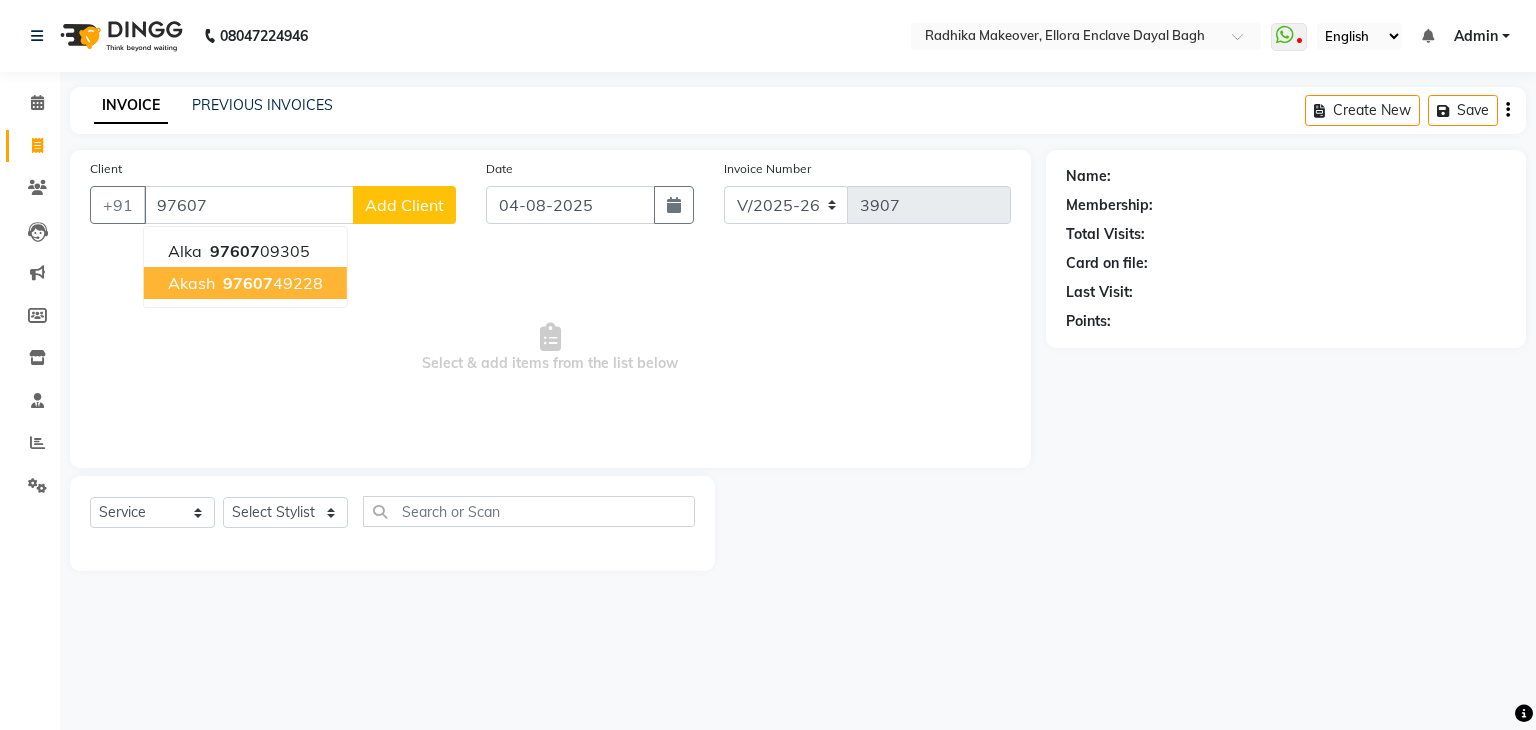 click on "97607 49228" at bounding box center (271, 283) 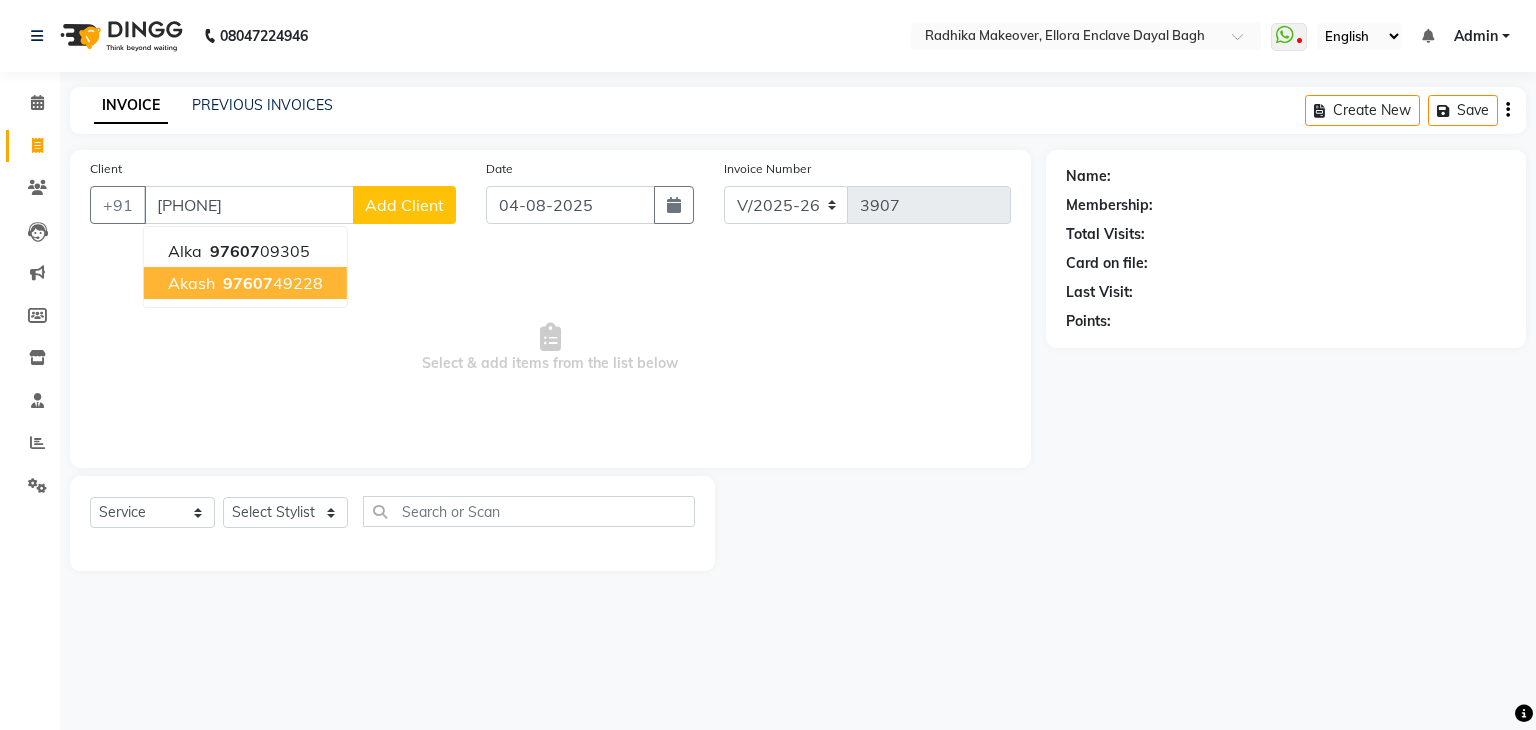 type on "[PHONE]" 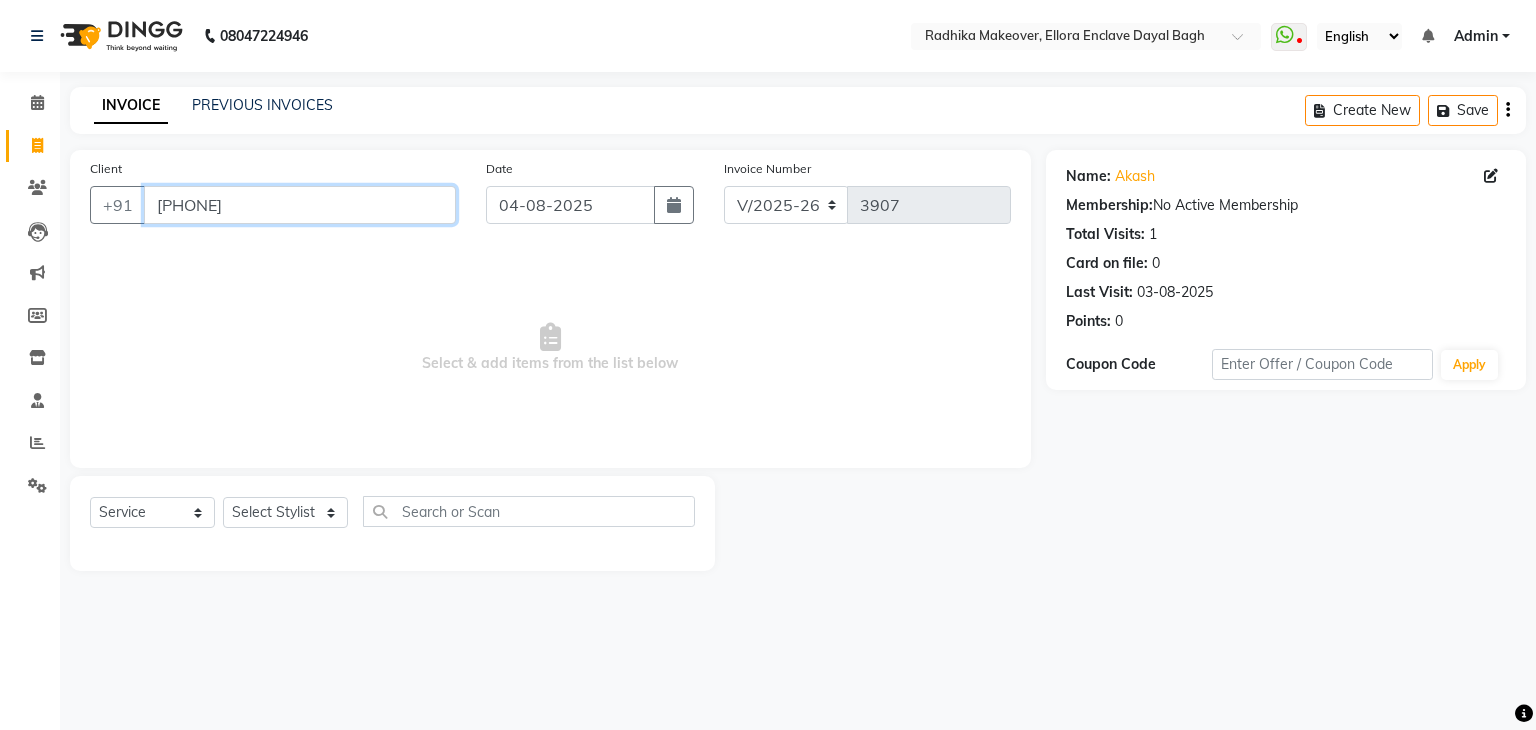 drag, startPoint x: 157, startPoint y: 207, endPoint x: 273, endPoint y: 220, distance: 116.72617 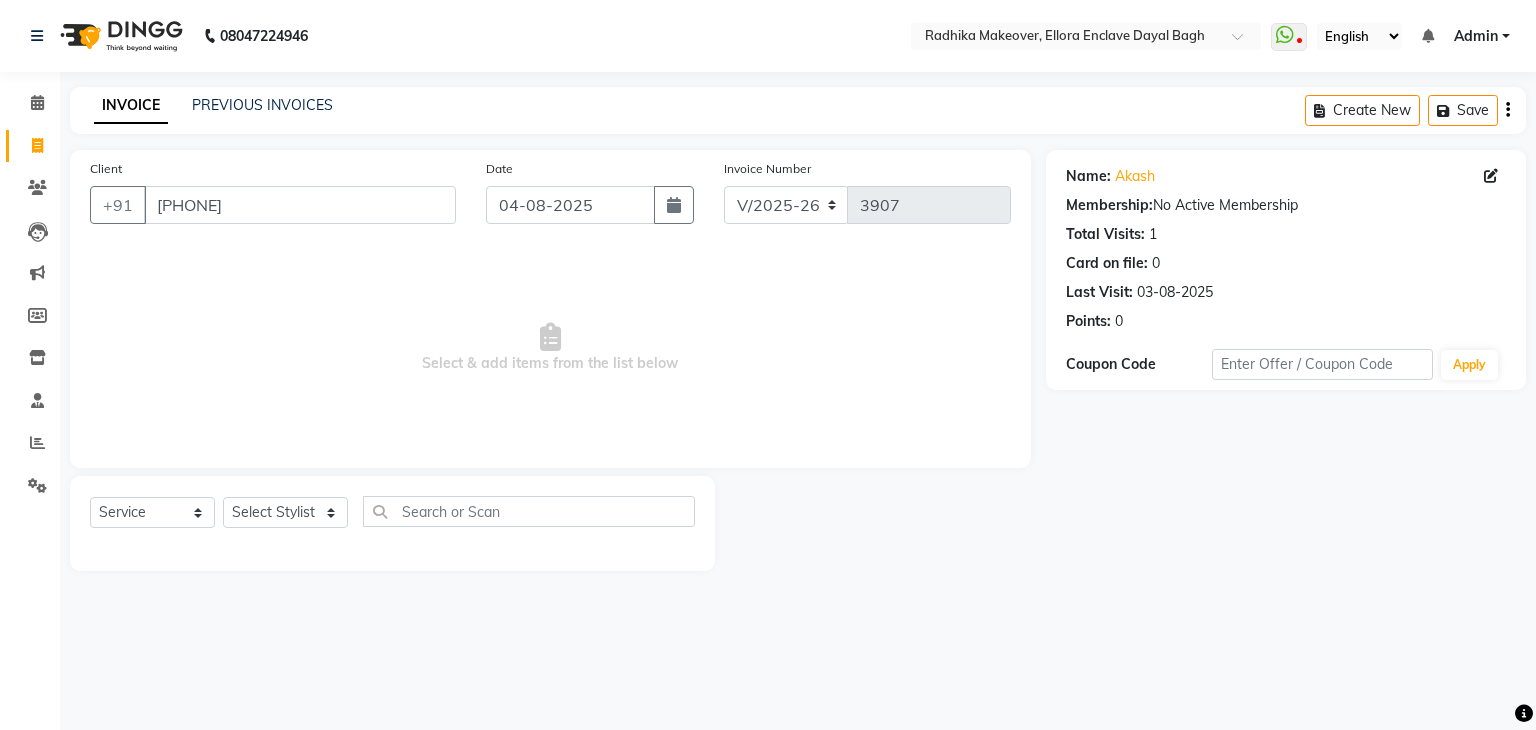 click on "PREVIOUS INVOICES" 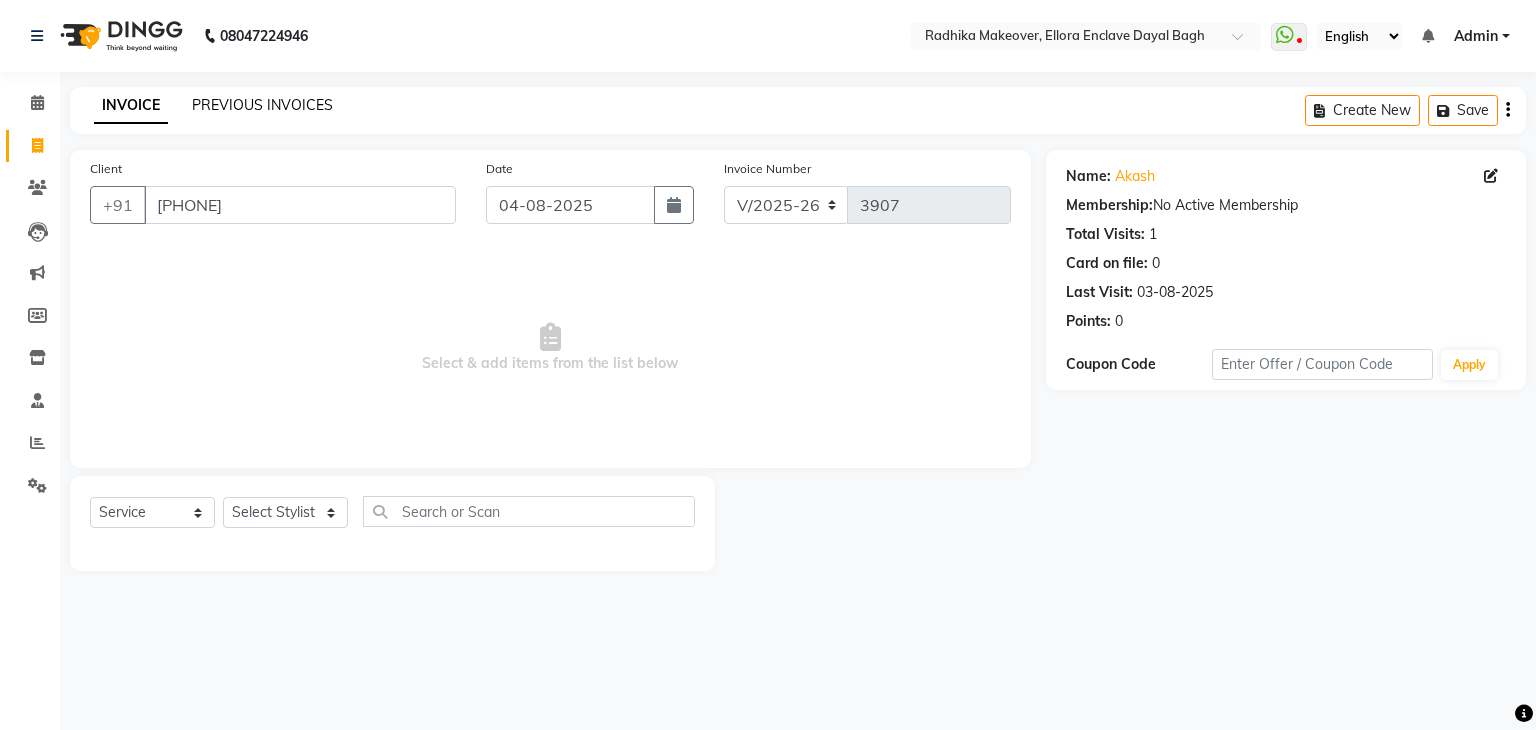 click on "PREVIOUS INVOICES" 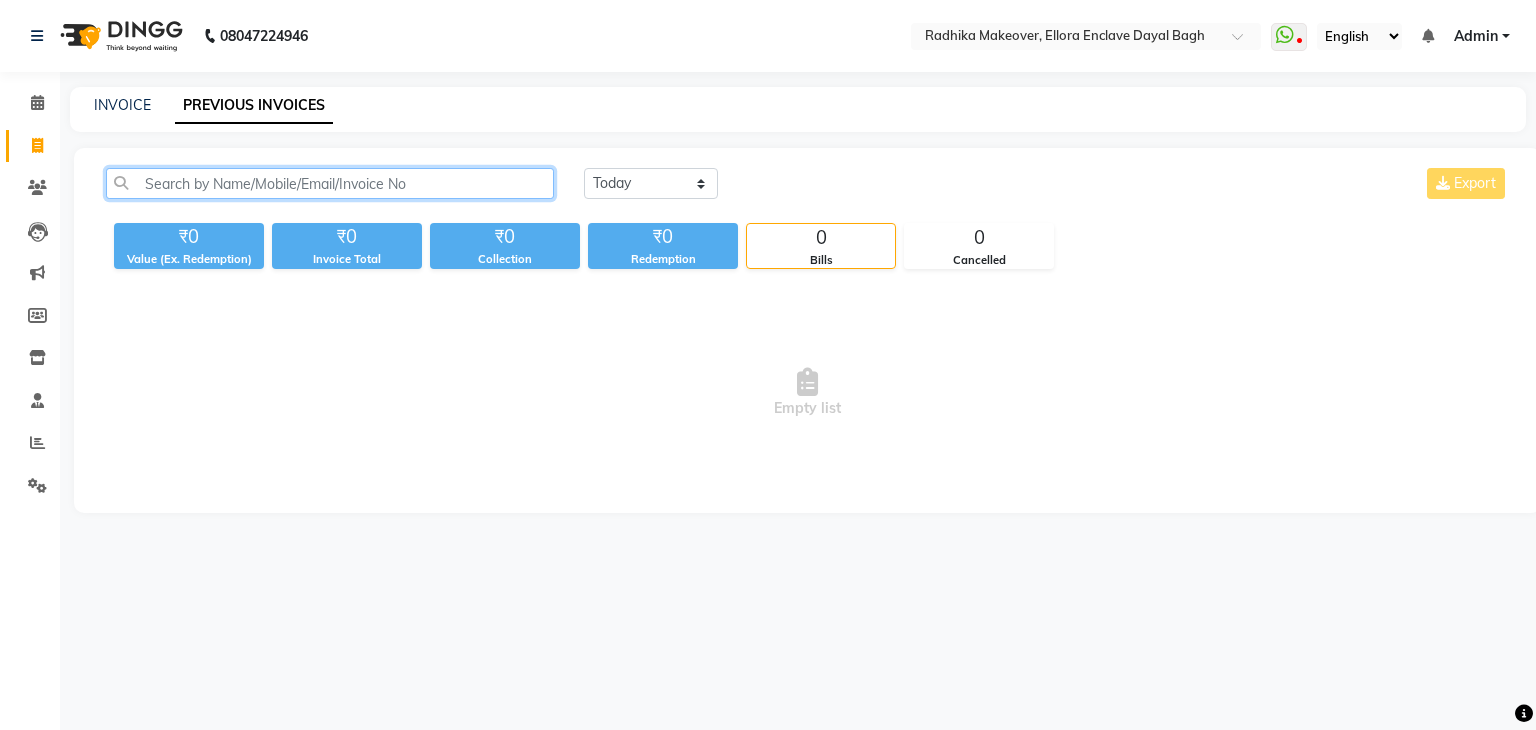 click 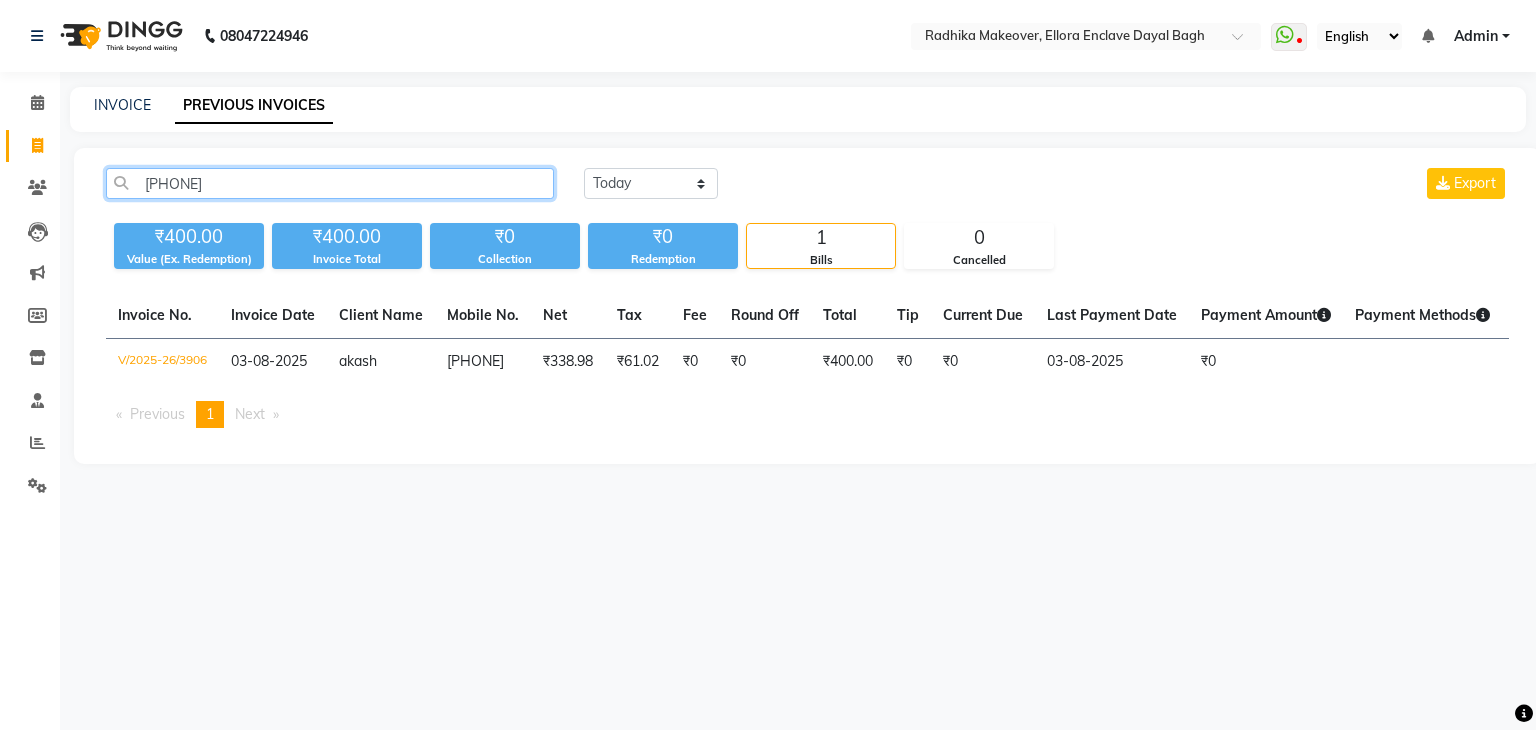 type on "9760749228" 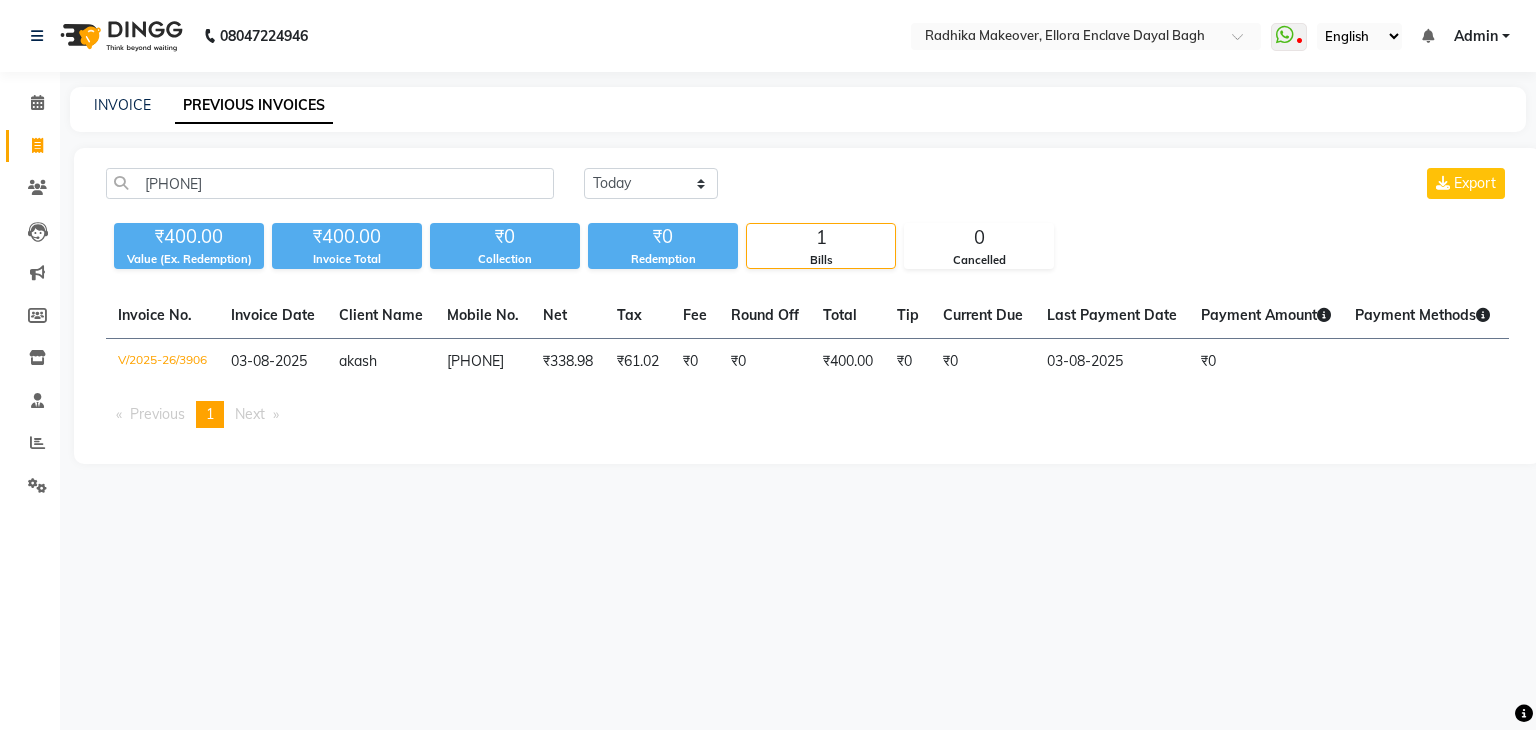 click on "Invoice" 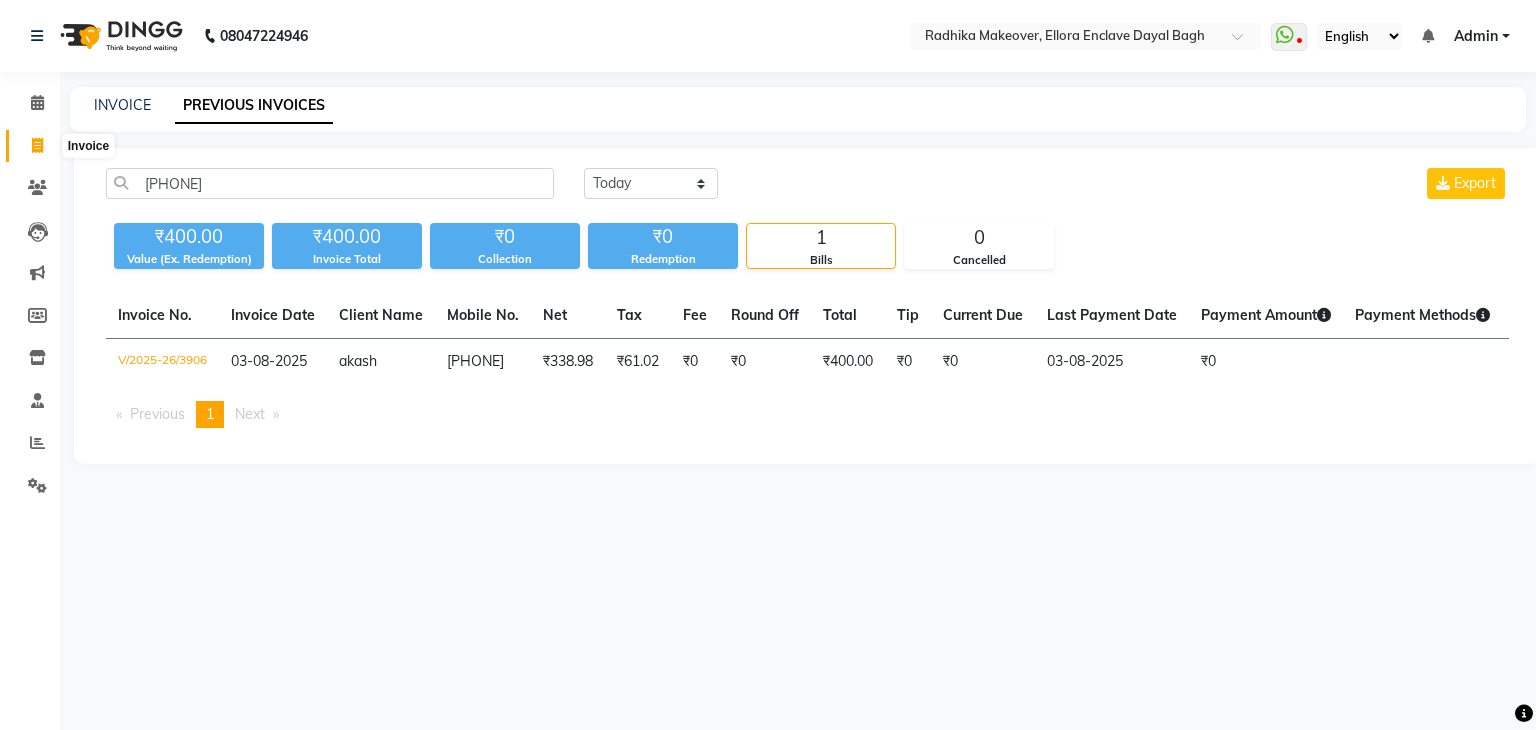 click 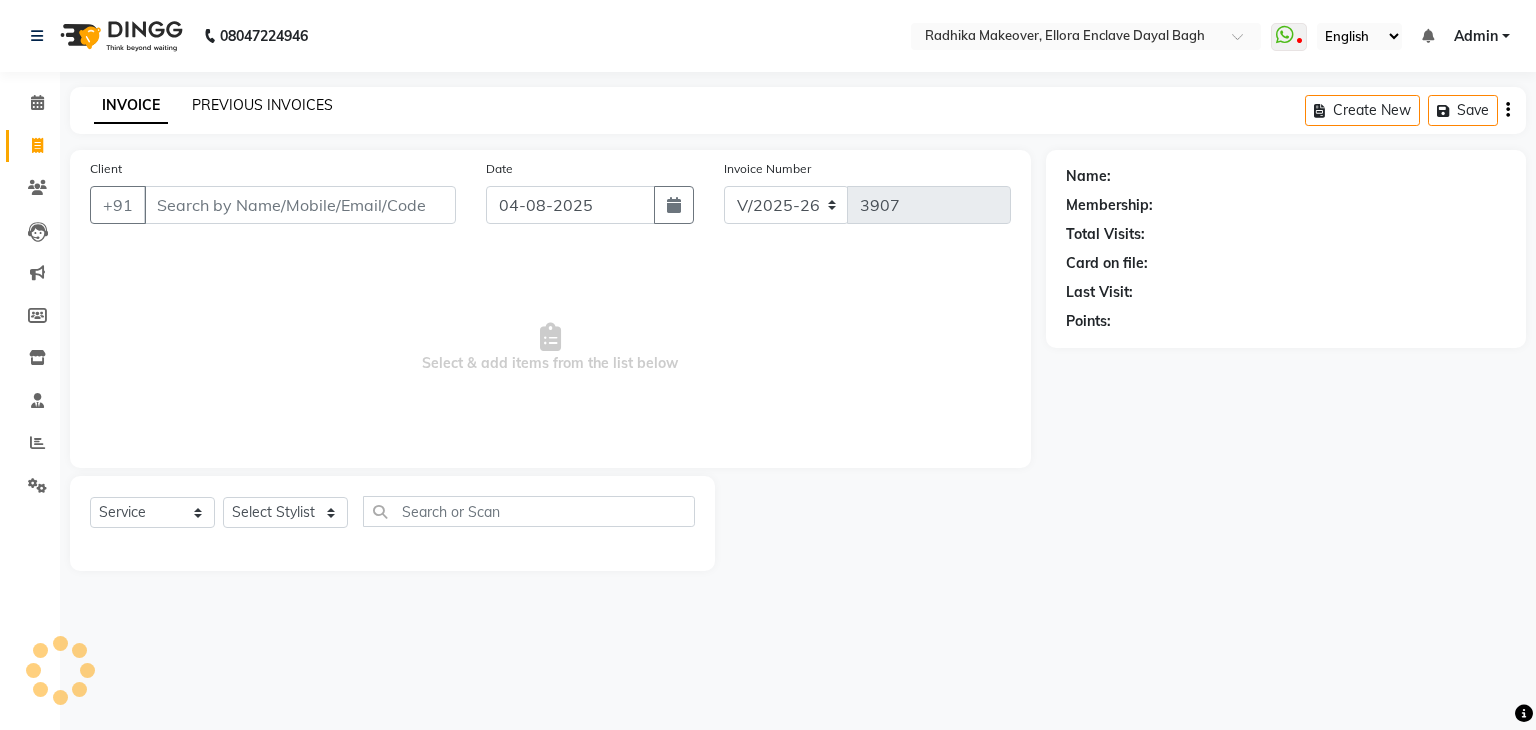 click on "PREVIOUS INVOICES" 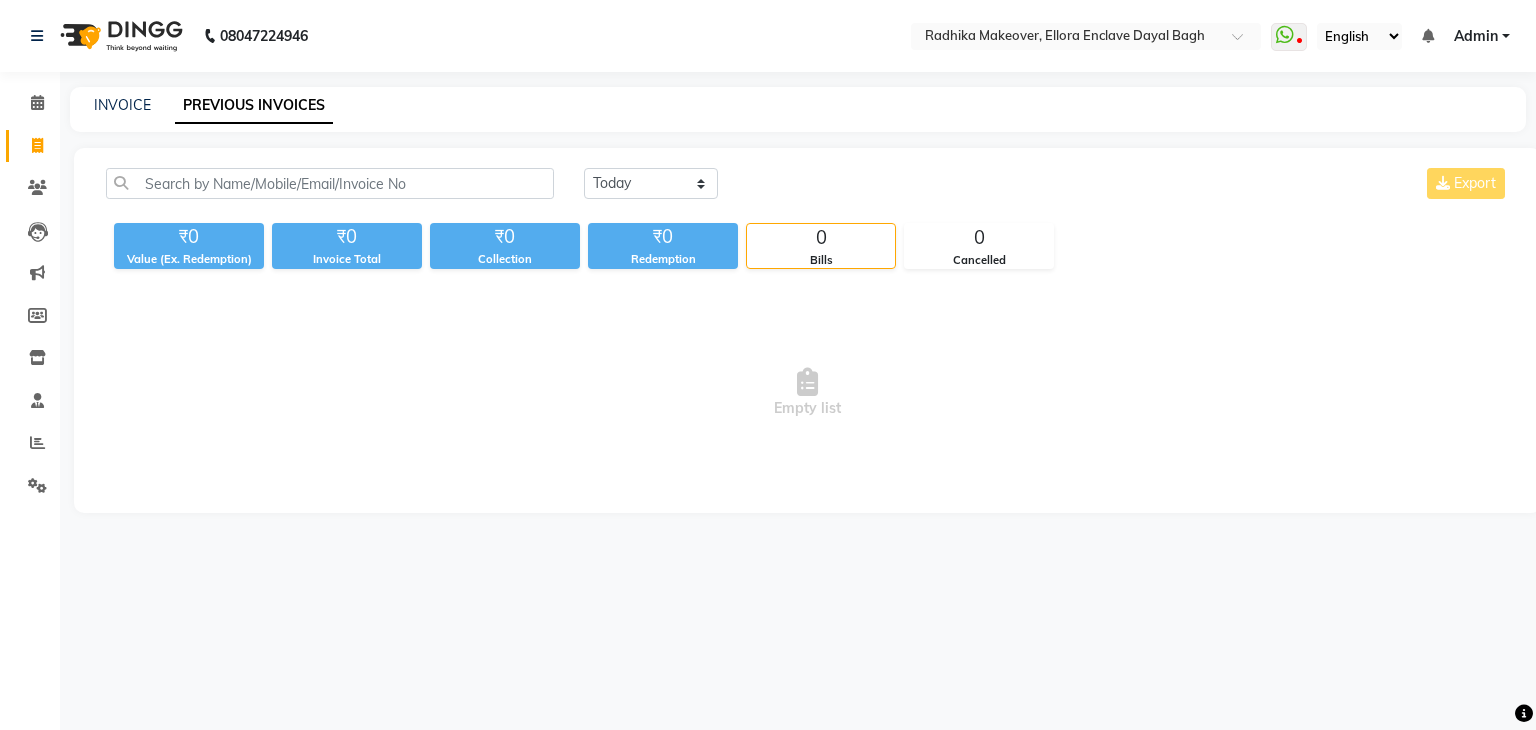 click on "₹0" 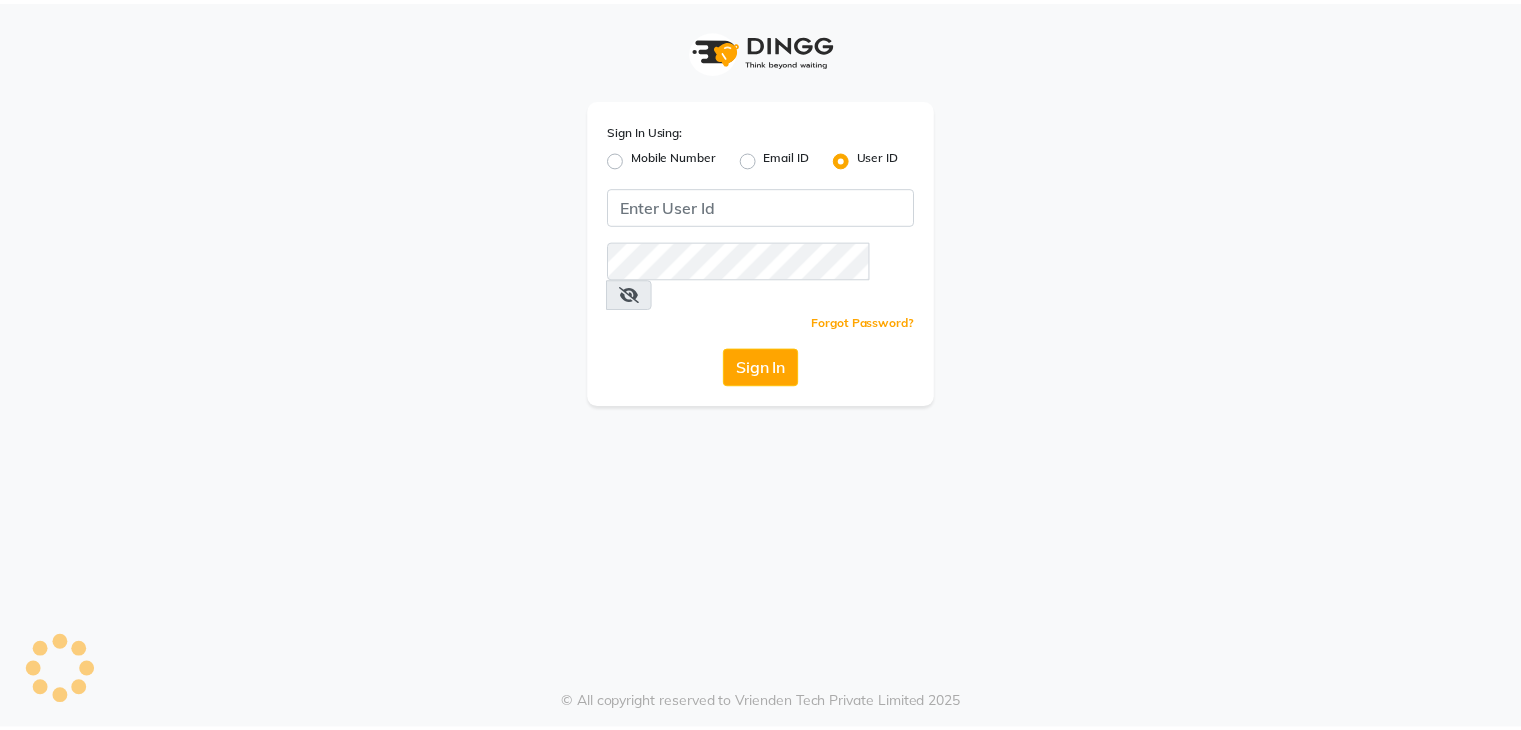scroll, scrollTop: 0, scrollLeft: 0, axis: both 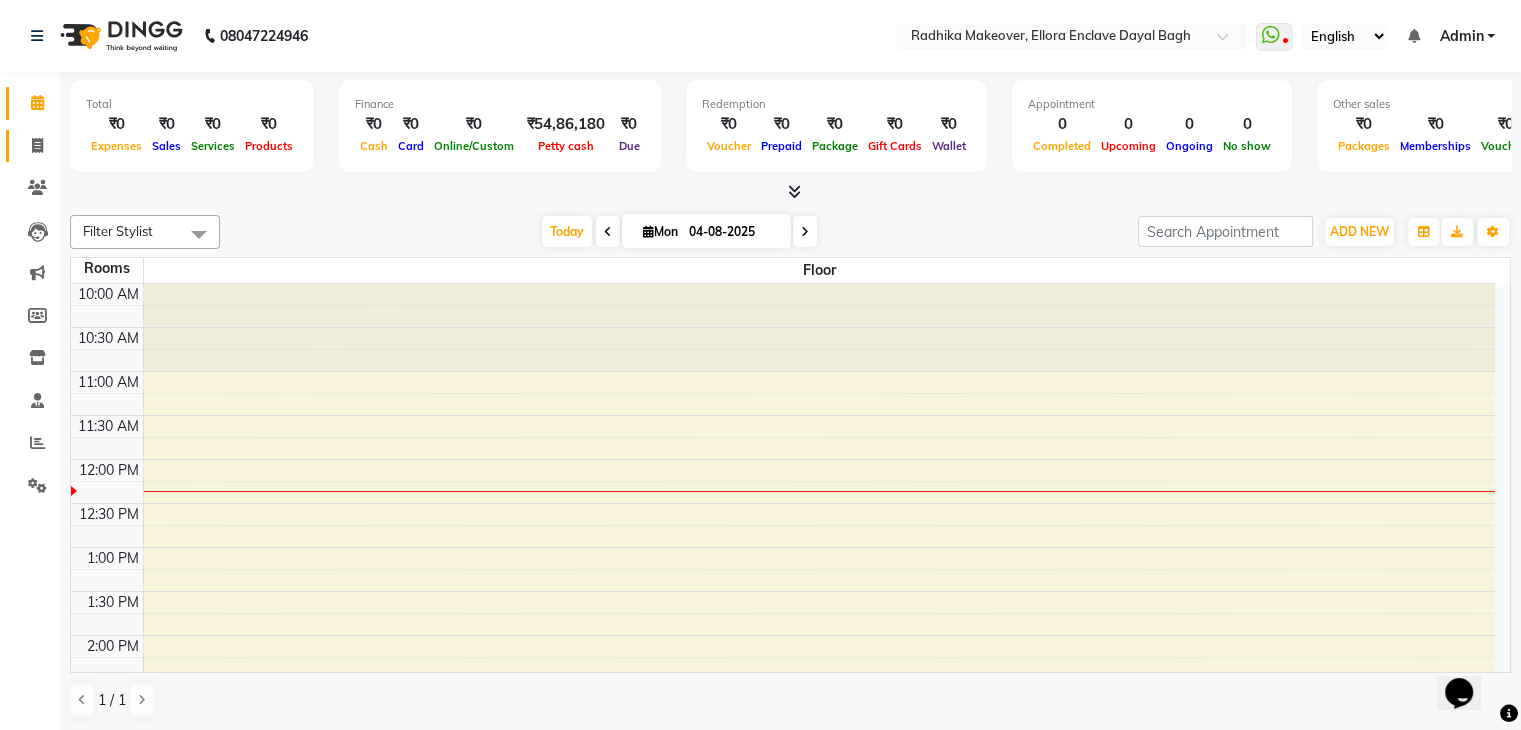 click 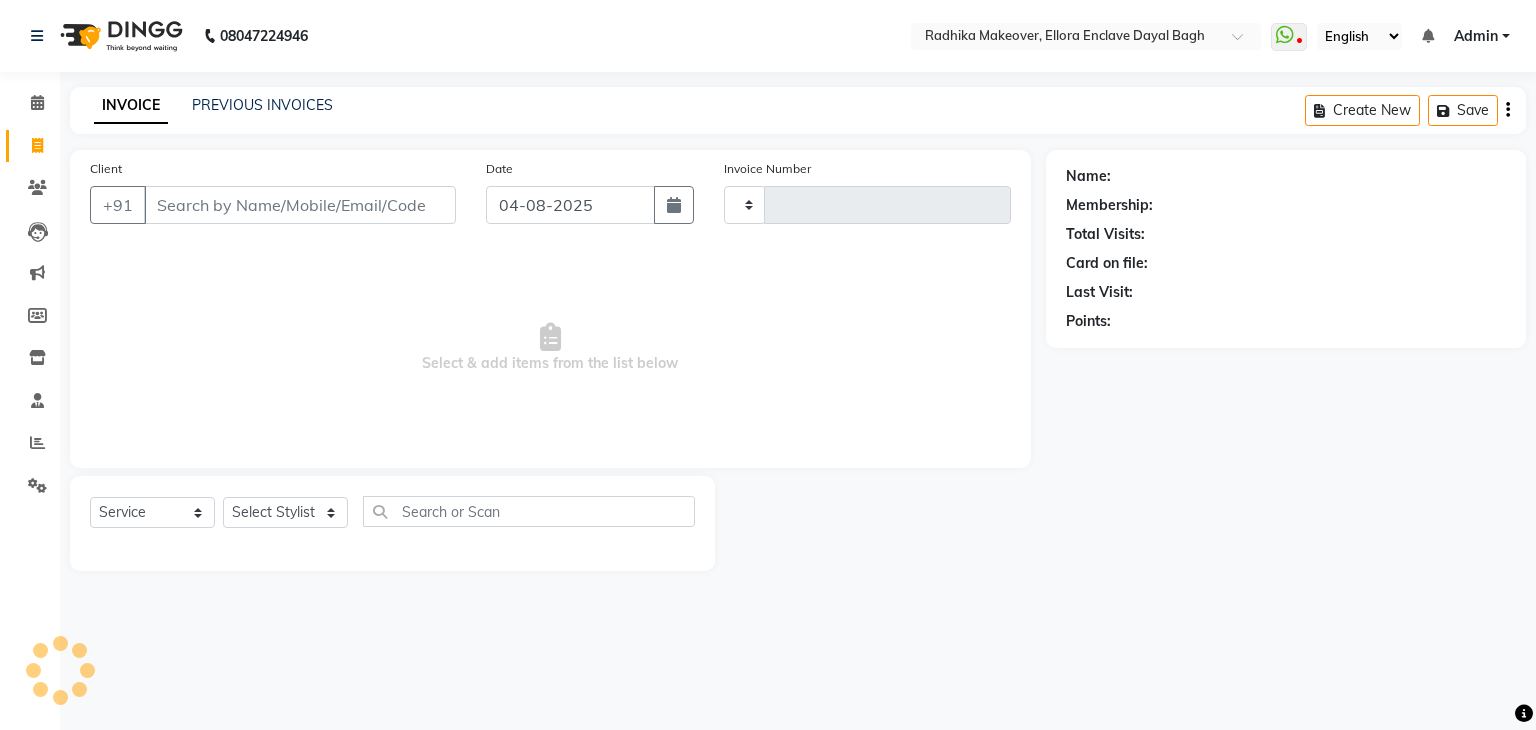 type on "3907" 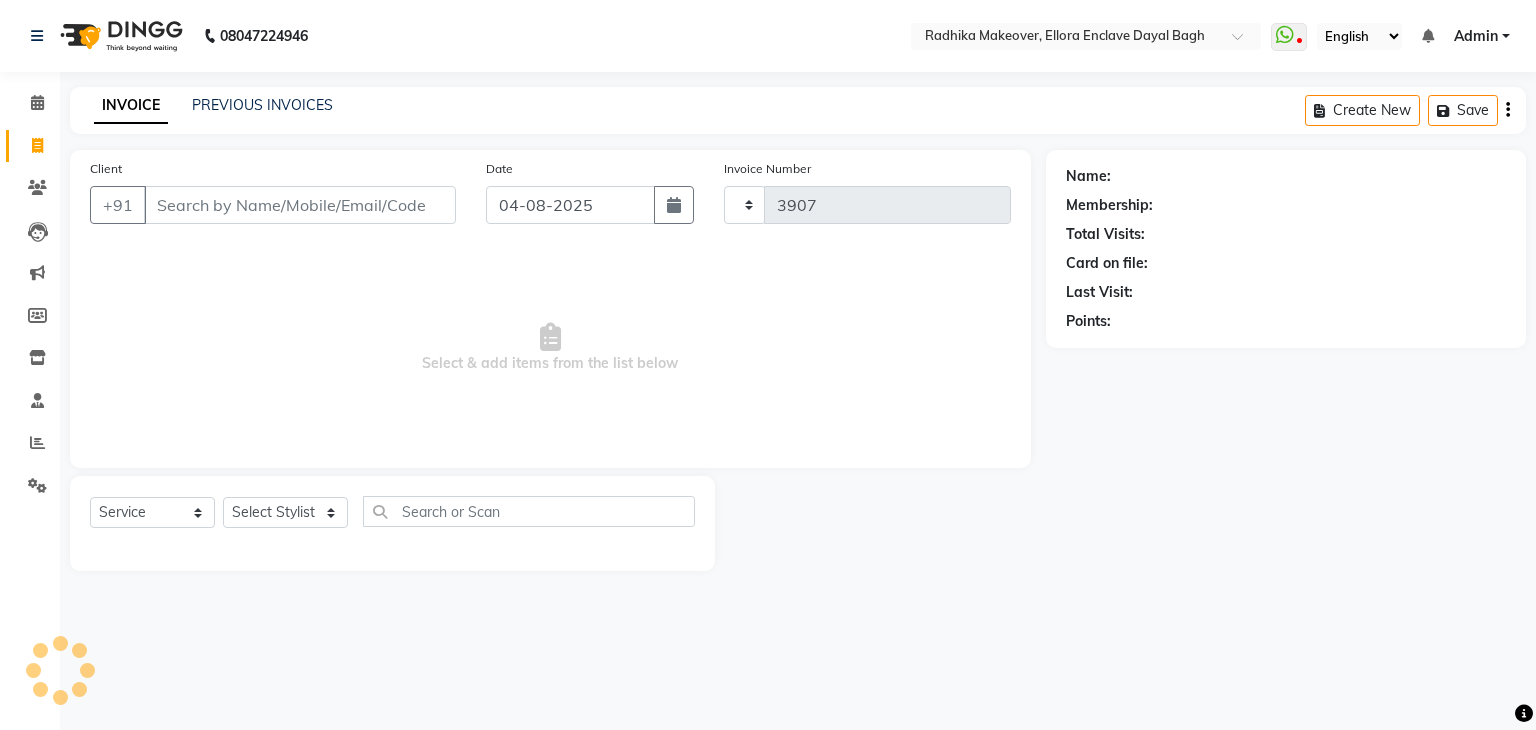 select on "6880" 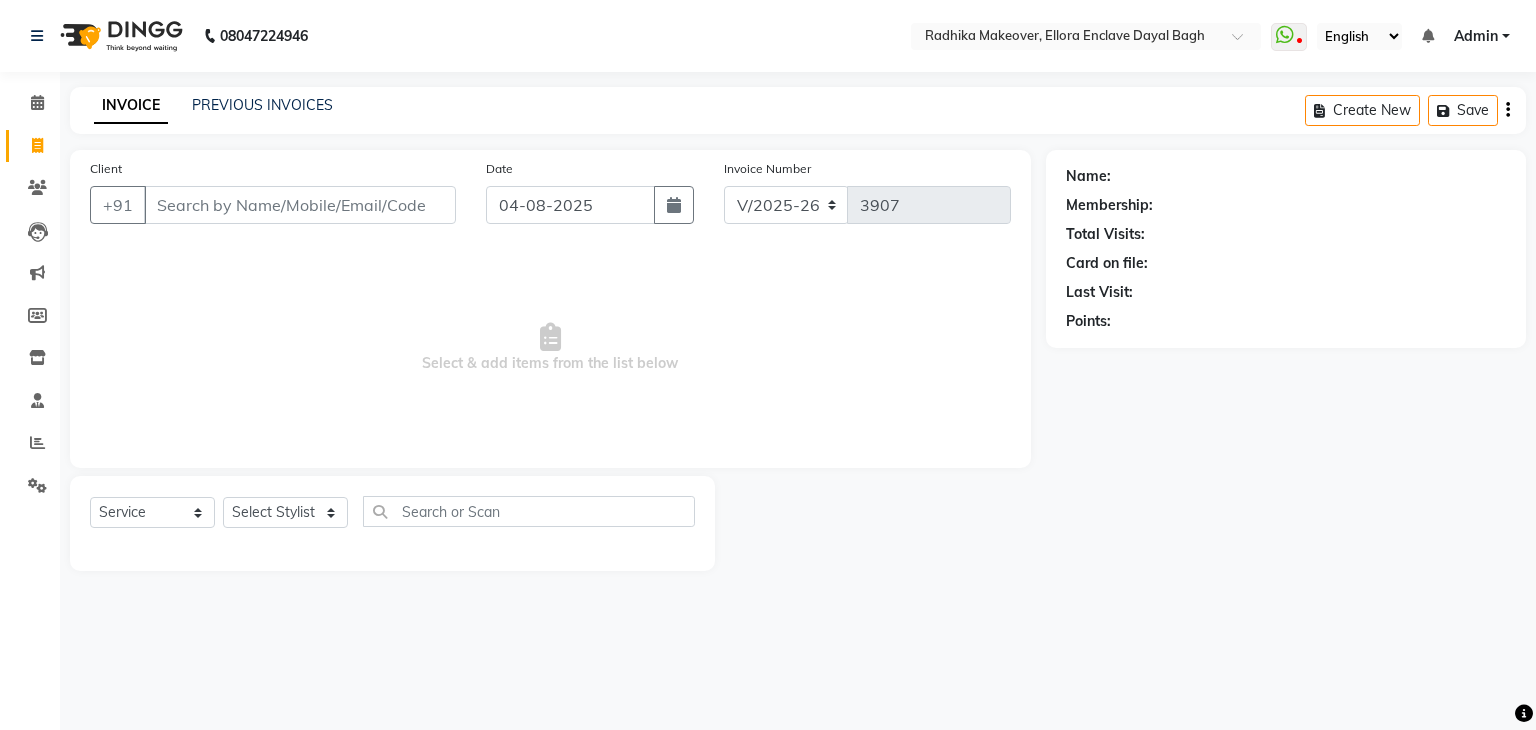 click 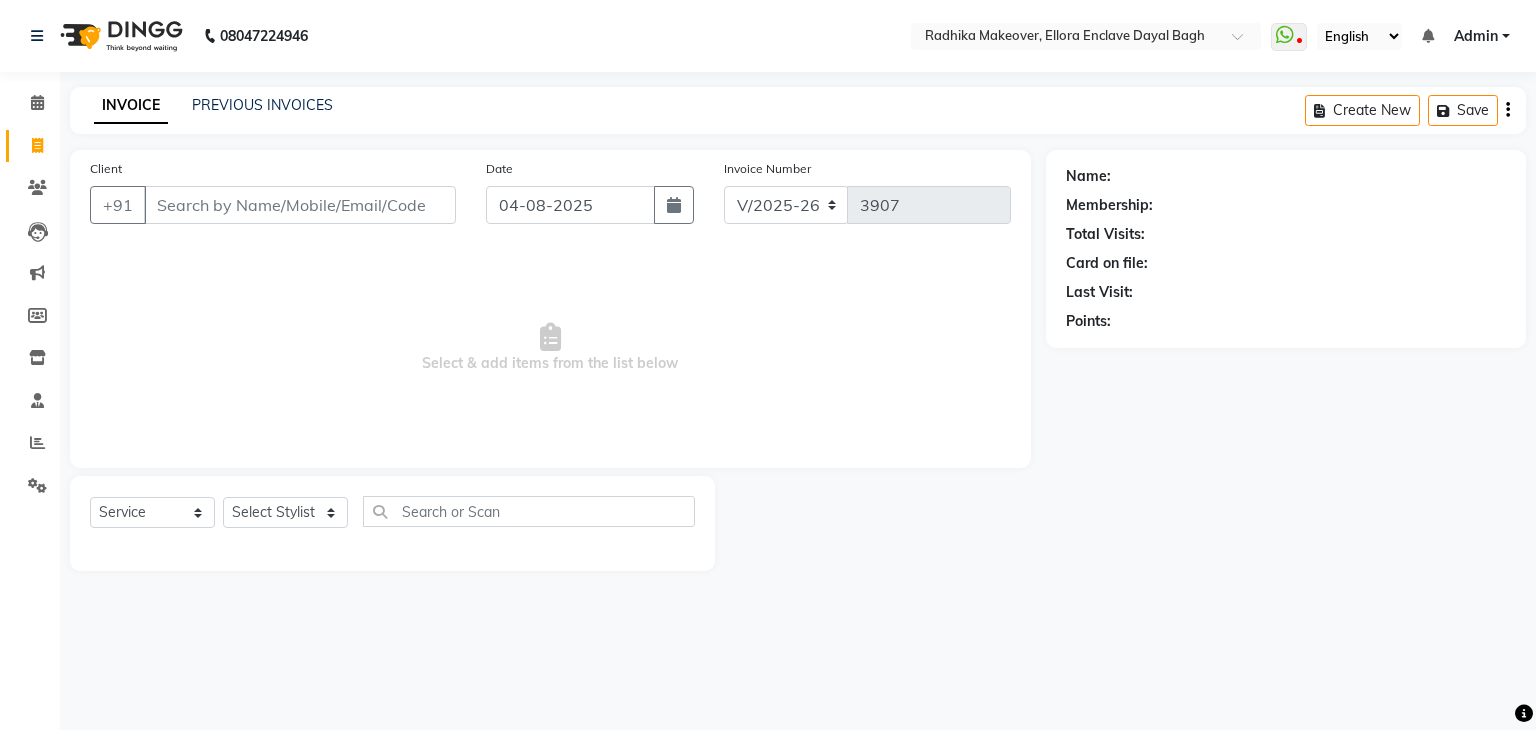 click 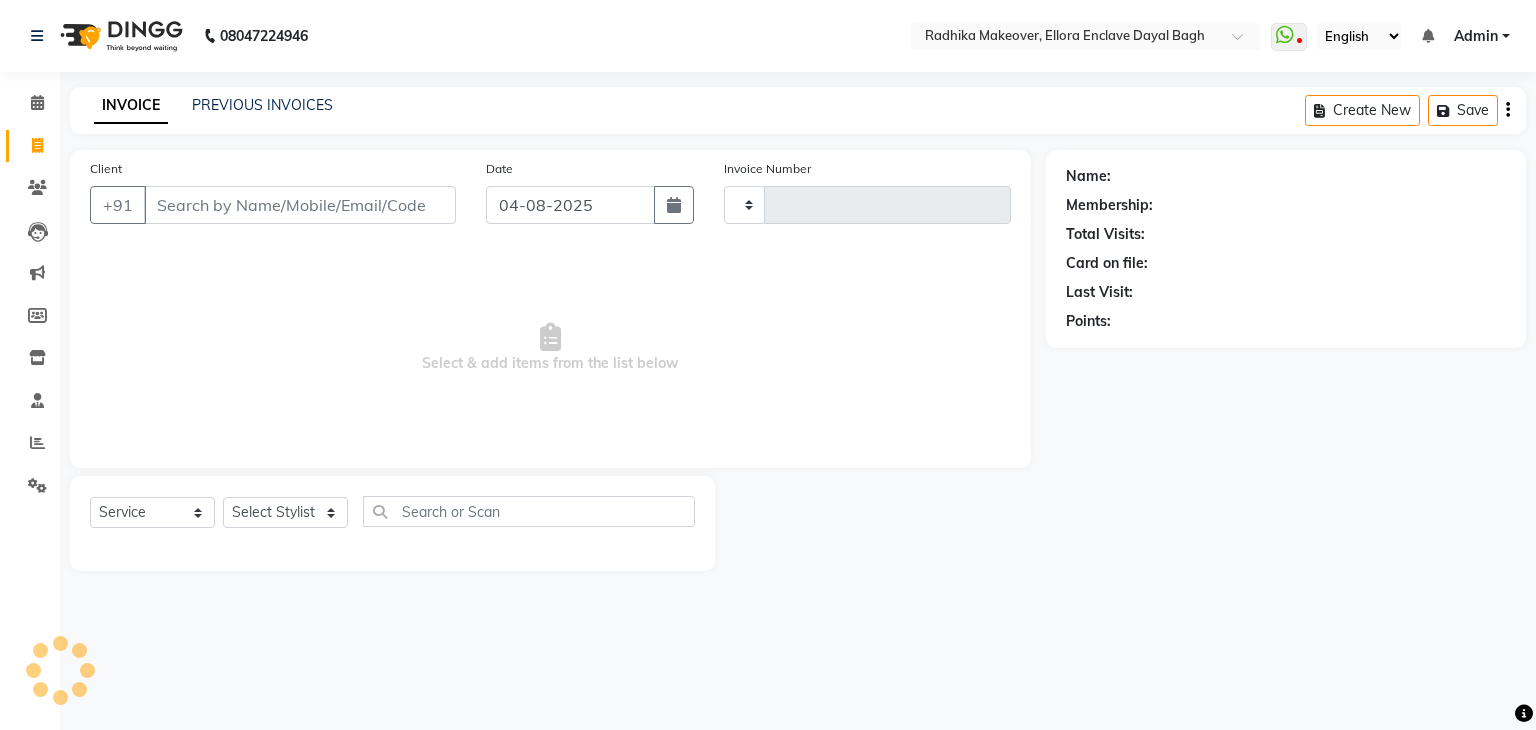 type on "3907" 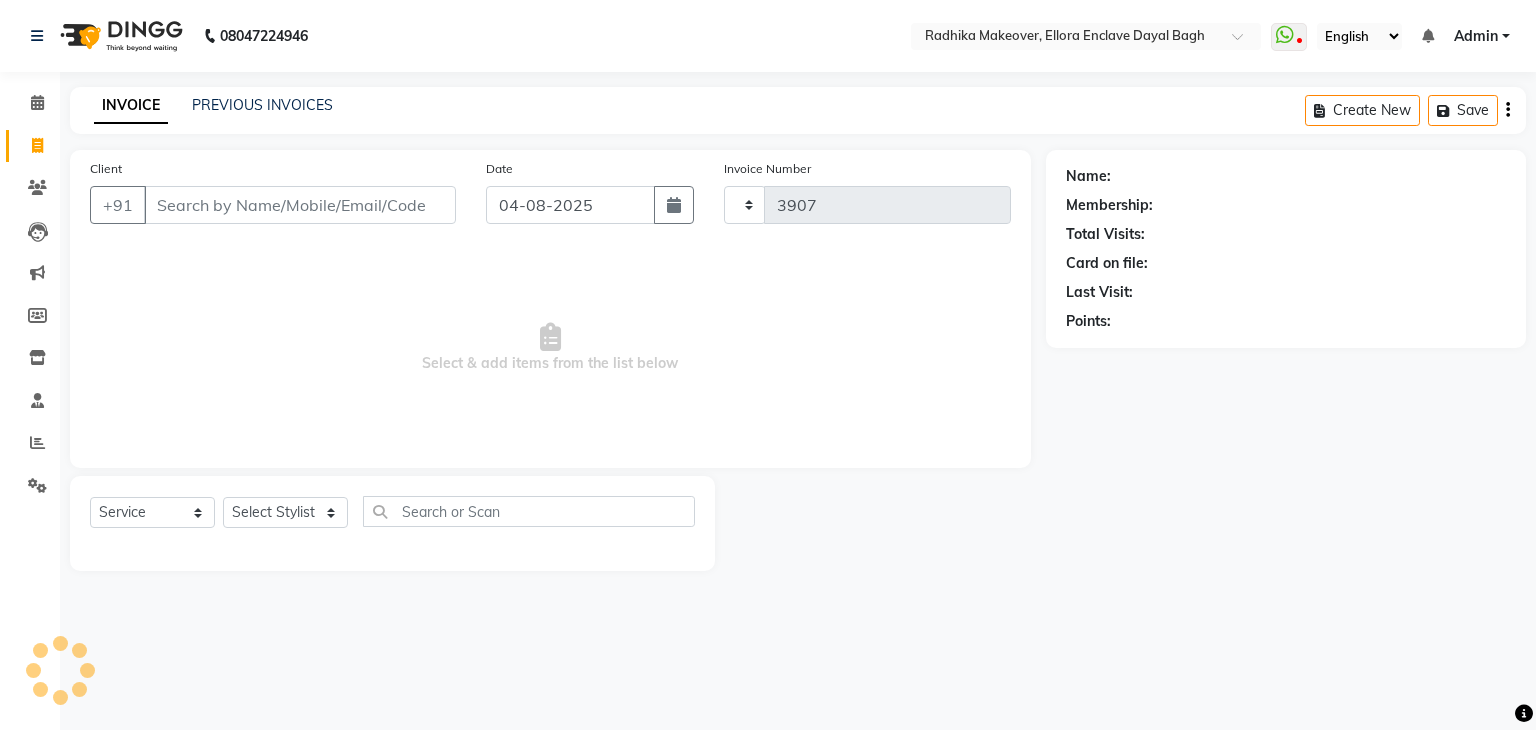select on "6880" 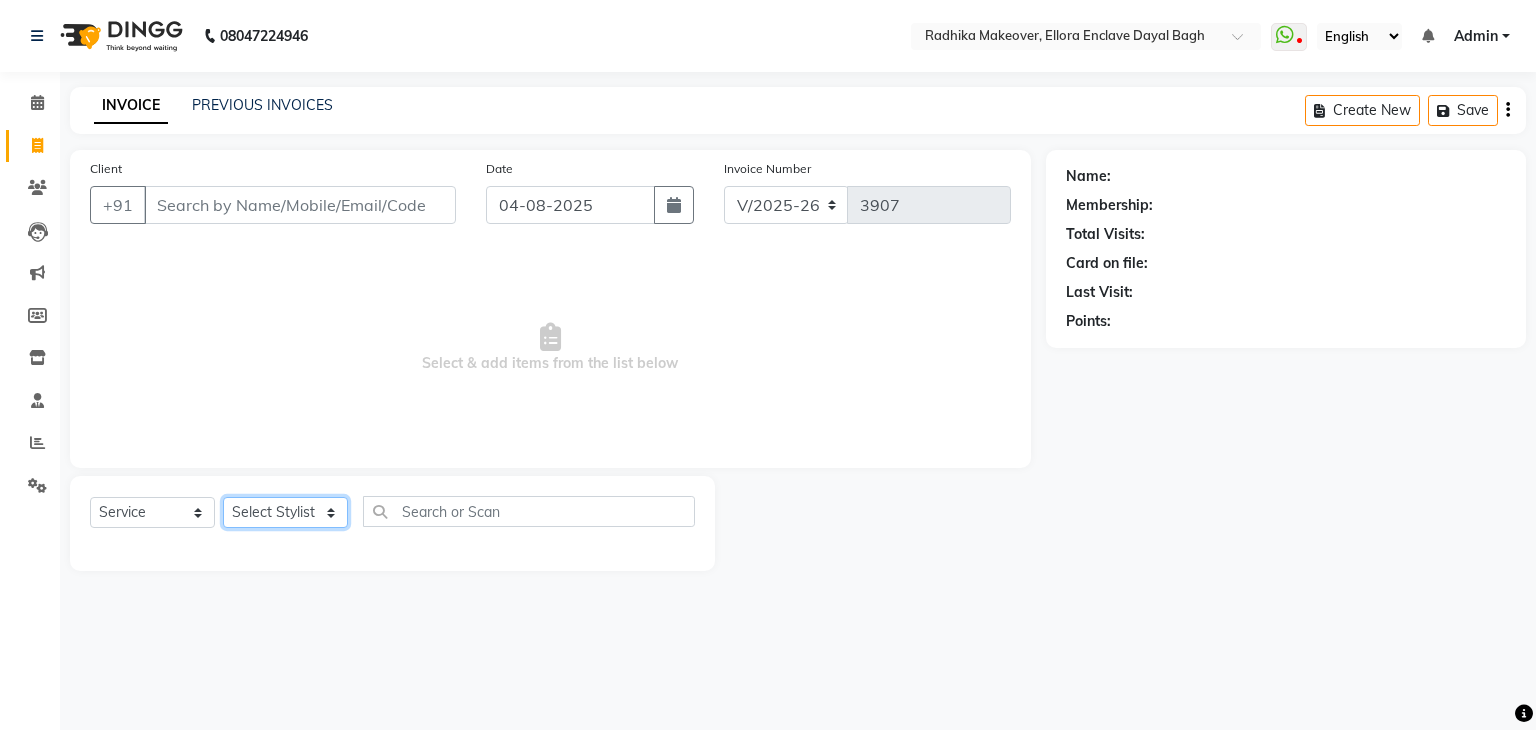 click on "Select Stylist AMAN DANISH SALMANI GOPAL PACHORI KANU KAVITA KIRAN KUMARI MEENU KUMARI NEHA NIKHIL CHAUDHARY Priya PRIYANKA YADAV RASHMI SANDHYA SHAGUFTA SHWETA SONA SAXENA SOUMYA TUSHAR OTWAL VINAY KUMAR" 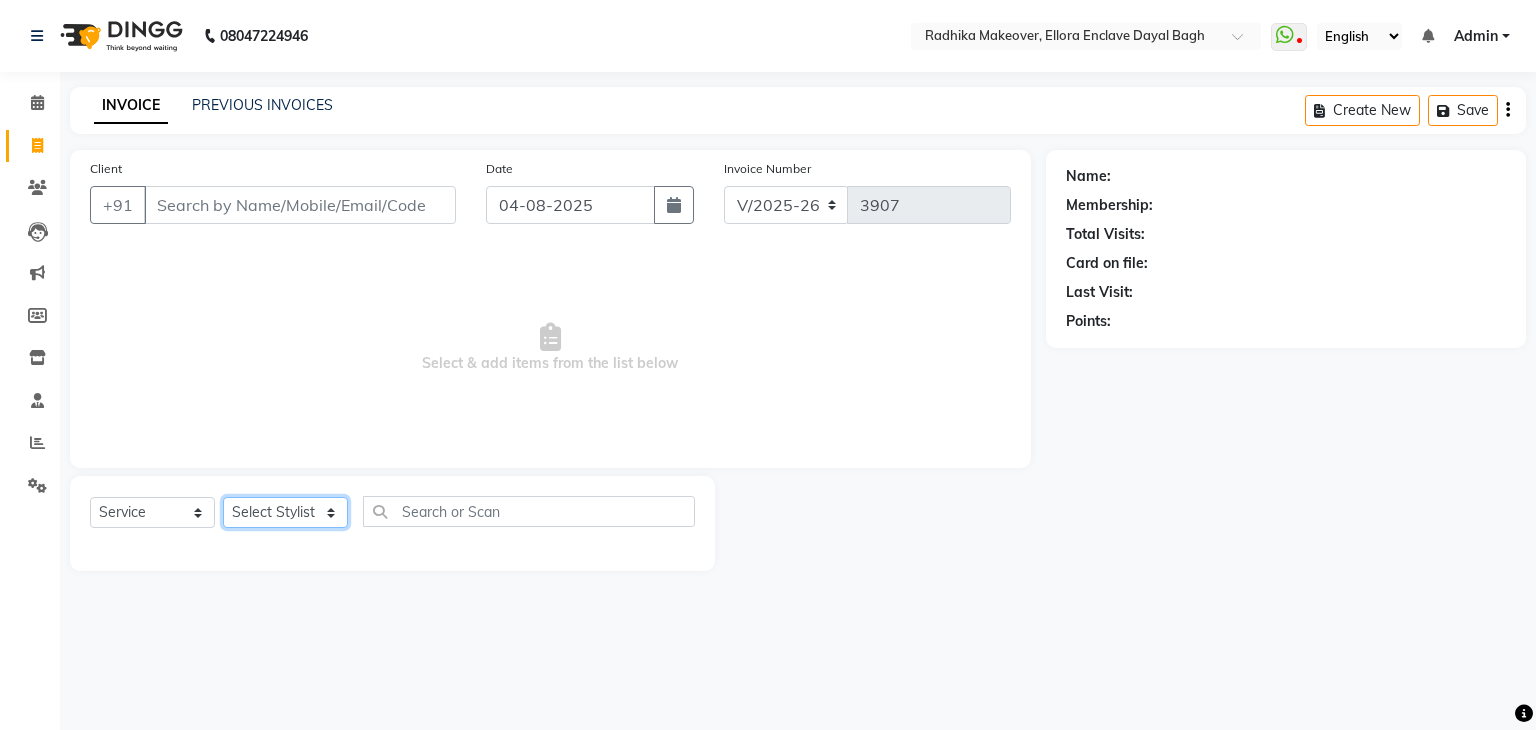 select on "53879" 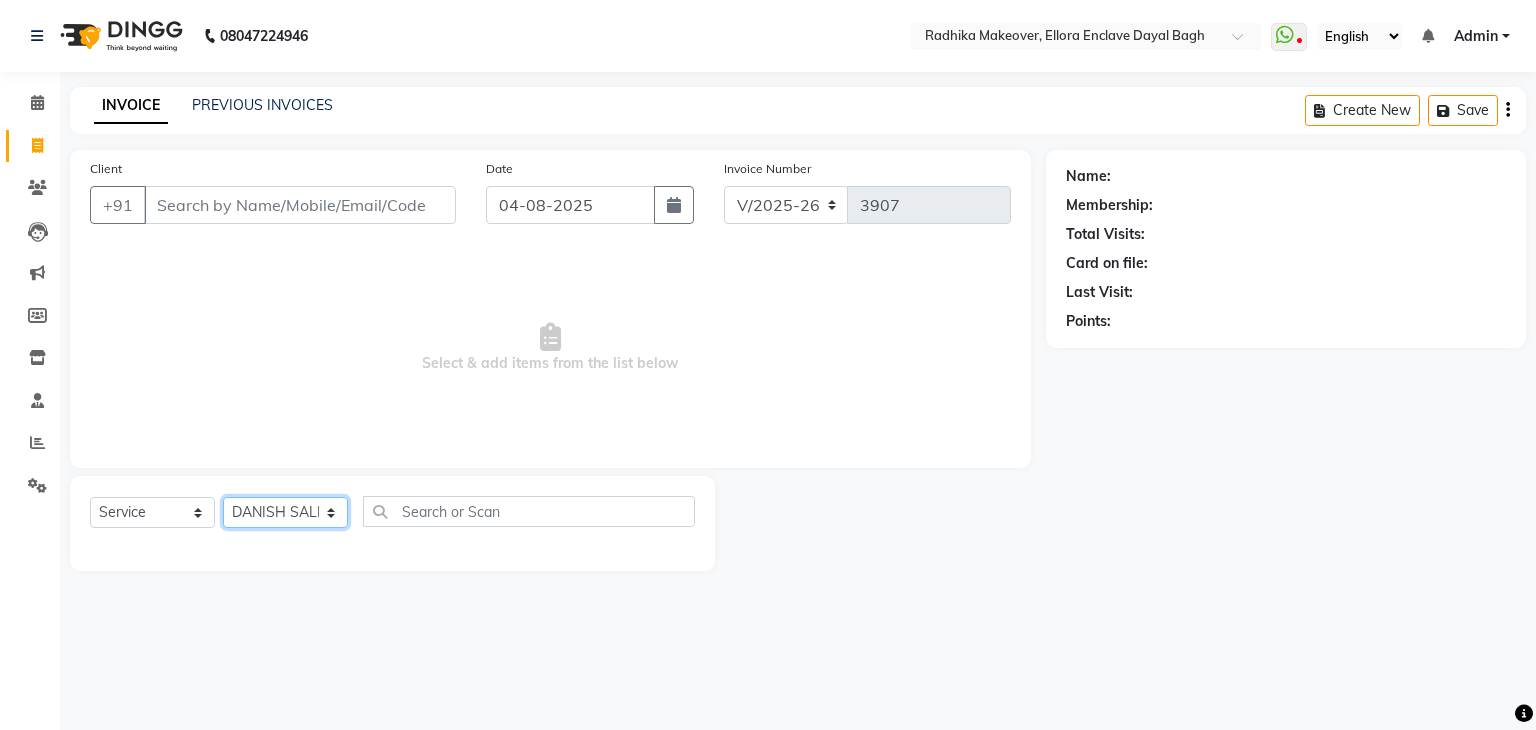 click on "Select Stylist AMAN DANISH SALMANI GOPAL PACHORI KANU KAVITA KIRAN KUMARI MEENU KUMARI NEHA NIKHIL CHAUDHARY Priya PRIYANKA YADAV RASHMI SANDHYA SHAGUFTA SHWETA SONA SAXENA SOUMYA TUSHAR OTWAL VINAY KUMAR" 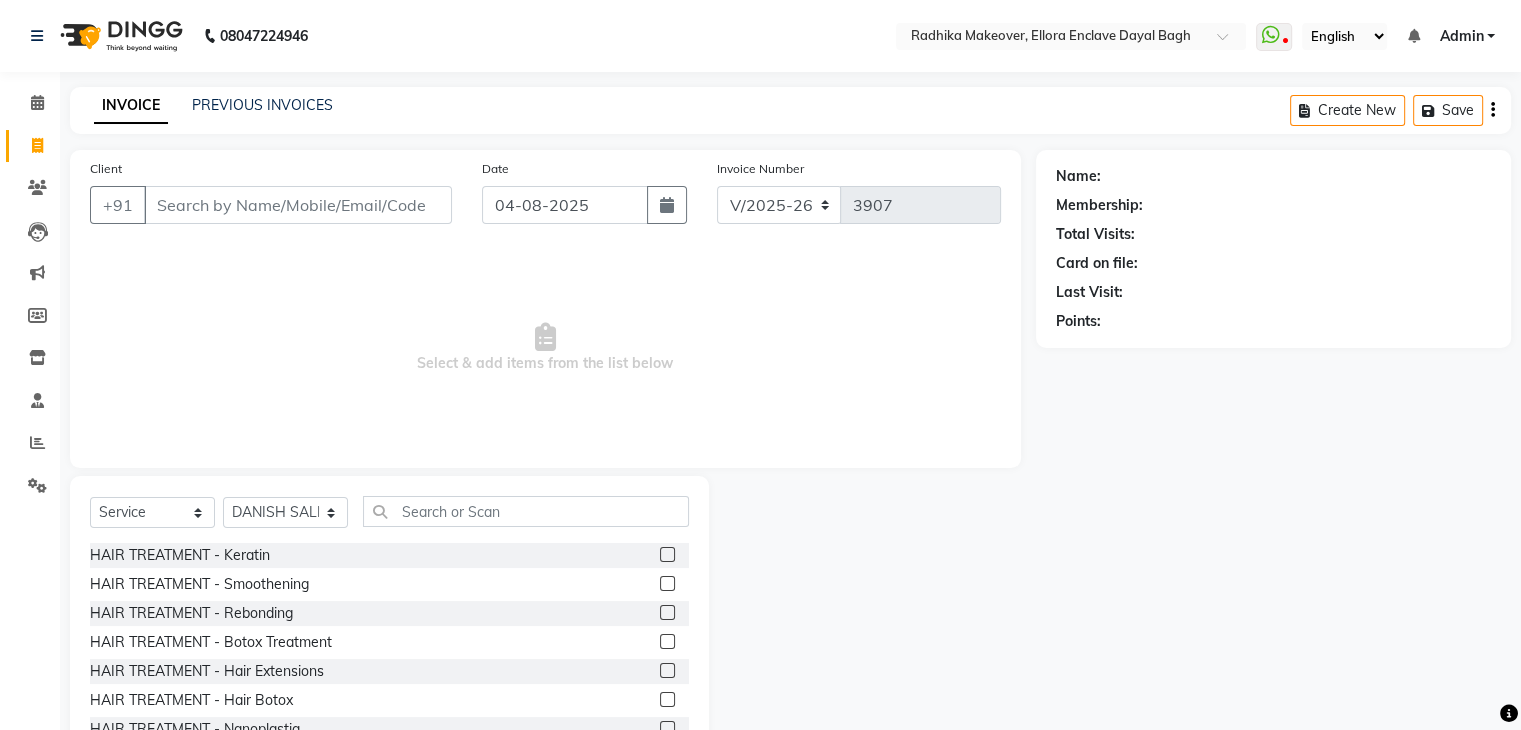 click on "Select  Service  Product  Membership  Package Voucher Prepaid Gift Card  Select Stylist AMAN DANISH SALMANI GOPAL PACHORI KANU KAVITA KIRAN KUMARI MEENU KUMARI NEHA NIKHIL CHAUDHARY Priya PRIYANKA YADAV RASHMI SANDHYA SHAGUFTA SHWETA SONA SAXENA SOUMYA TUSHAR OTWAL VINAY KUMAR" 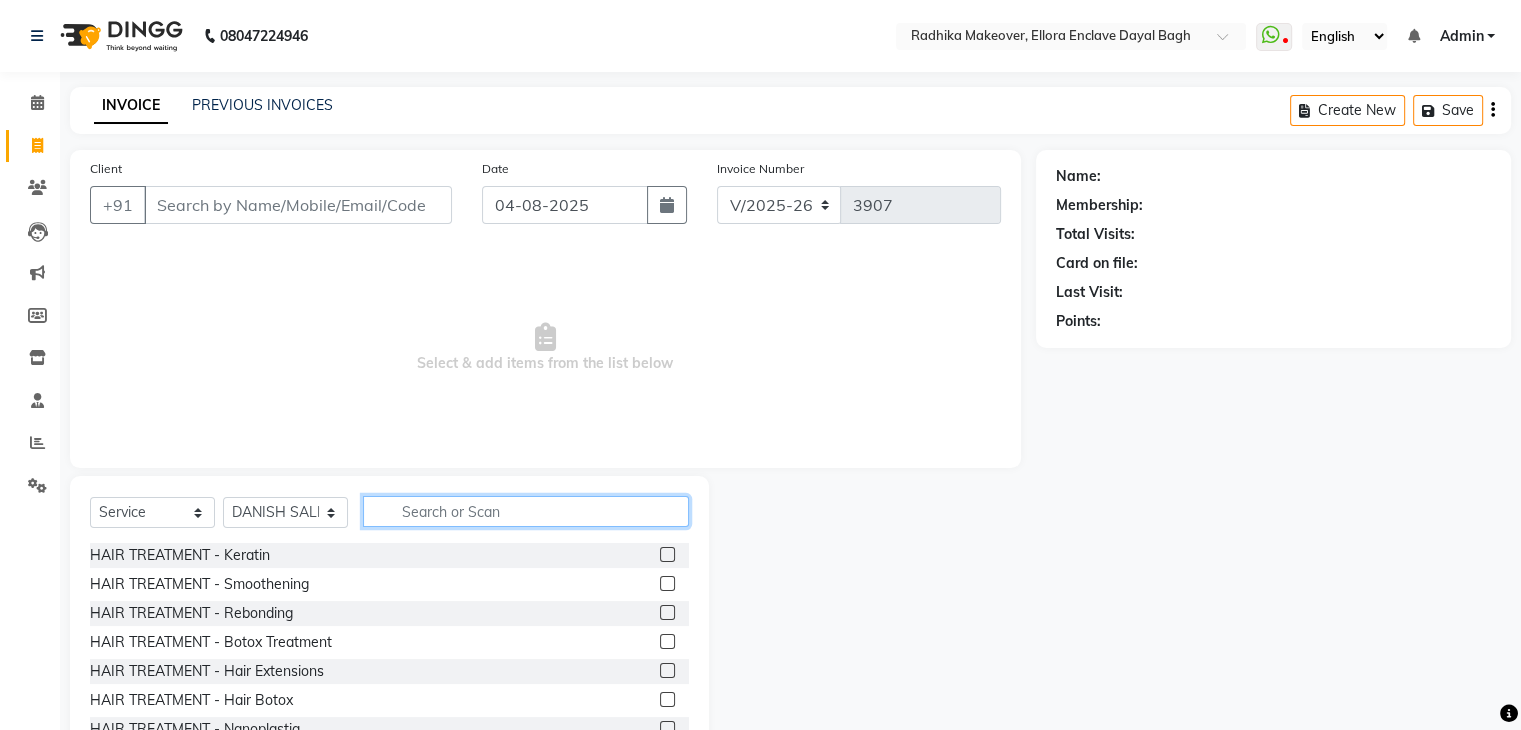 click 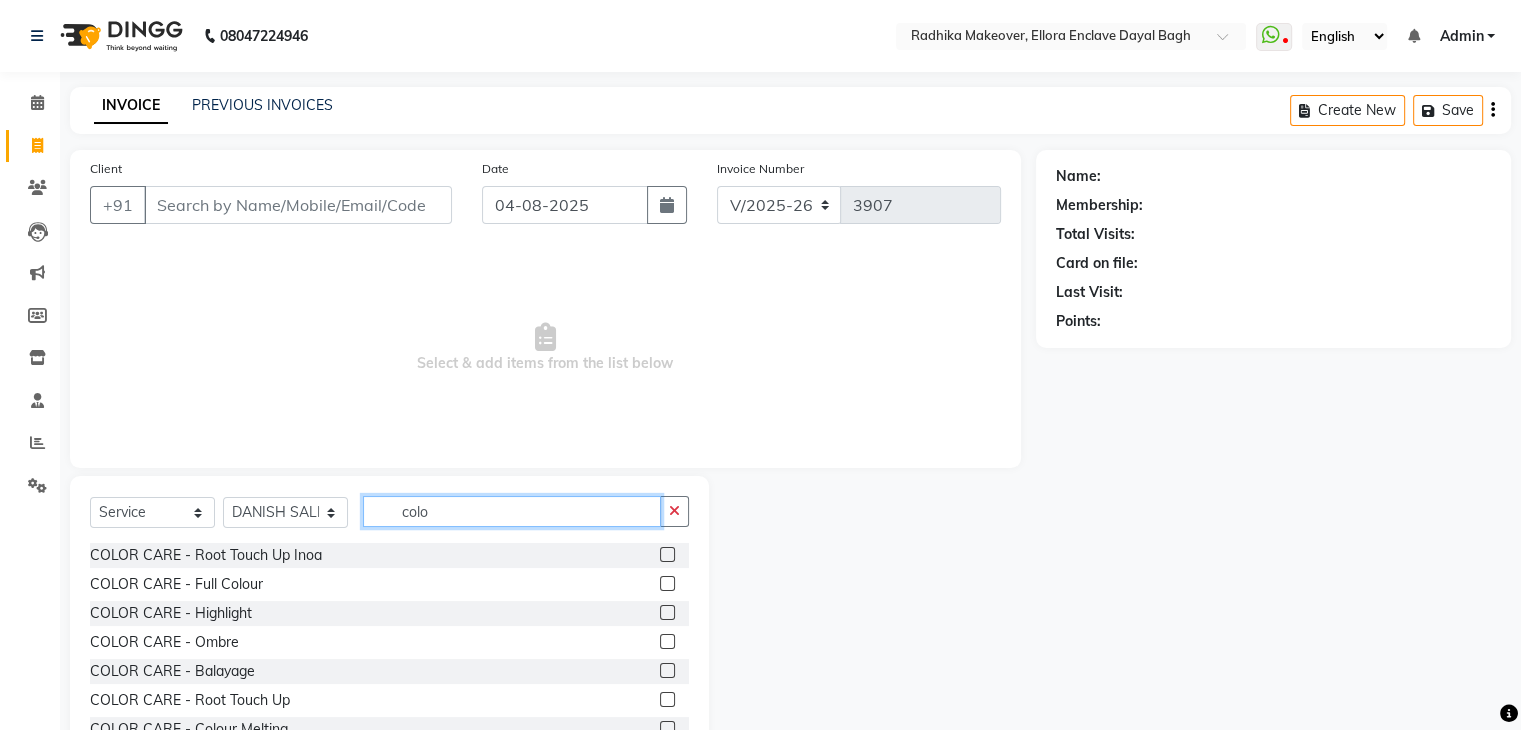 type on "colo" 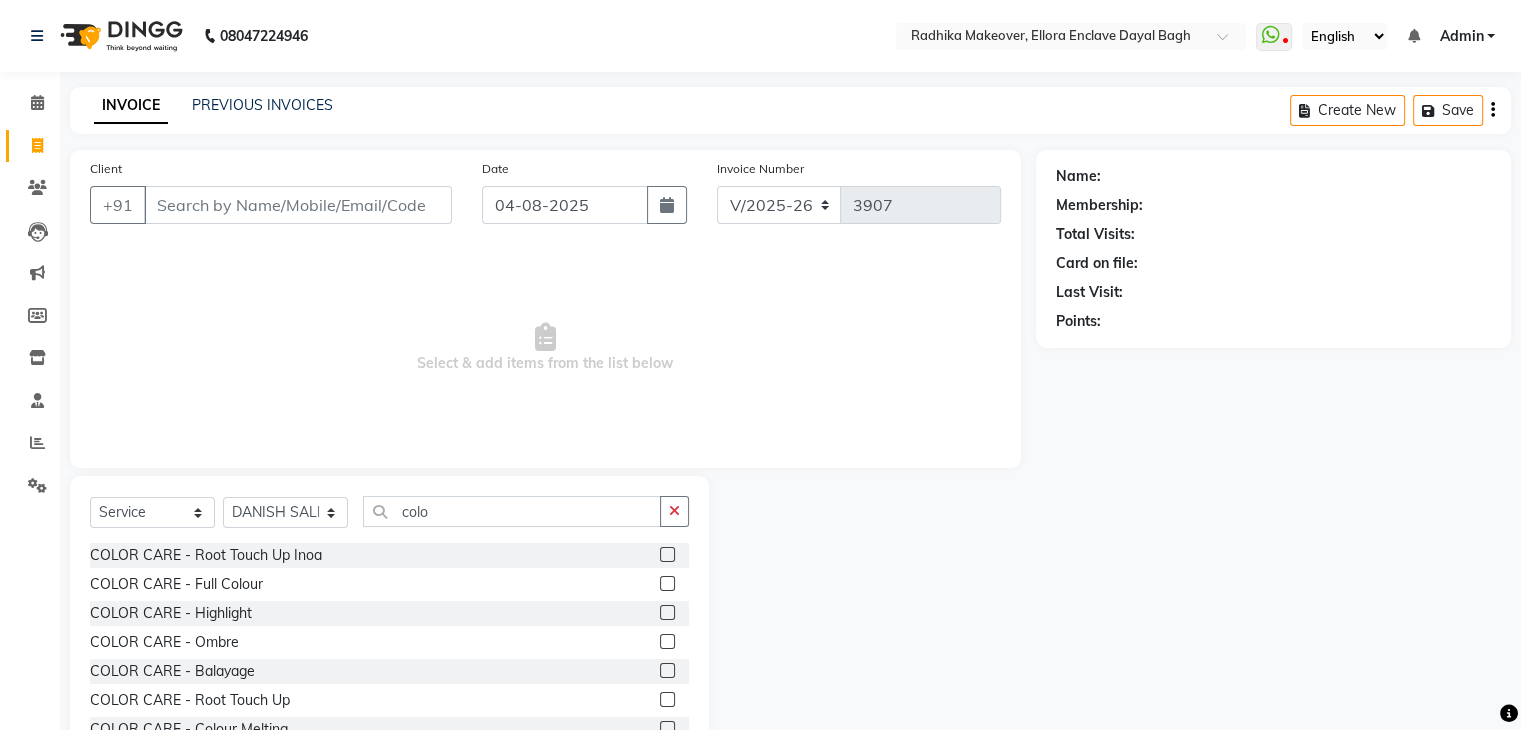 click 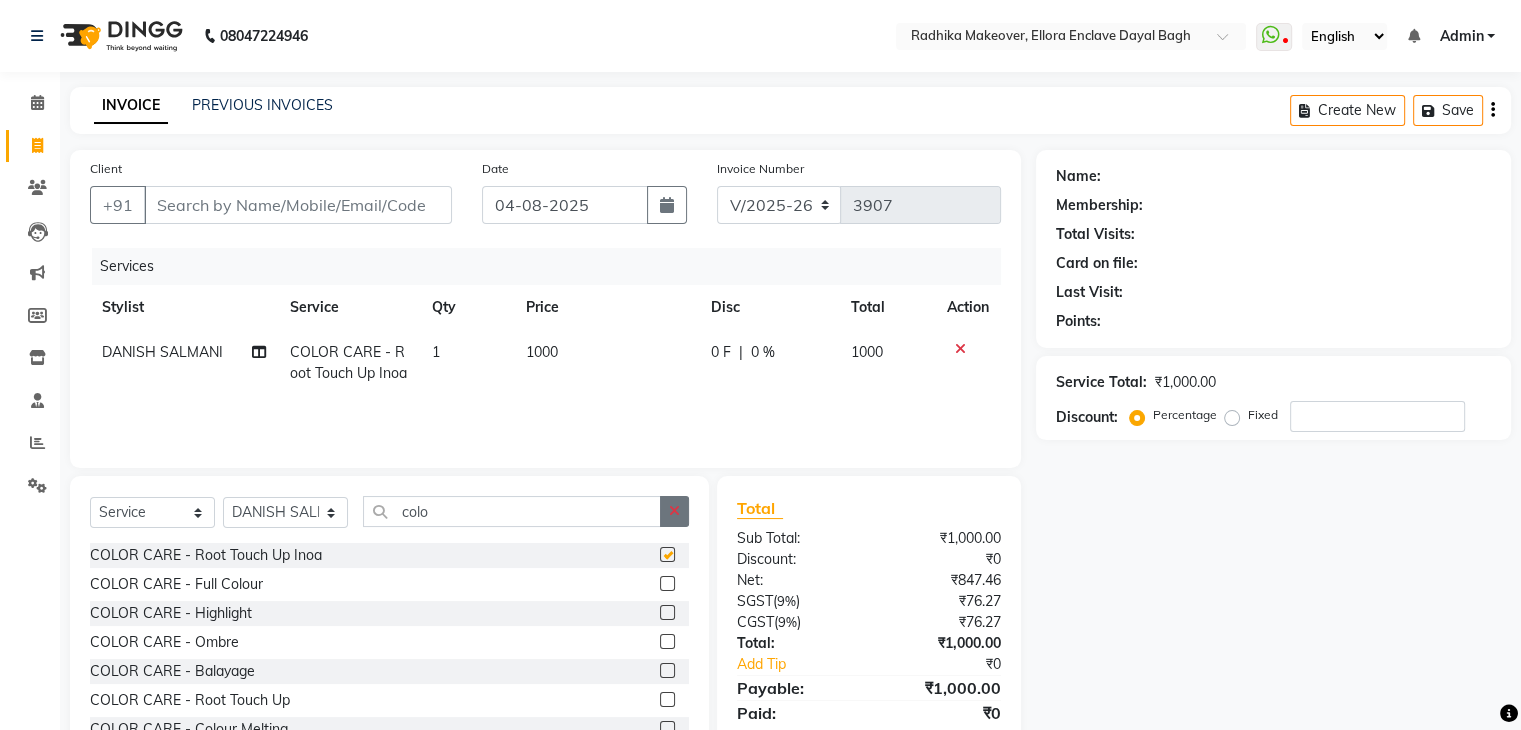 checkbox on "false" 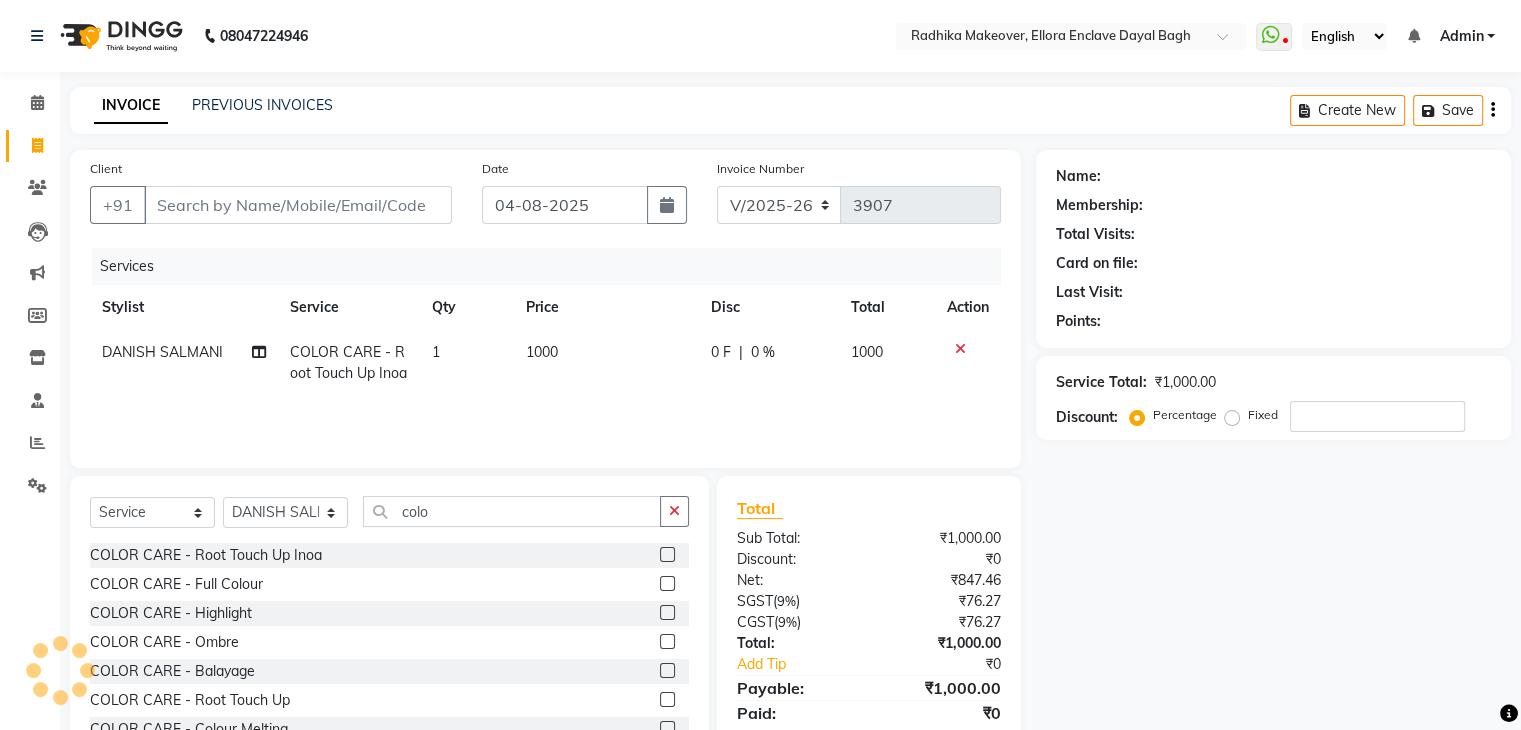 click on "Select  Service  Product  Membership  Package Voucher Prepaid Gift Card  Select Stylist [FIRST] [LAST] [FIRST] [LAST] [FIRST] [LAST] [FIRST] [FIRST] [FIRST] [LAST] [FIRST] [FIRST] [LAST] [FIRST] [FIRST] [FIRST] [FIRST] [FIRST] [FIRST] [LAST] [FIRST] [FIRST] [LAST]  colo COLOR CARE - Root Touch Up Inoa  COLOR CARE - Full Colour  COLOR CARE - Highlight  COLOR CARE - Ombre  COLOR CARE - Balayage  COLOR CARE - Root Touch Up  COLOR CARE - Colour Melting  COLOR CARE - Highlights with Global" 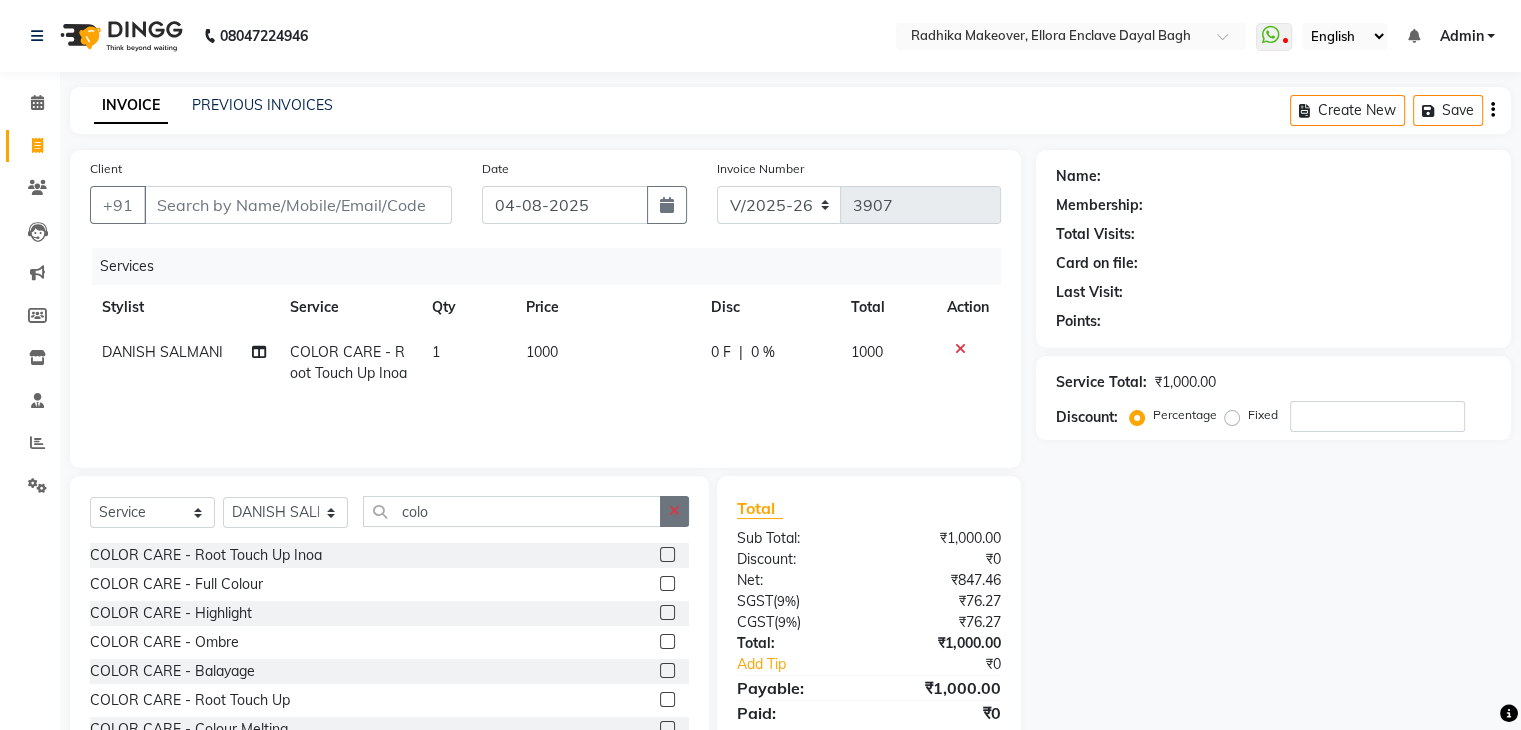 click 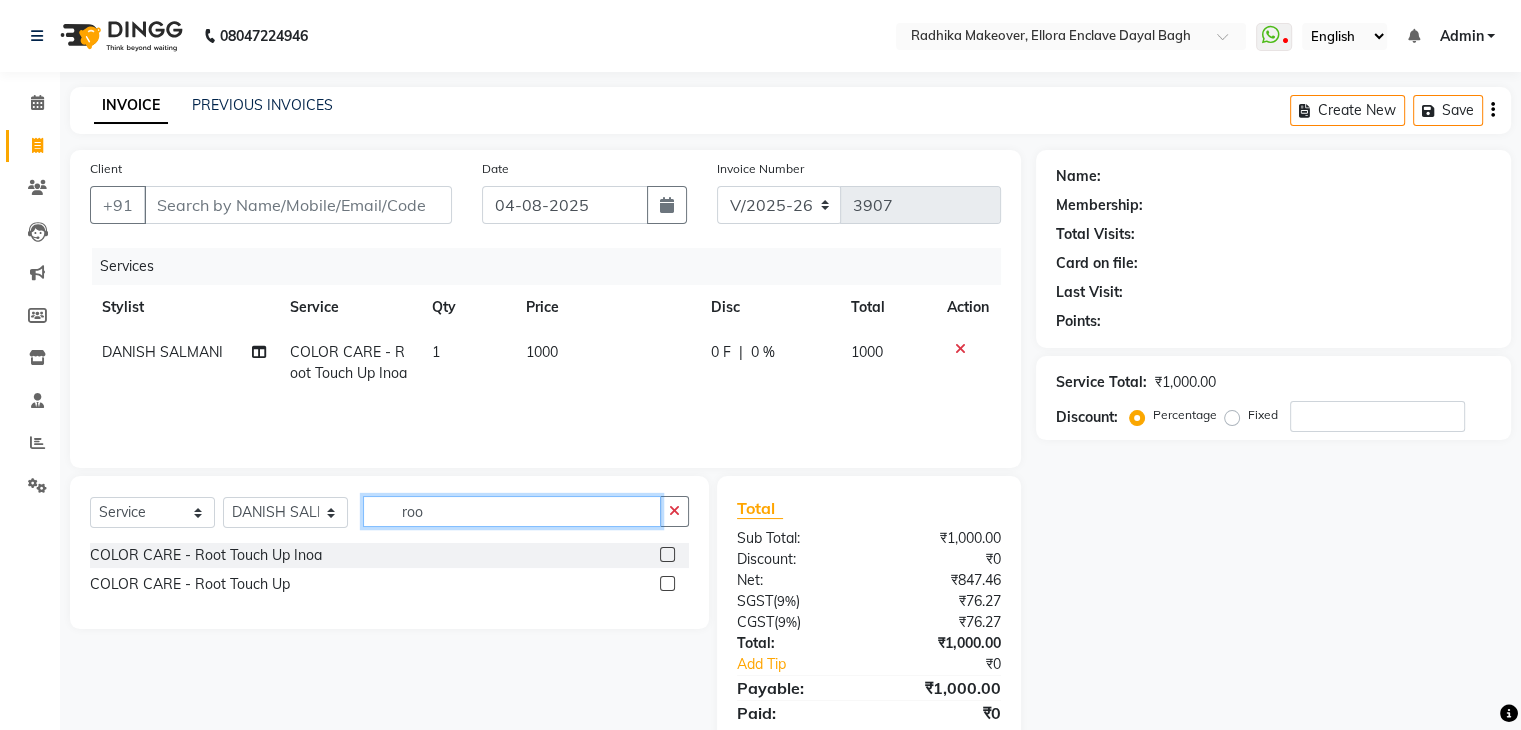 type on "roo" 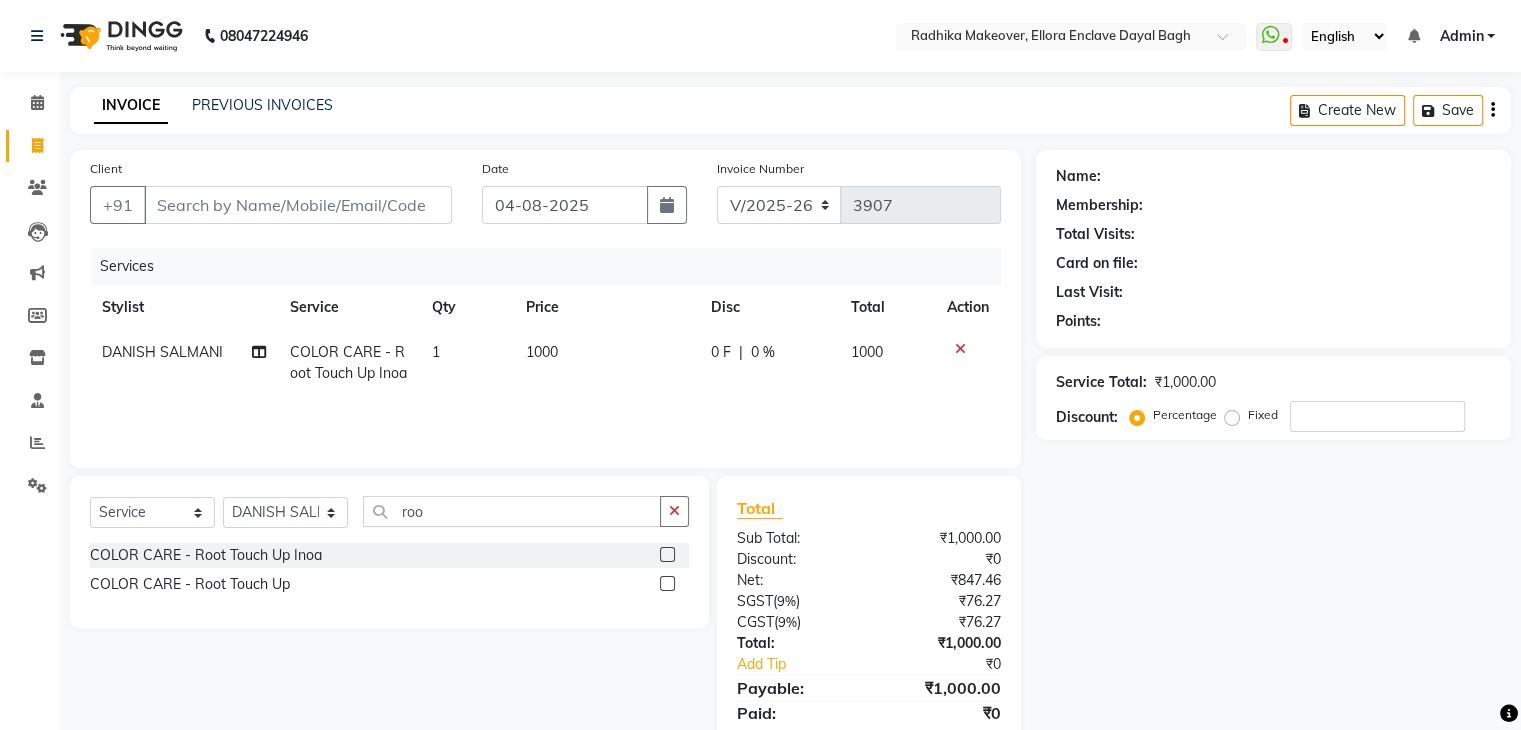 click 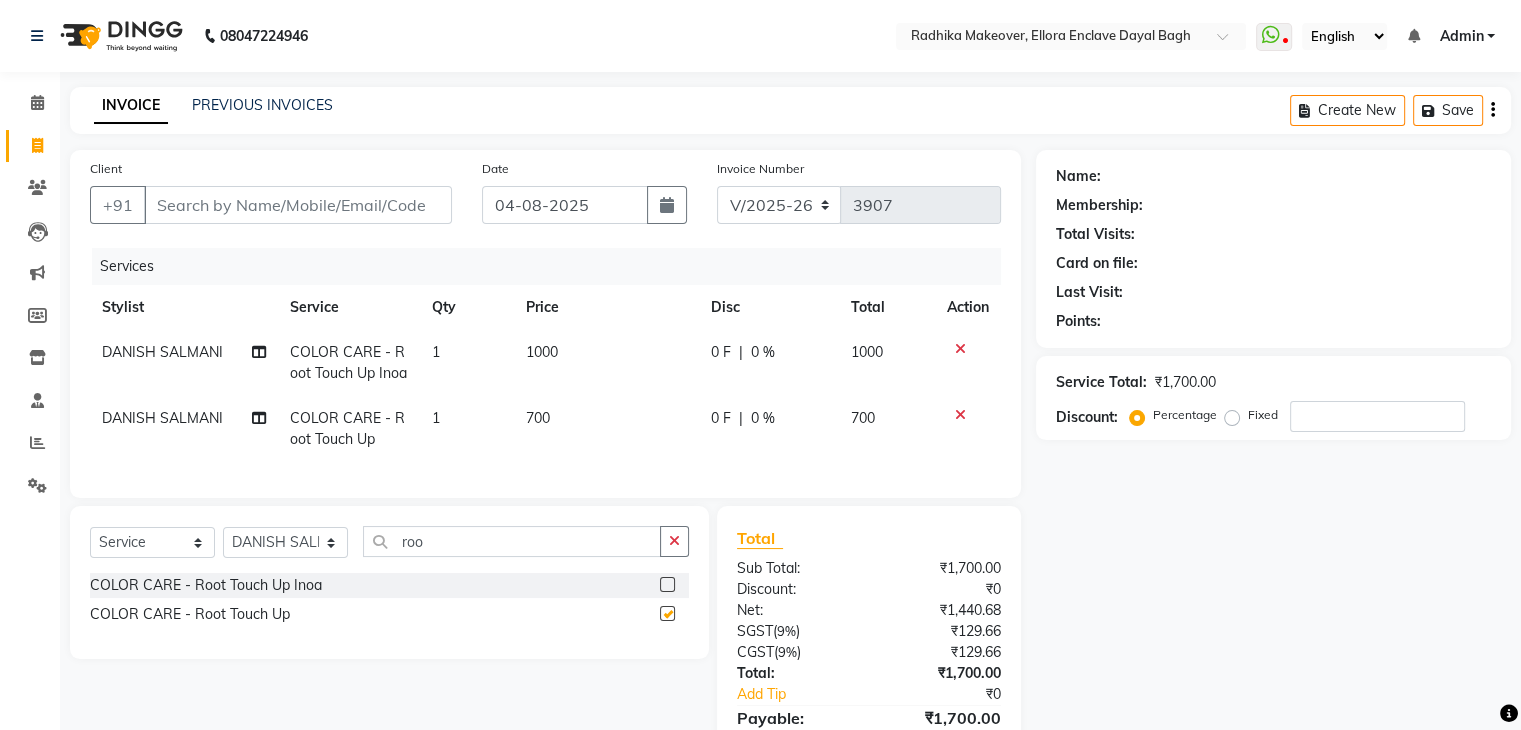 checkbox on "false" 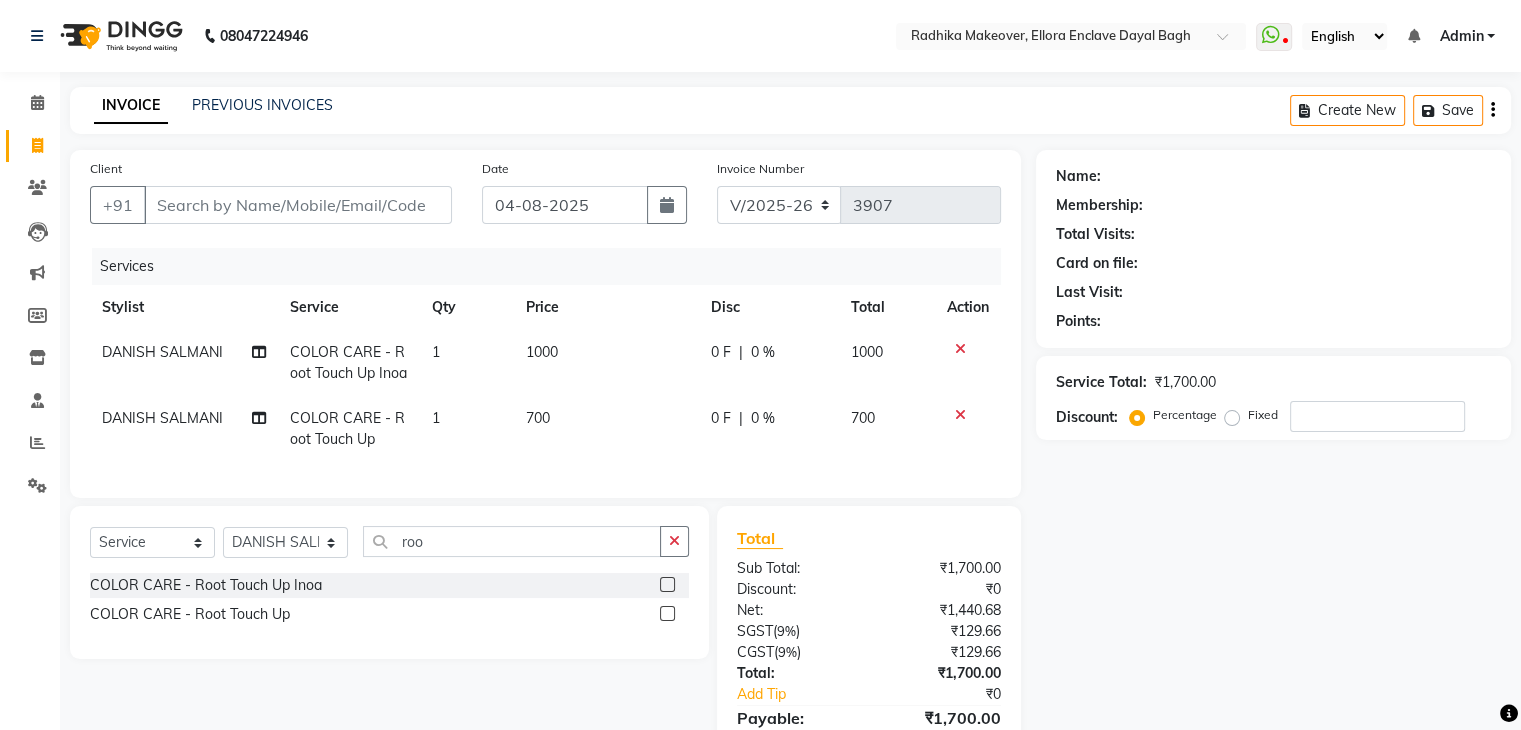 click 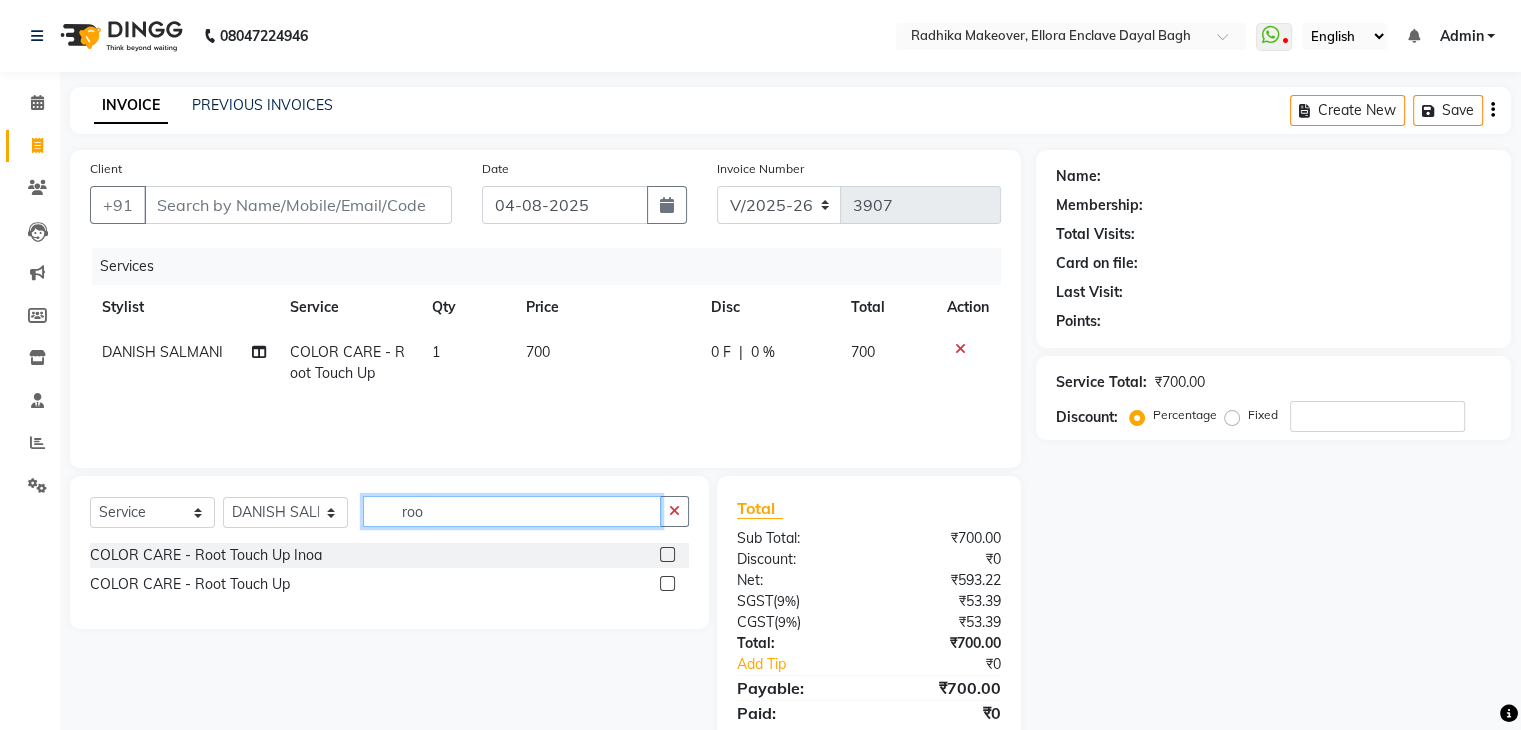 click on "roo" 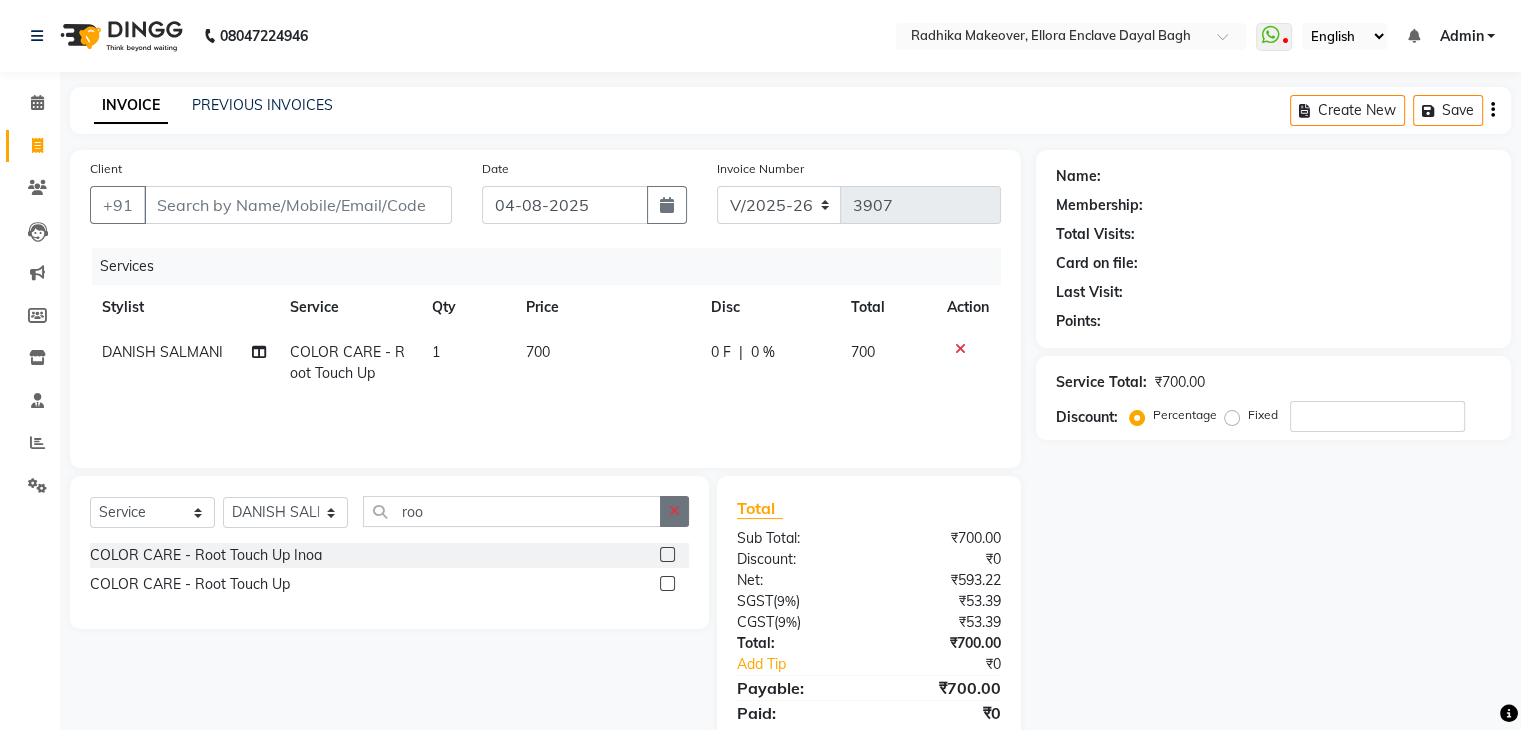 click 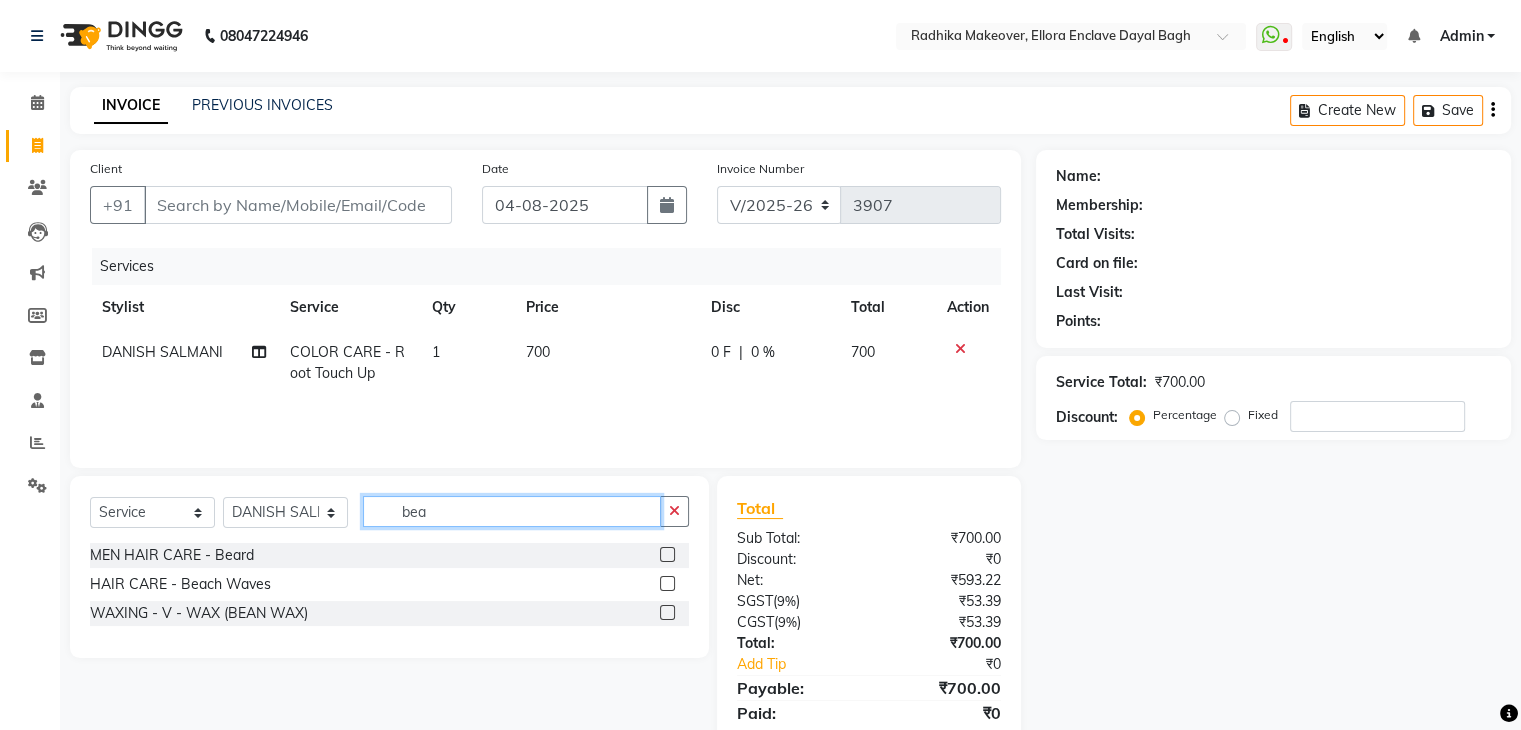 type on "bea" 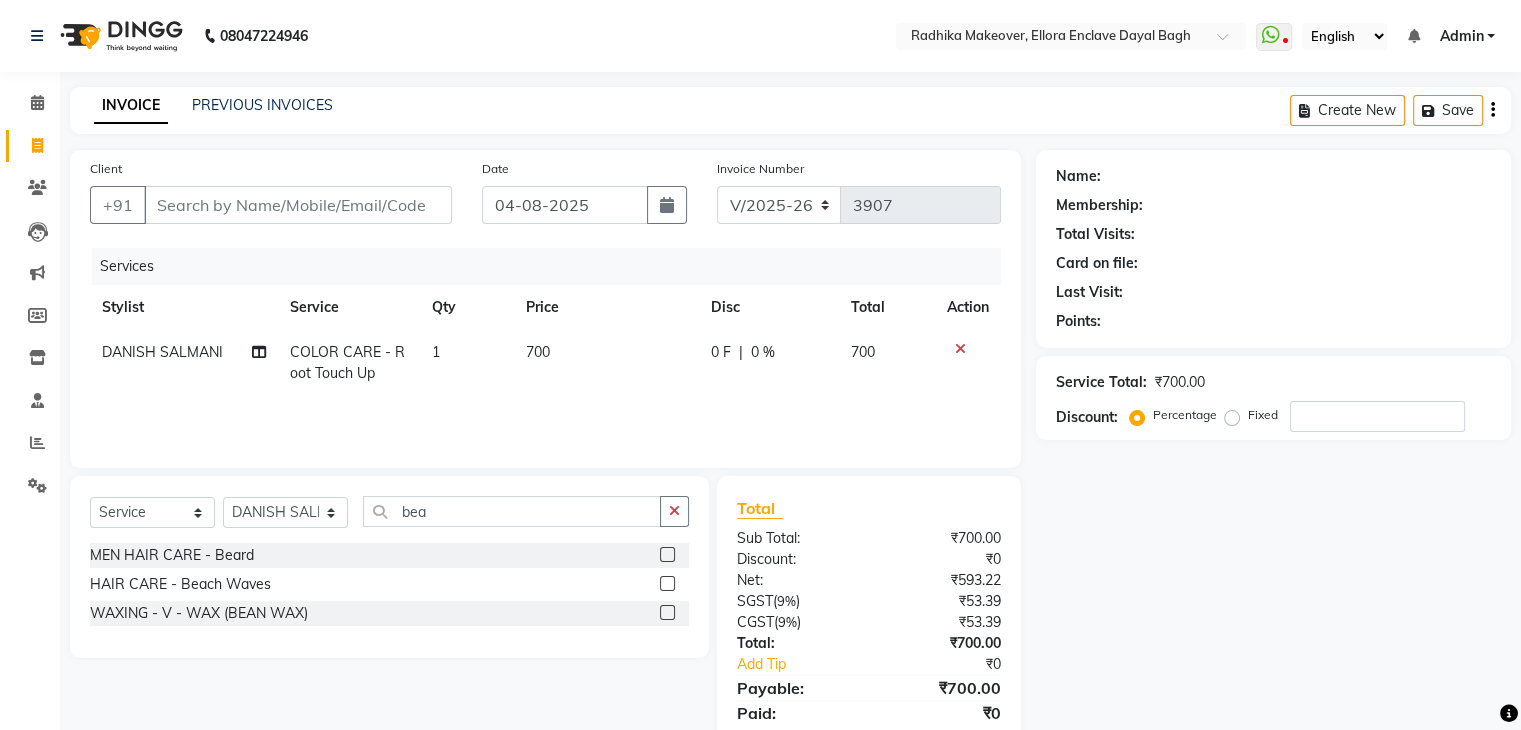 click 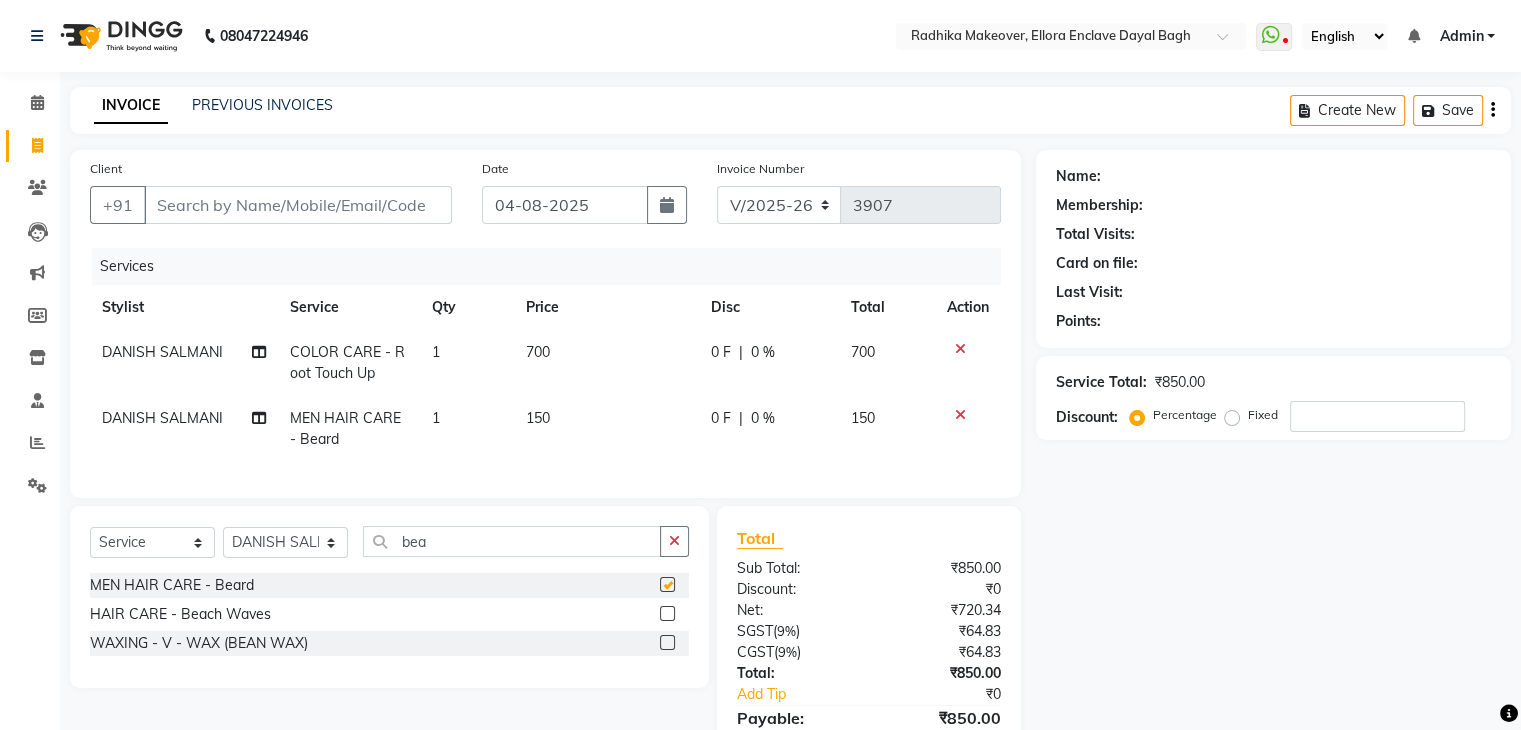 checkbox on "false" 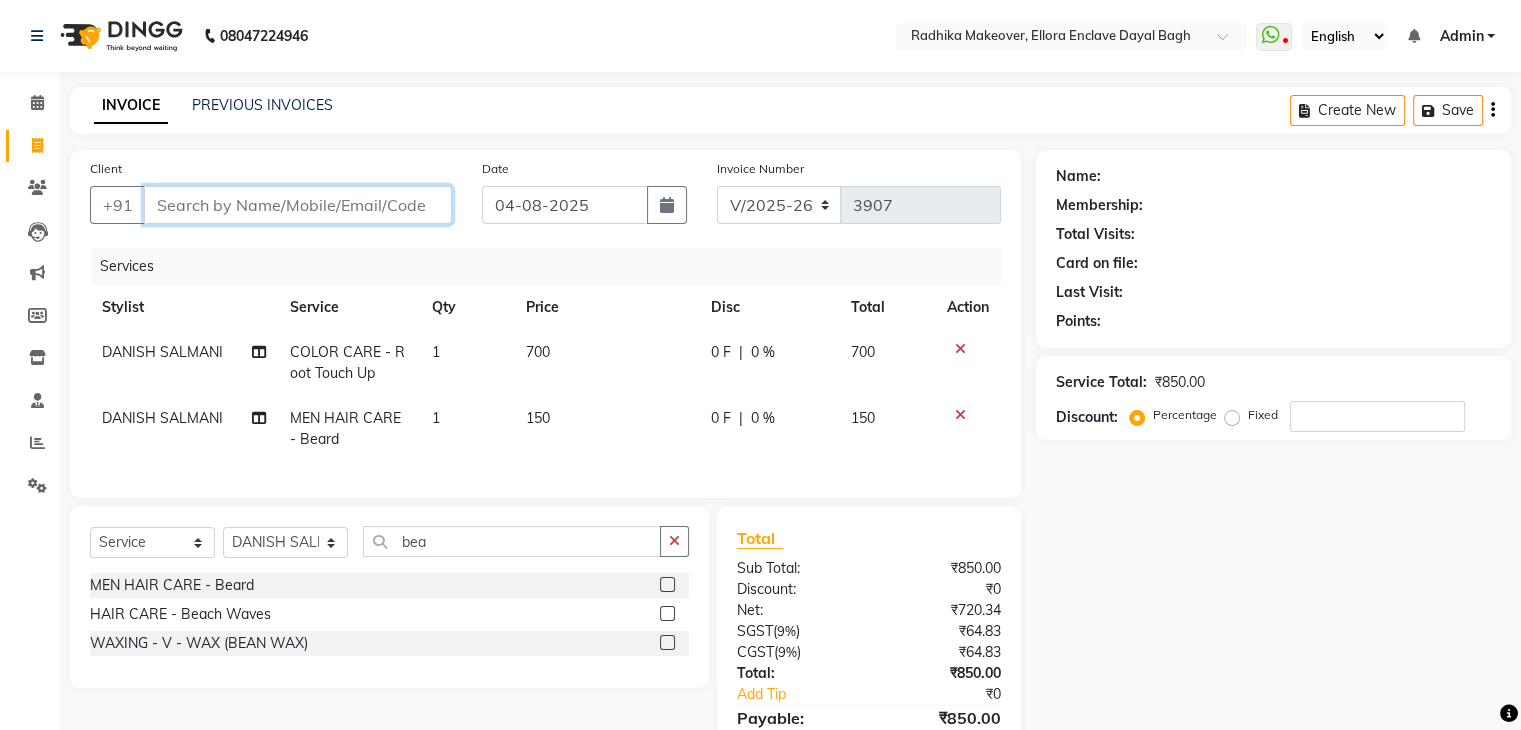 click on "Client" at bounding box center (298, 205) 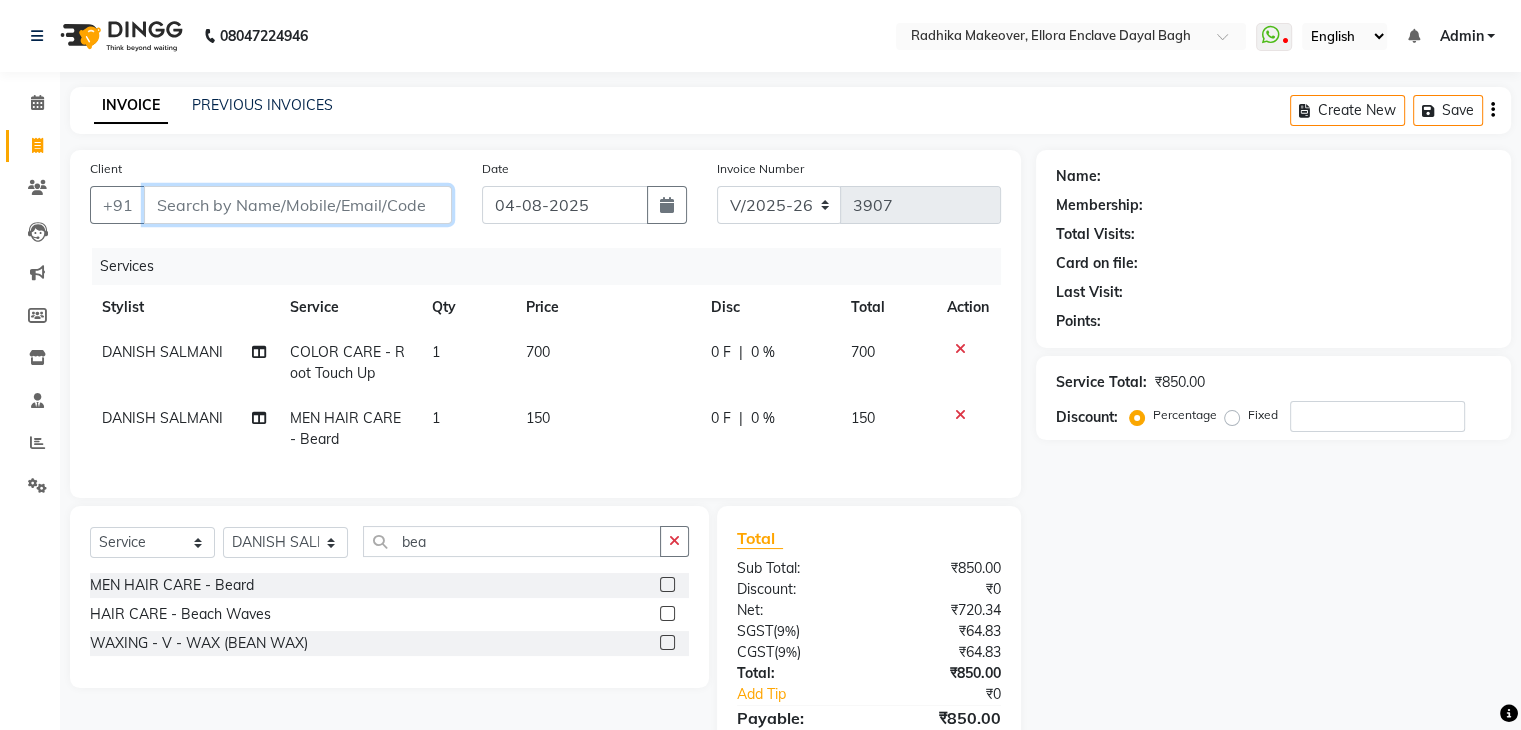 type on "p" 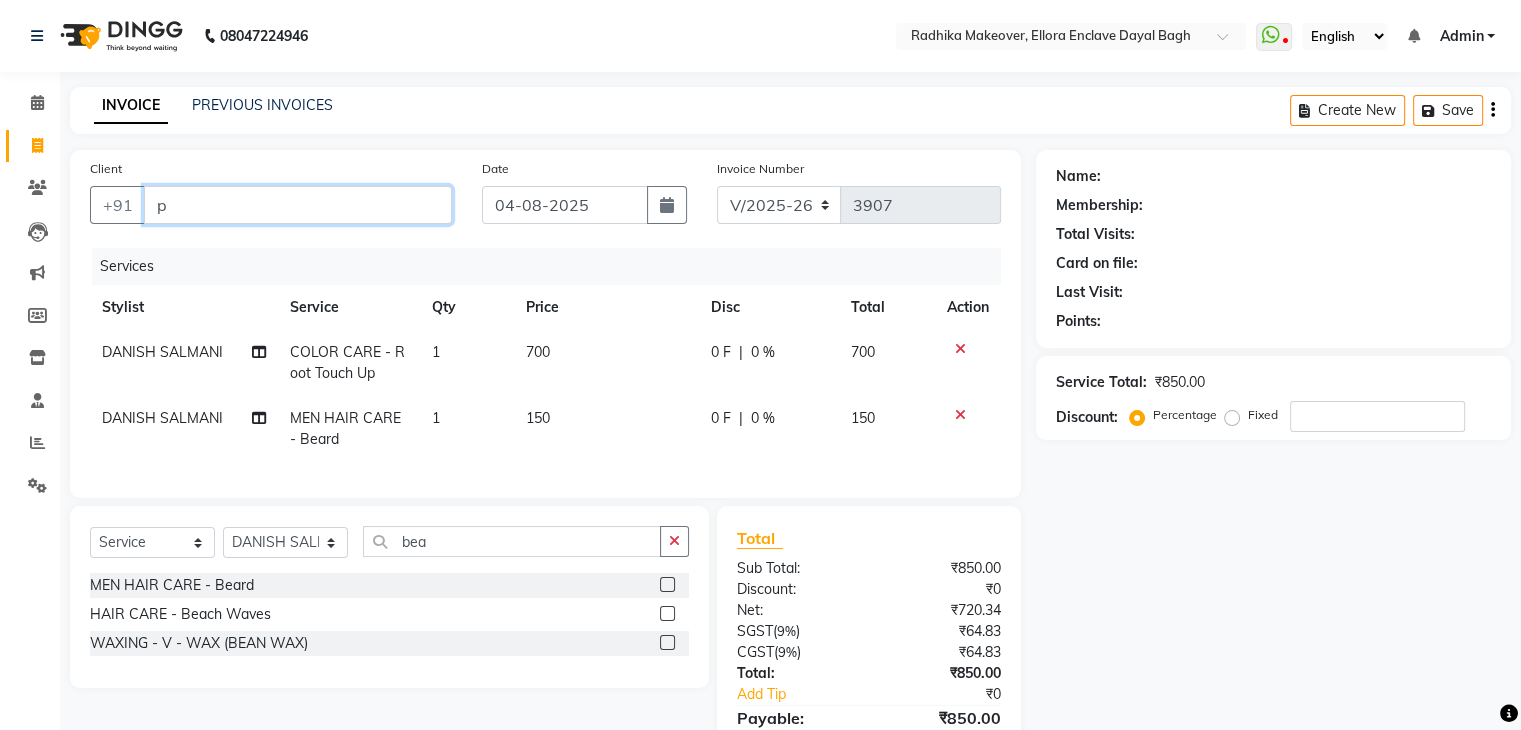 type on "0" 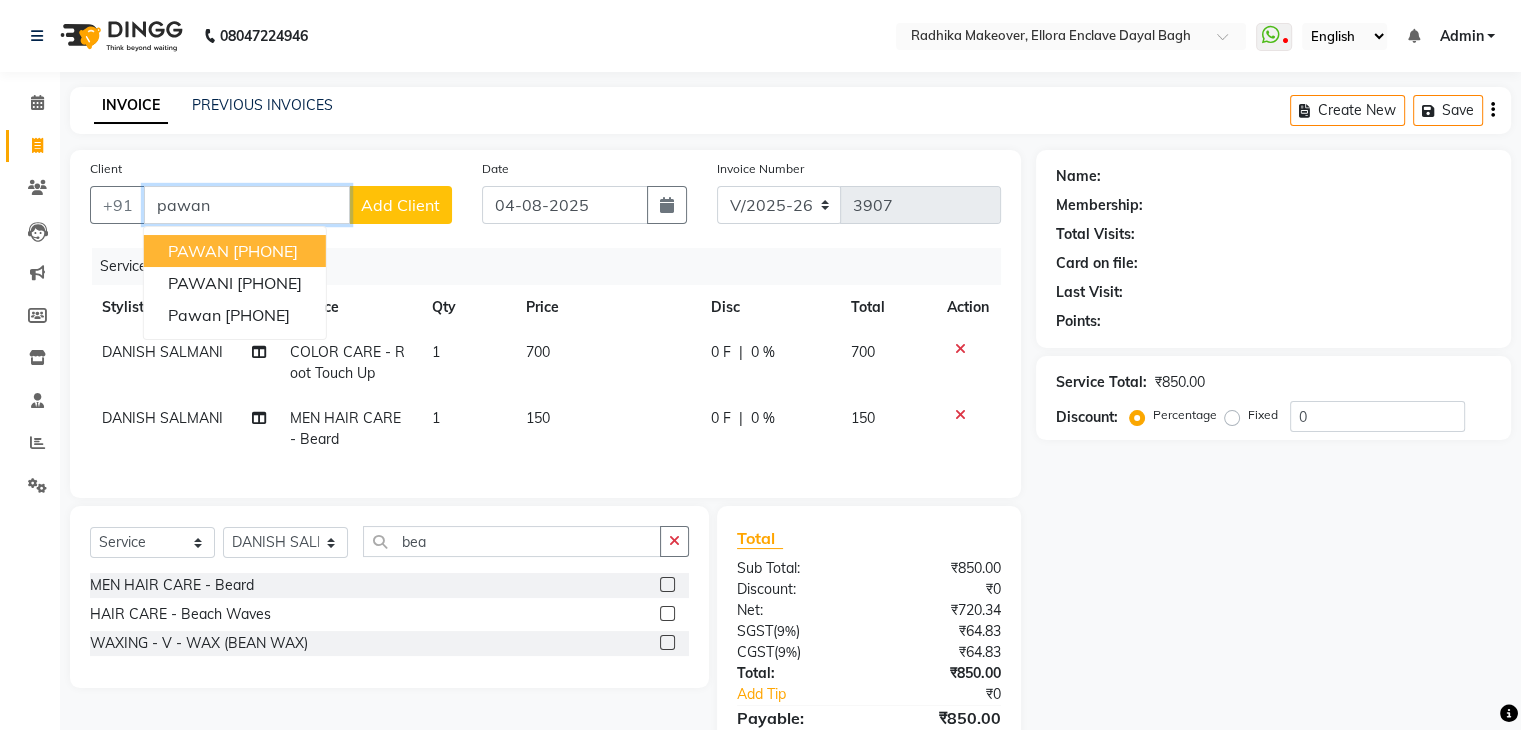 type on "pawan" 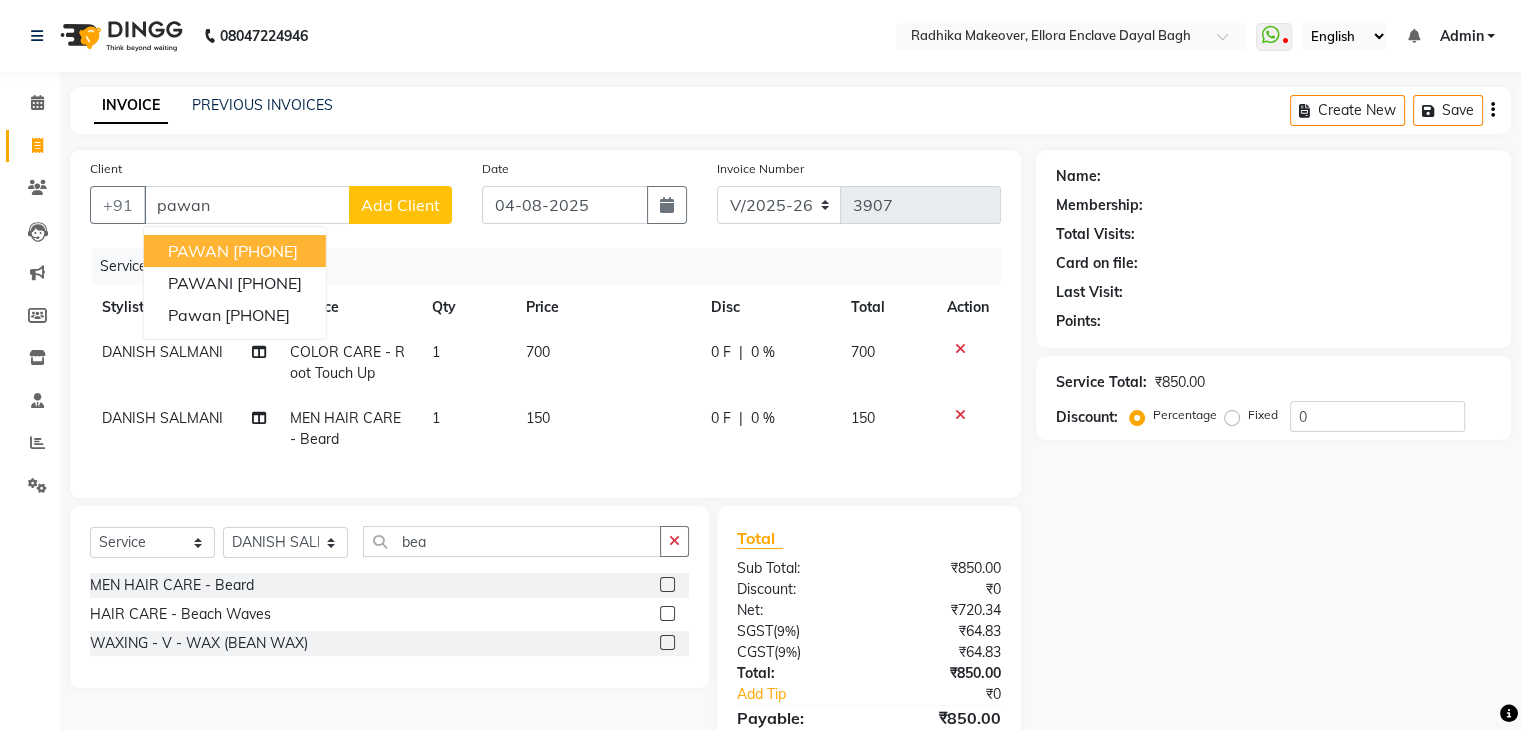 click on "Client +91 [FIRST] [FIRST]  [PHONE] [FIRST]  [PHONE] [FIRST]  [PHONE] Add Client" 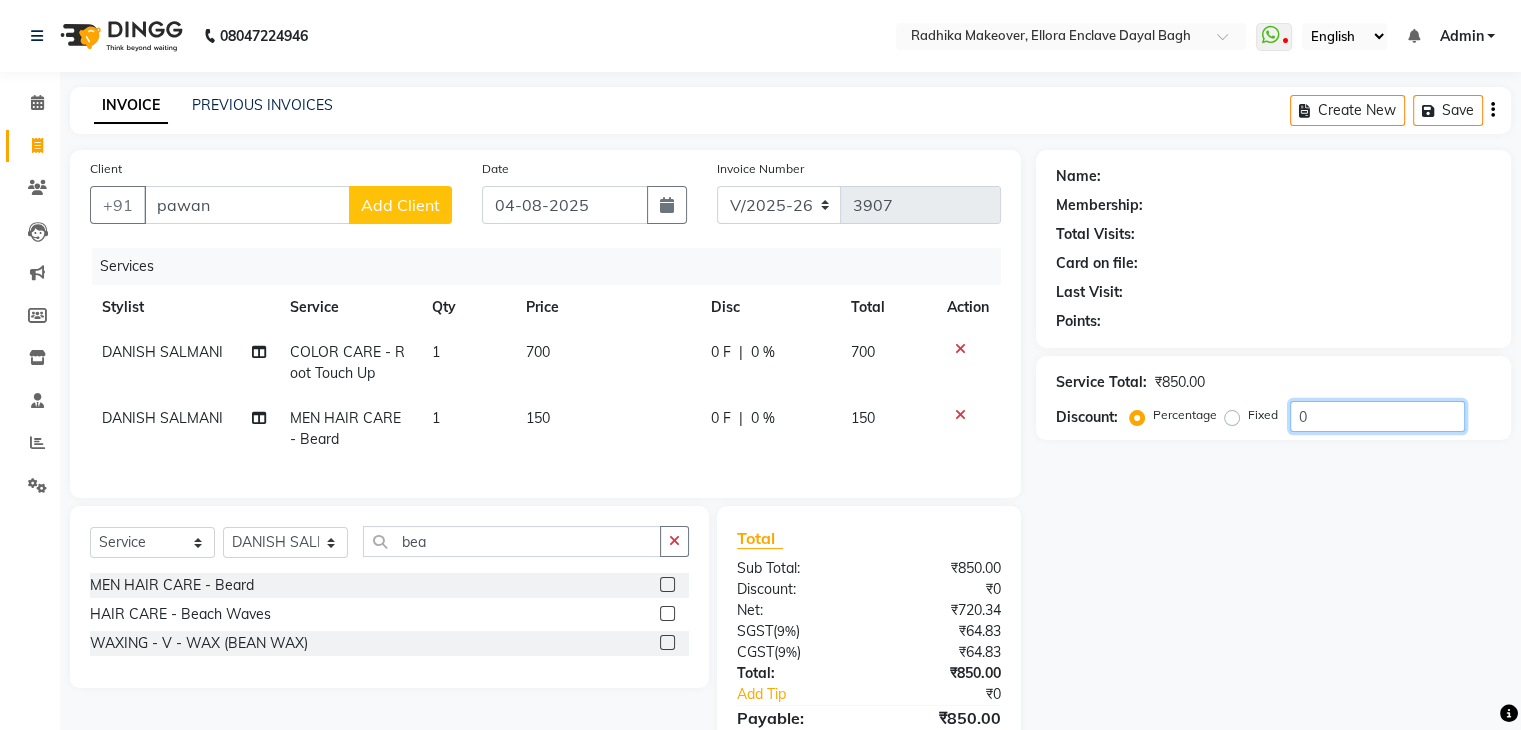 click on "0" 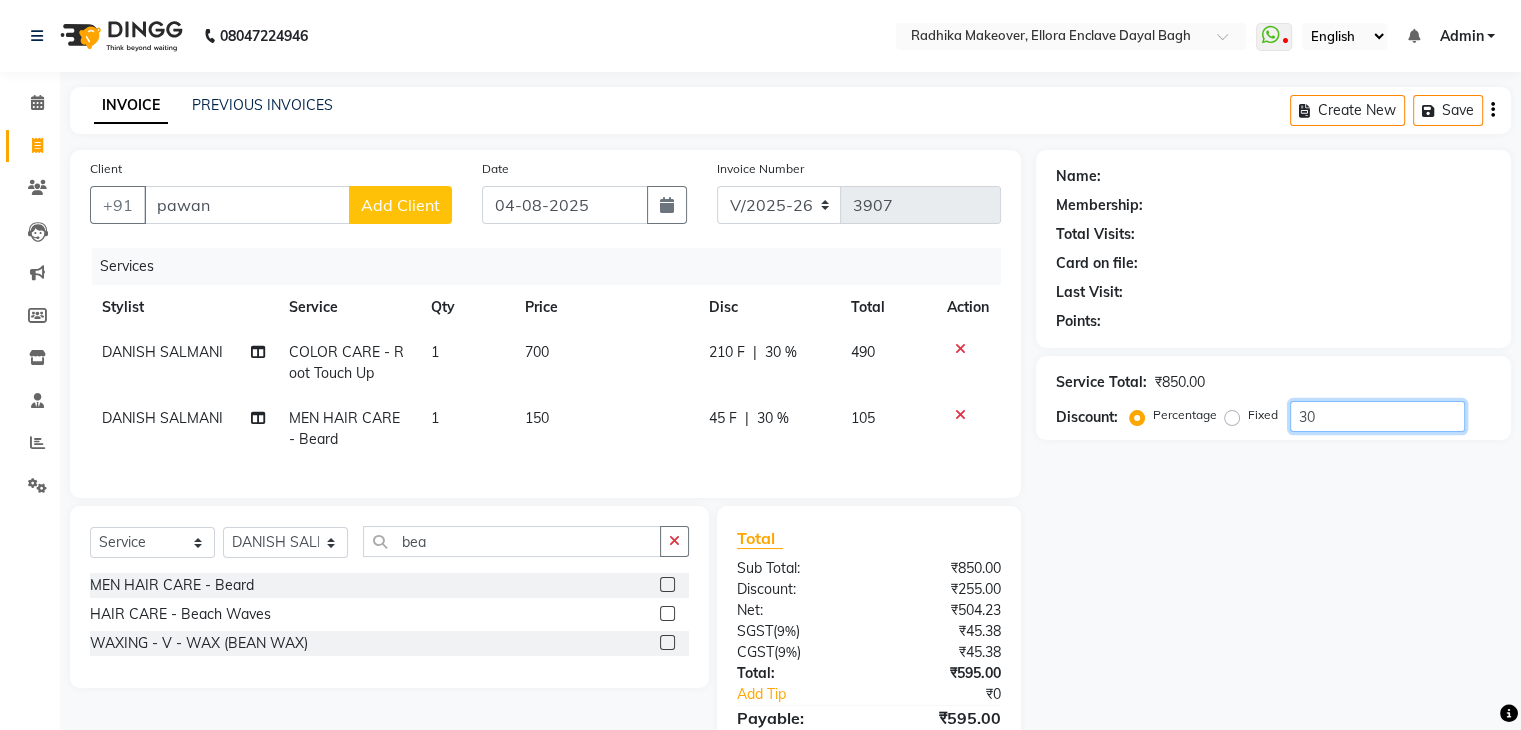 type on "30" 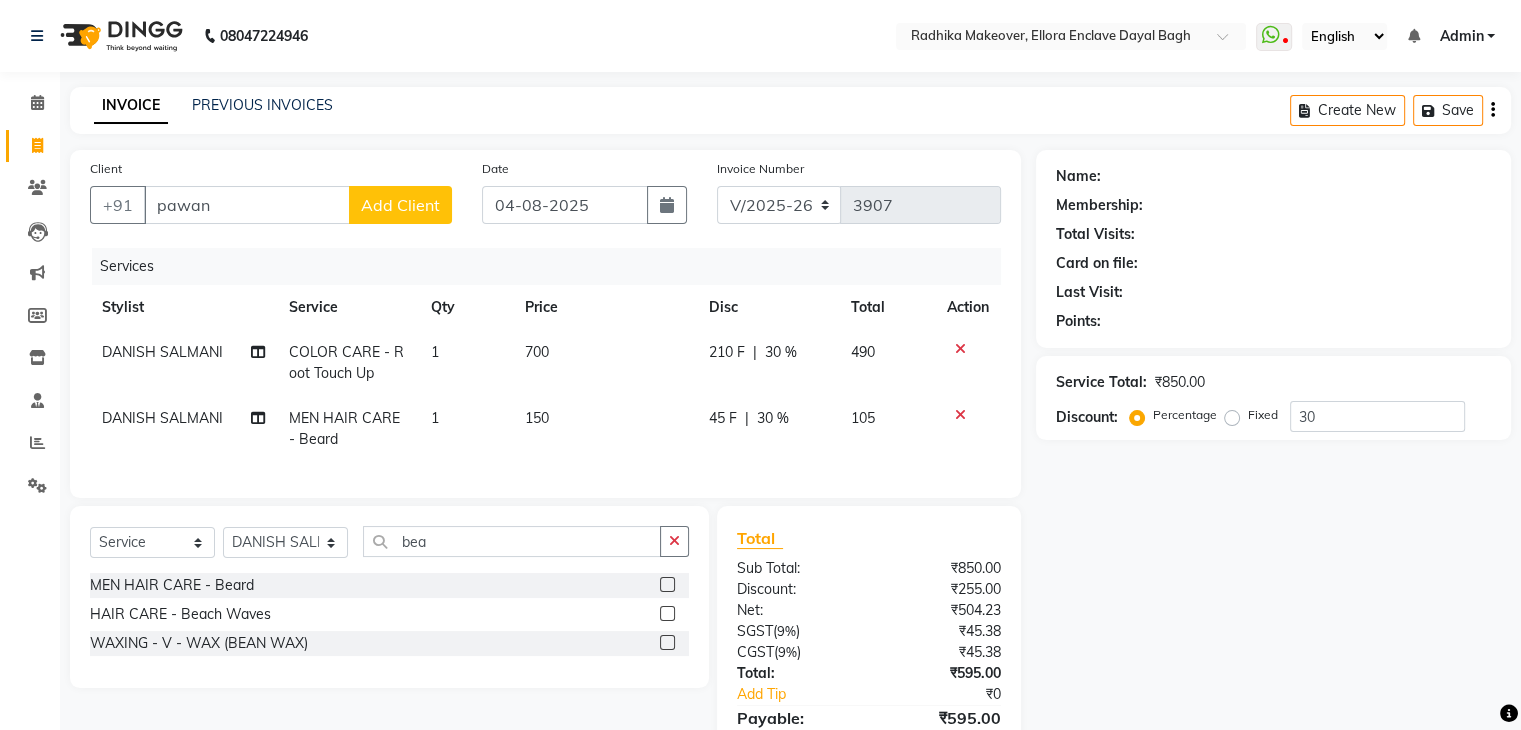 click on "Fixed" 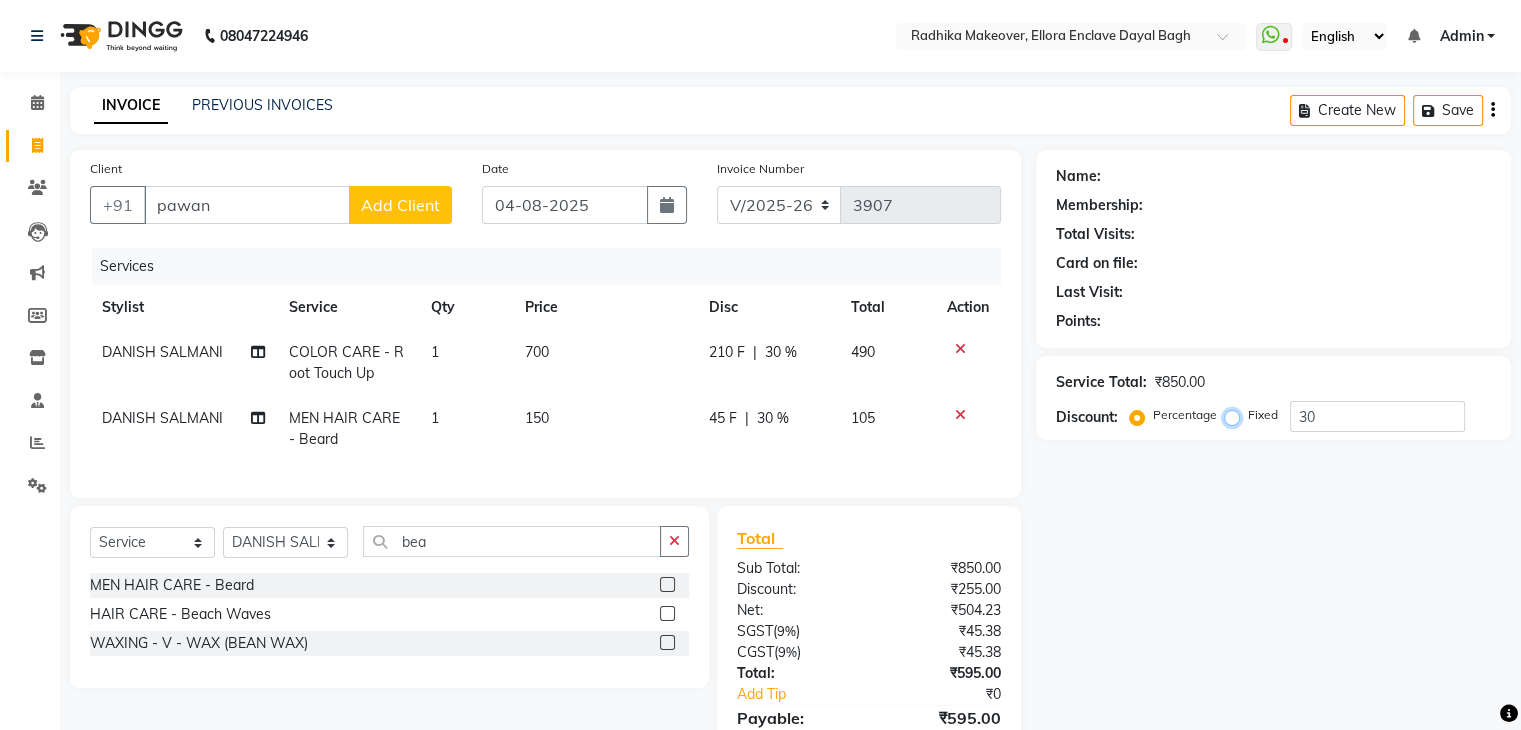 click on "Fixed" at bounding box center (1236, 415) 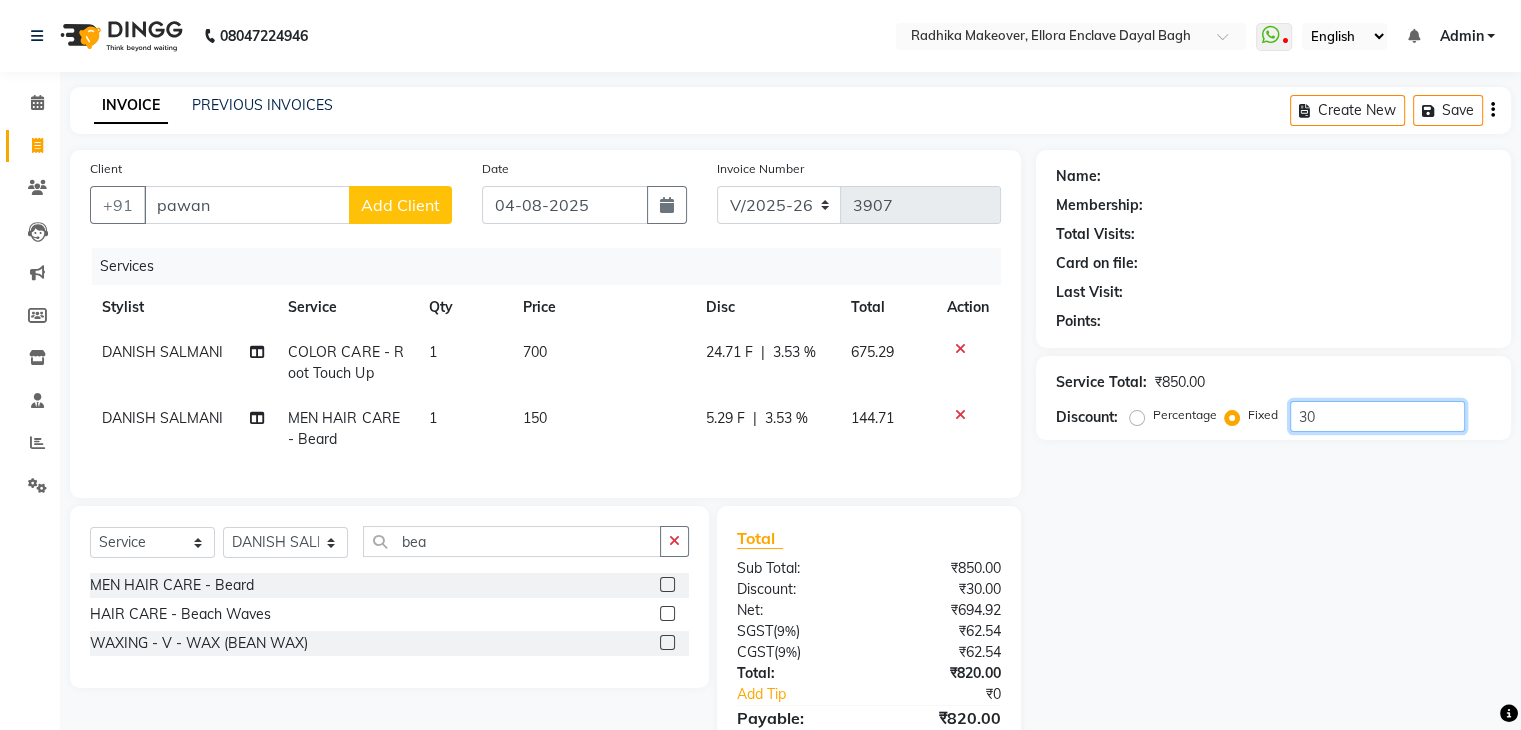 drag, startPoint x: 1333, startPoint y: 417, endPoint x: 1286, endPoint y: 426, distance: 47.853943 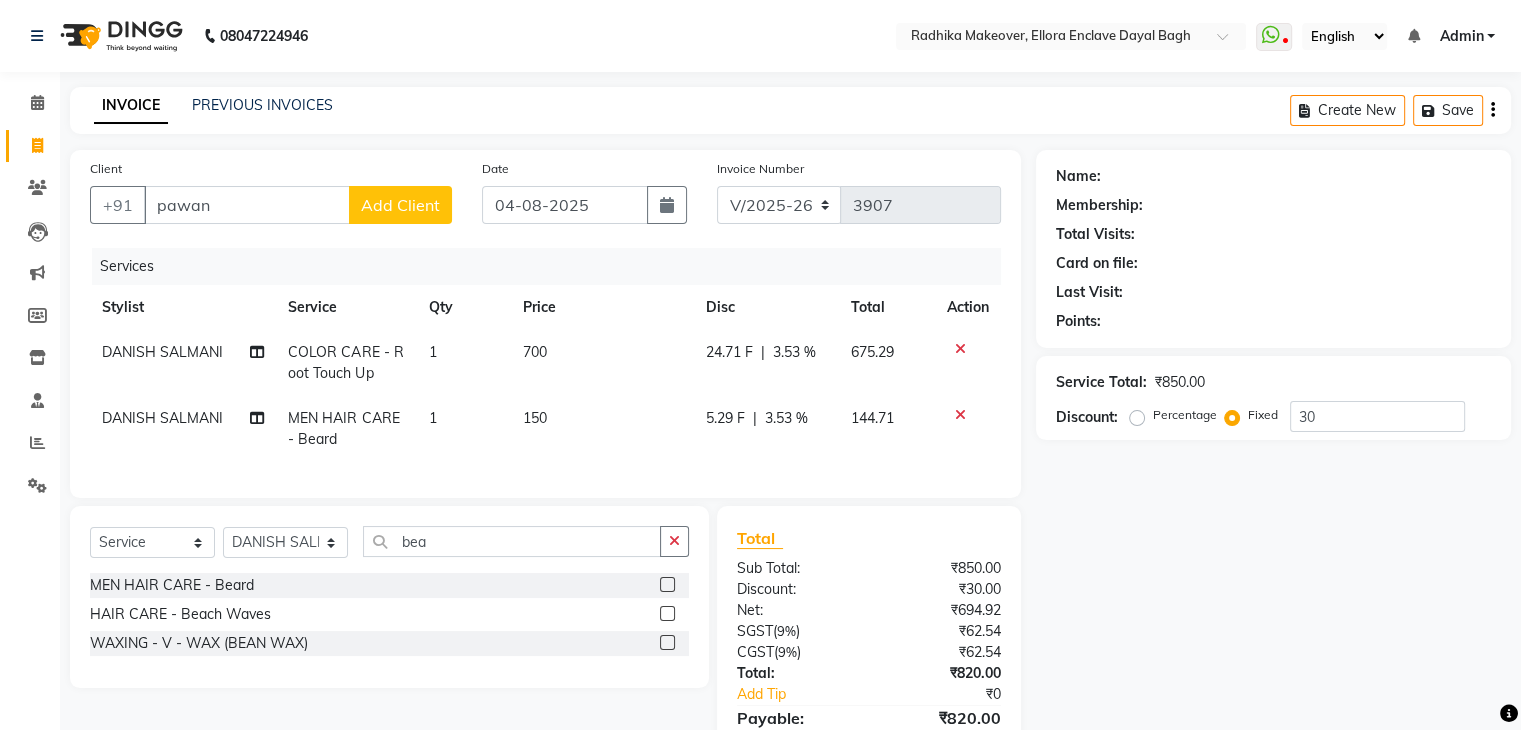 click on "Client +91 [FIRST] Add Client" 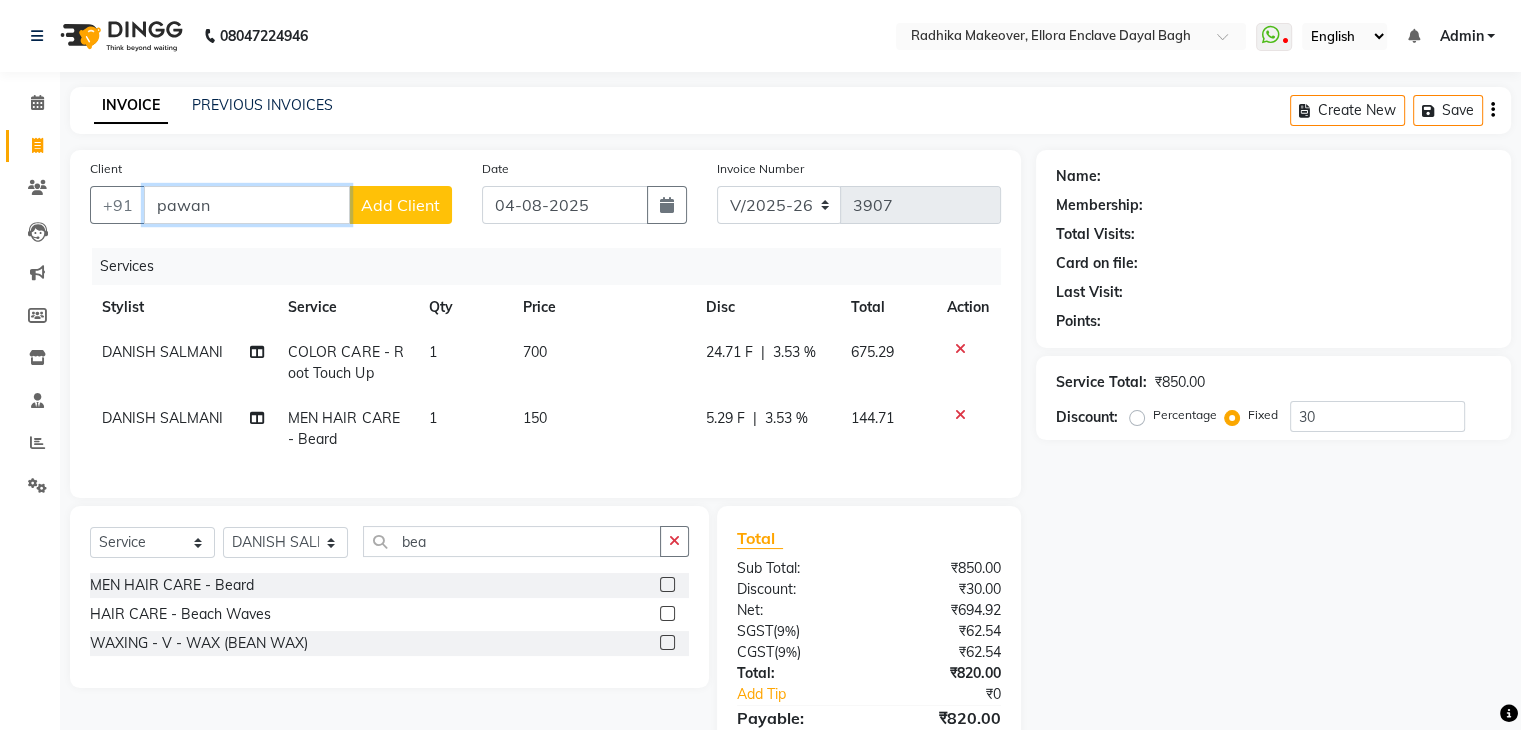 click on "pawan" at bounding box center [247, 205] 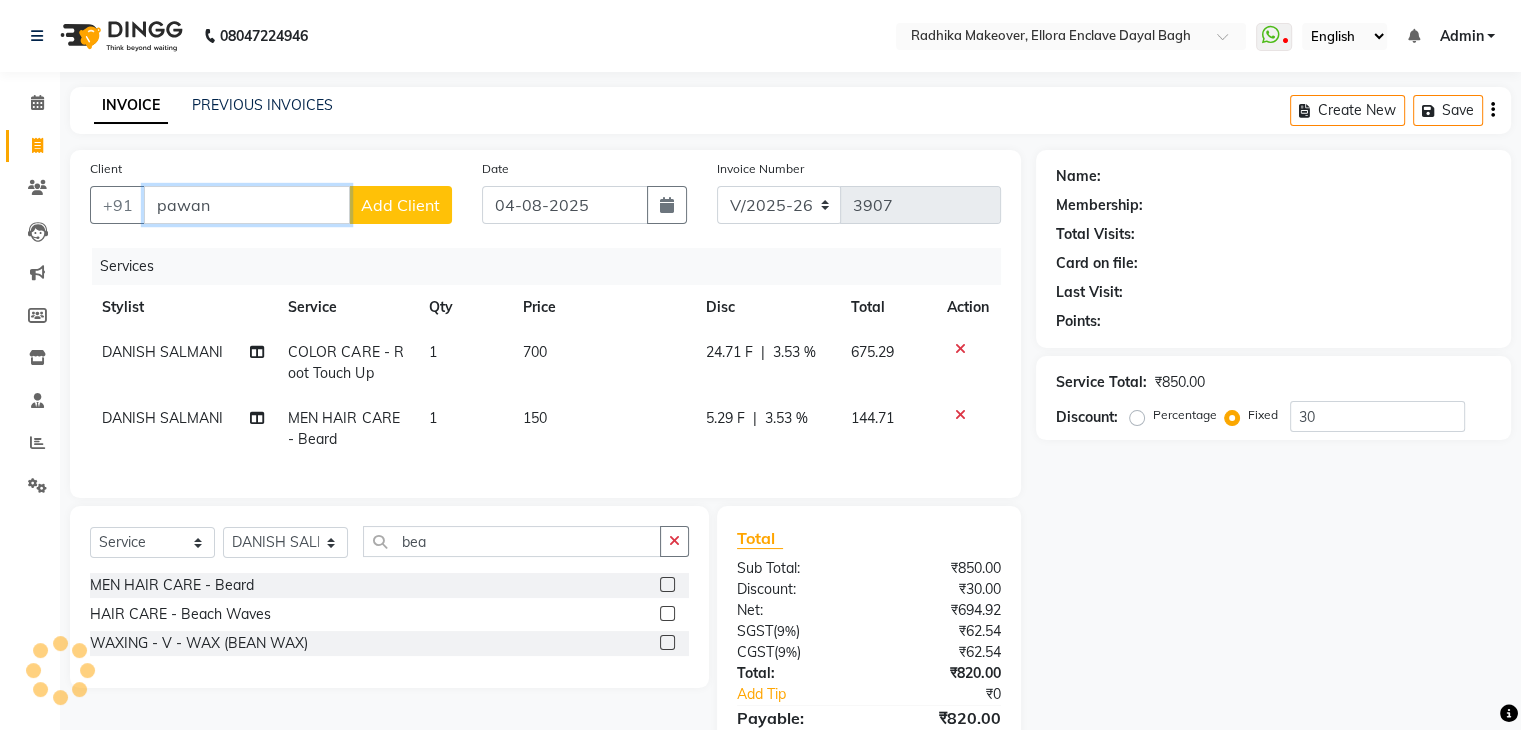 scroll, scrollTop: 11, scrollLeft: 0, axis: vertical 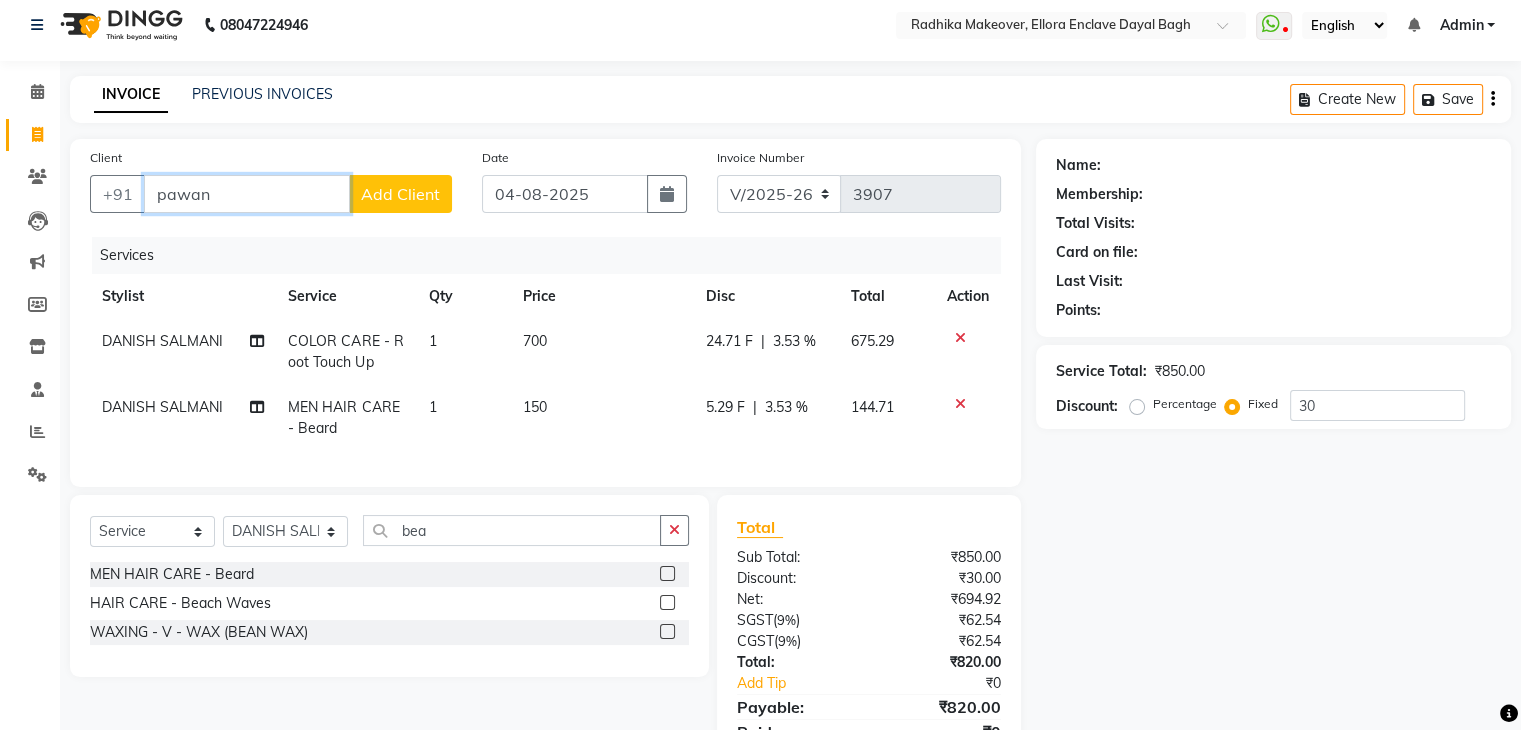 type on "pawa" 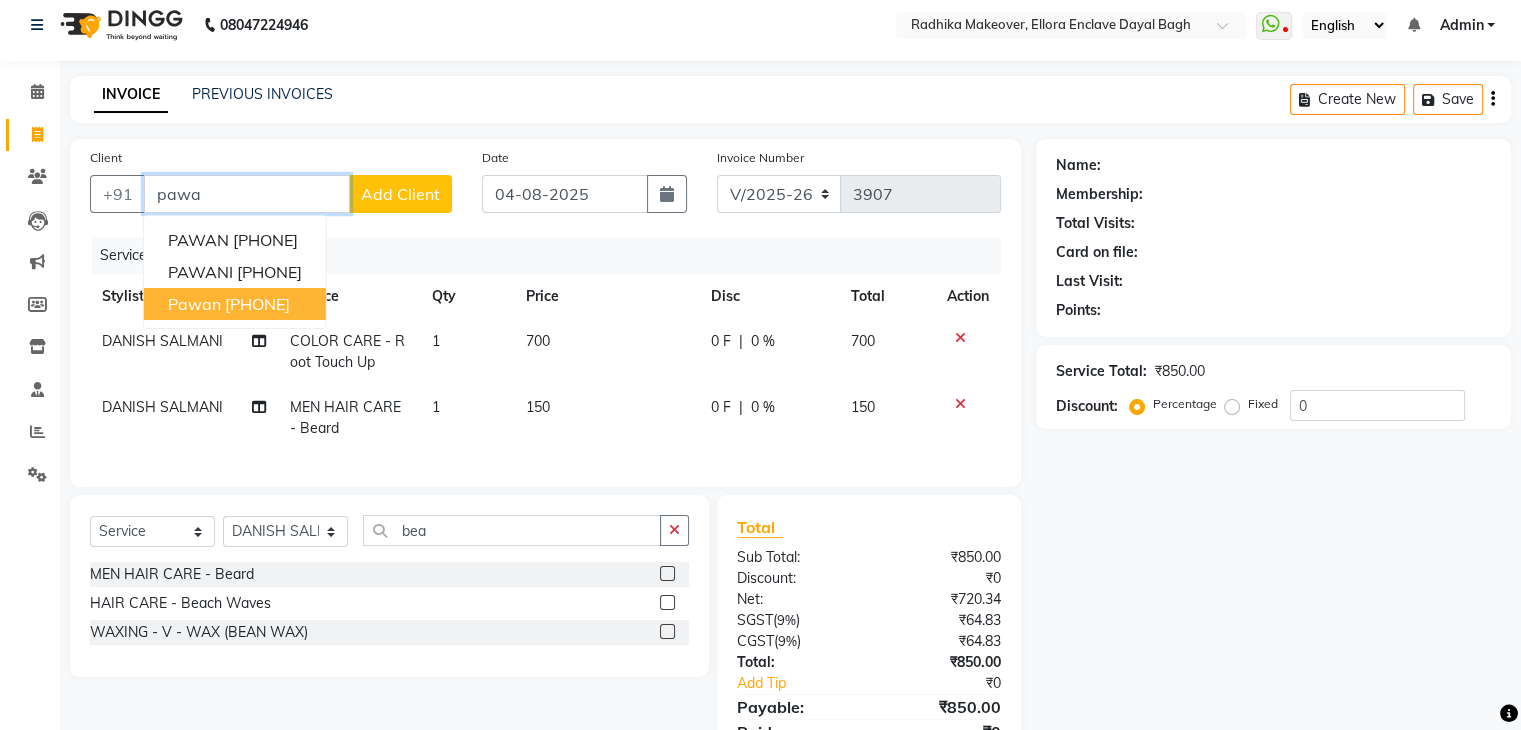 click on "[PHONE]" at bounding box center (257, 304) 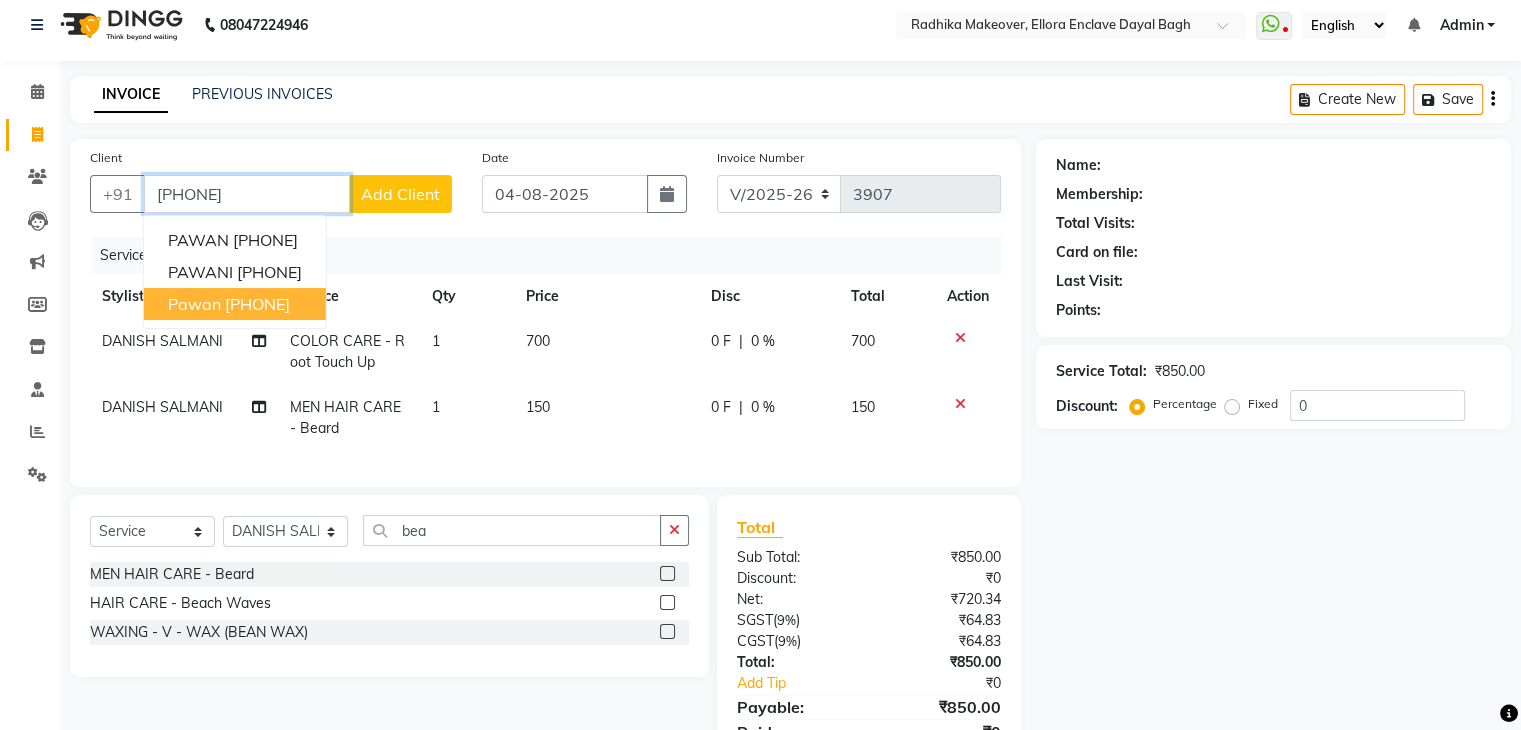 type on "[PHONE]" 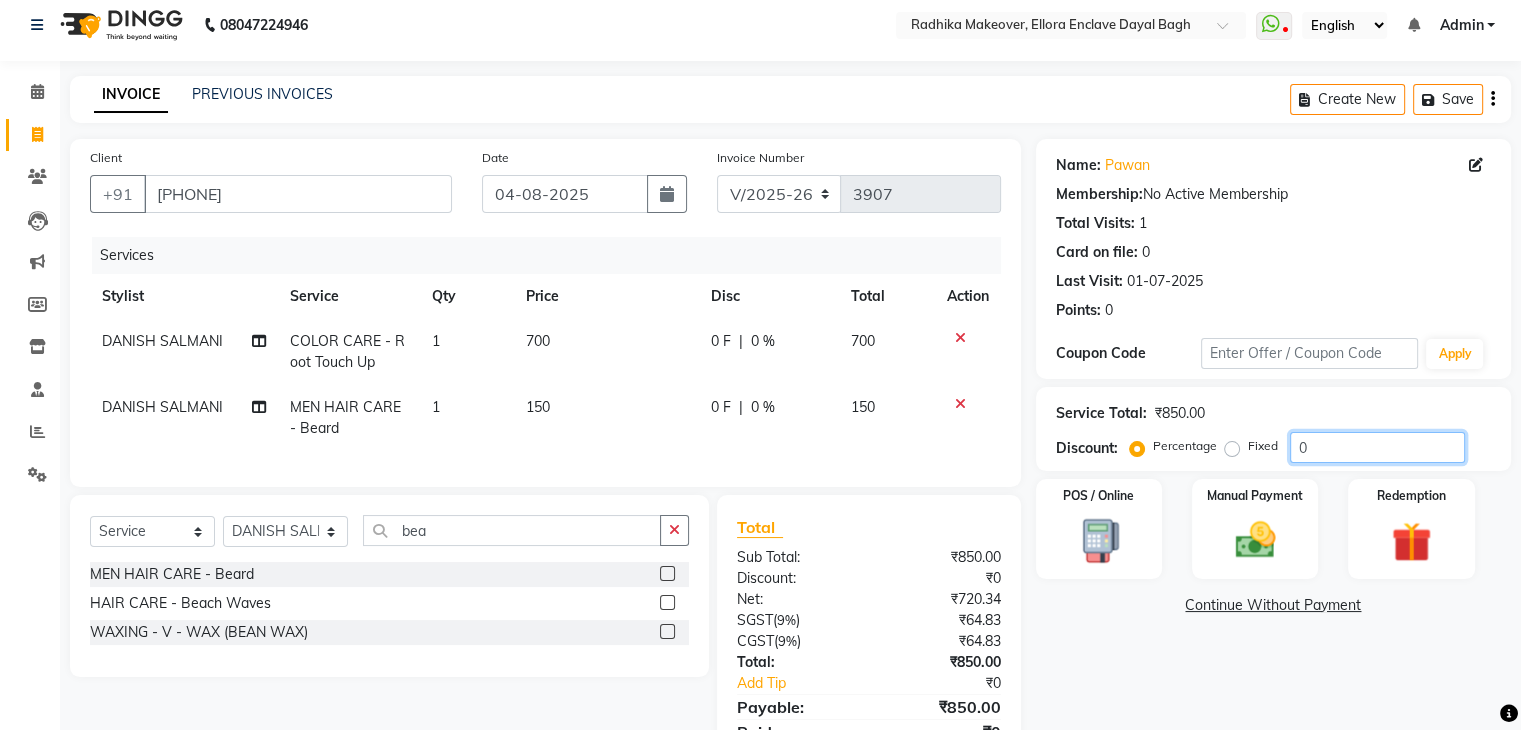 click on "0" 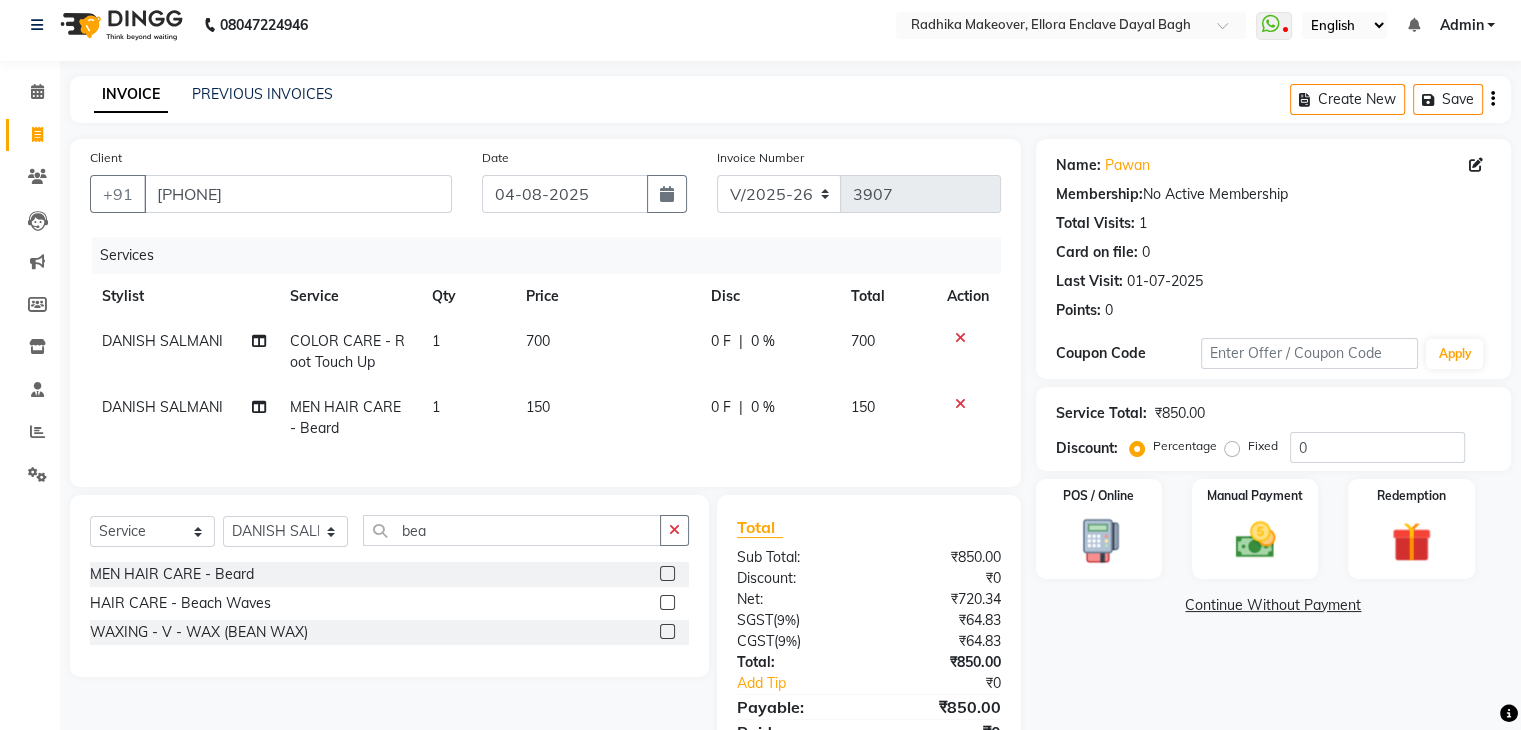 click on "Fixed" 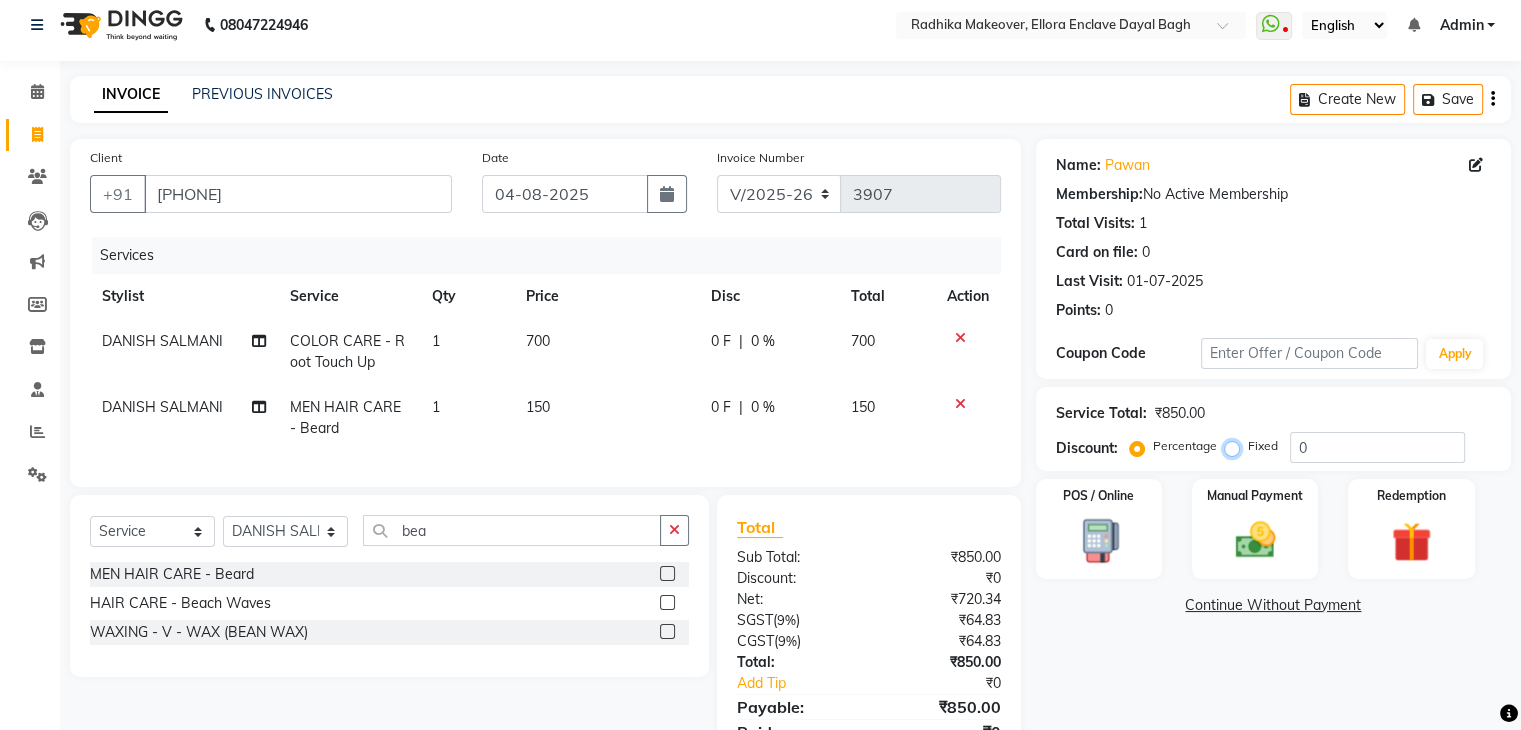 radio on "true" 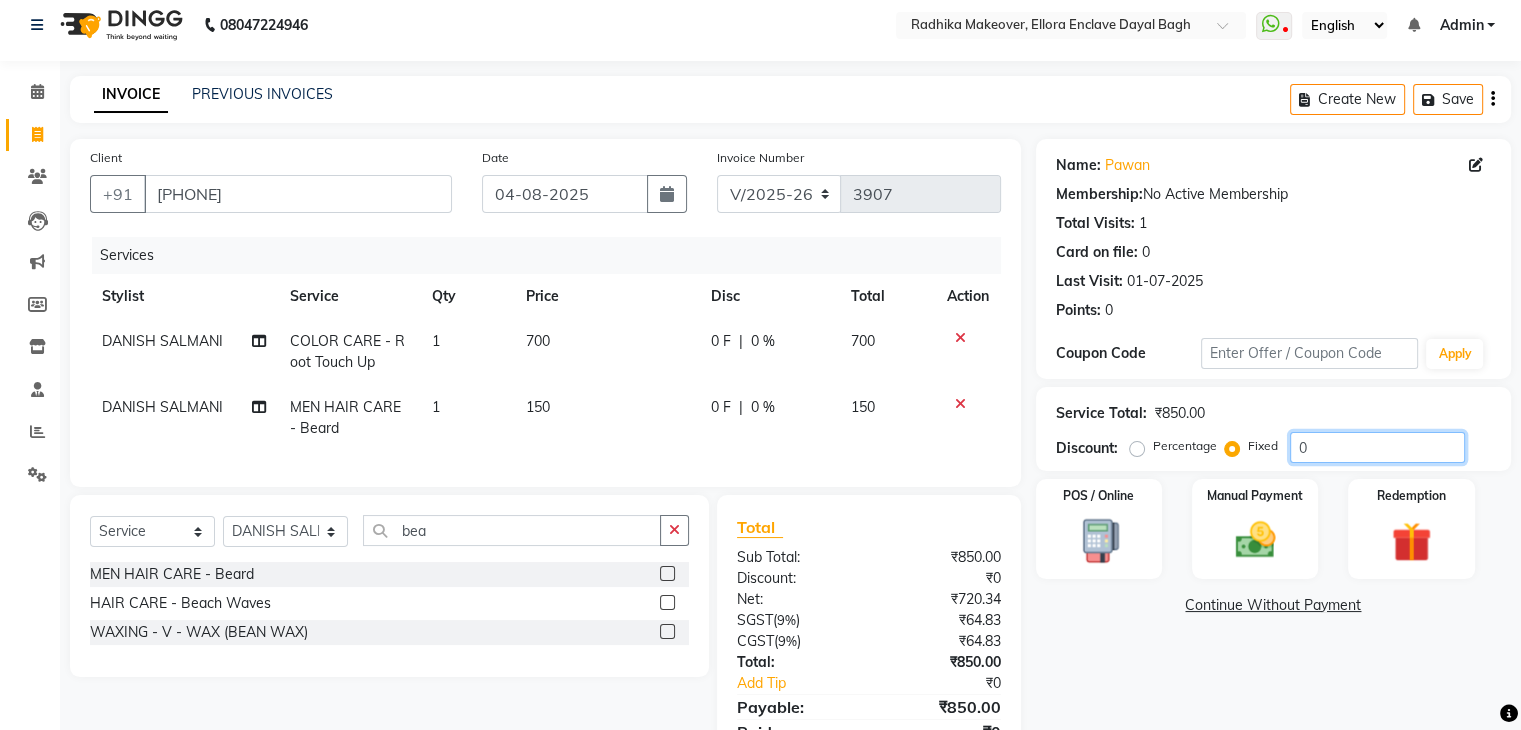 click on "0" 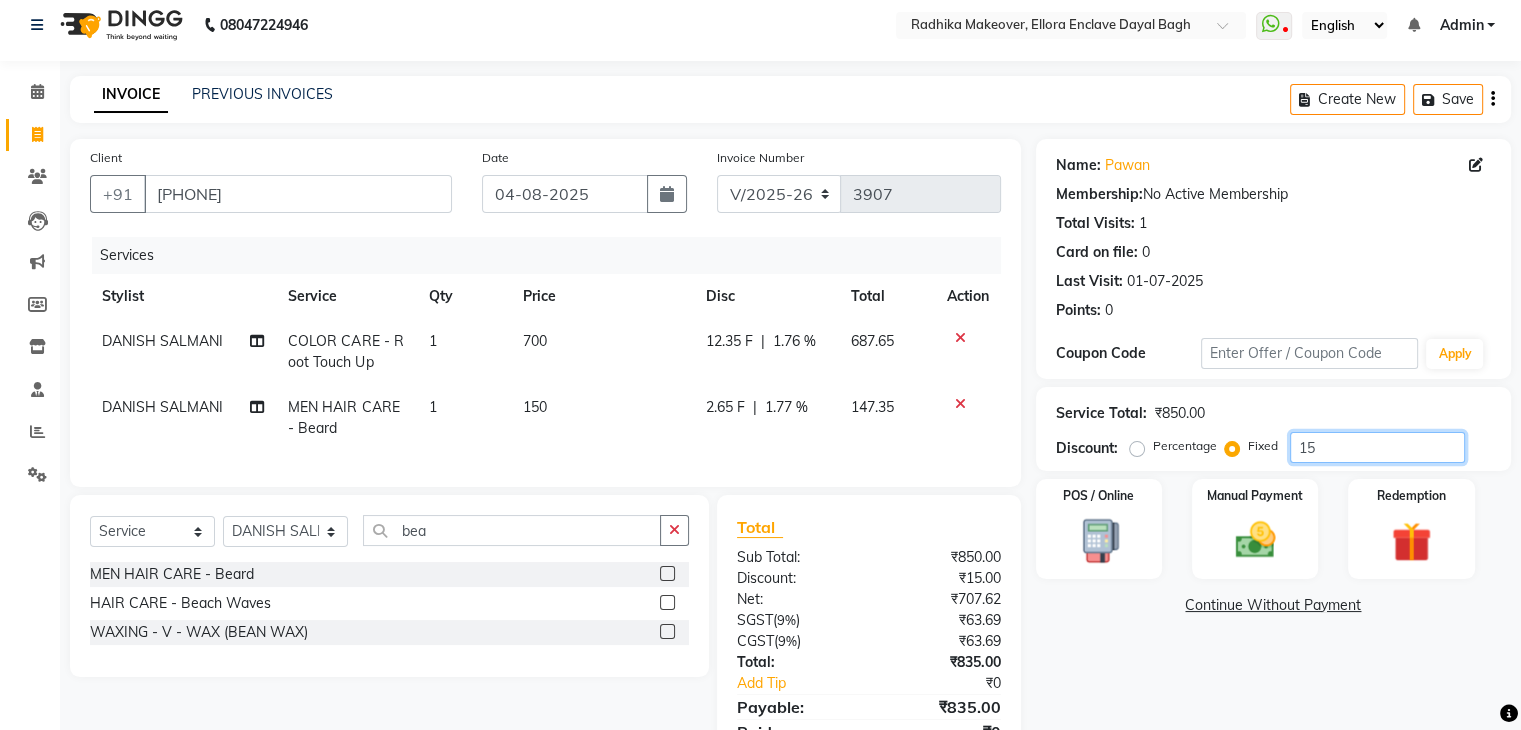 type on "1" 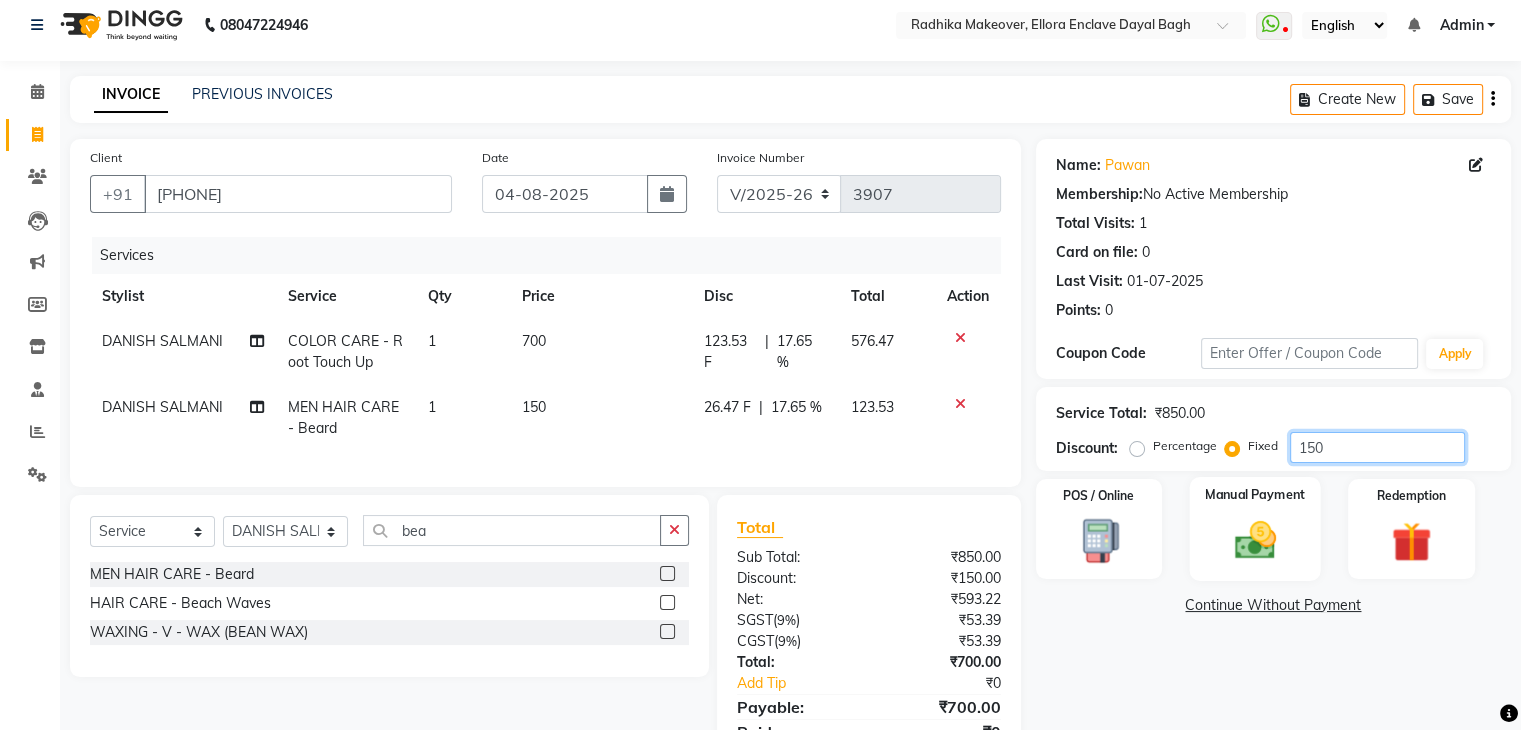 type on "150" 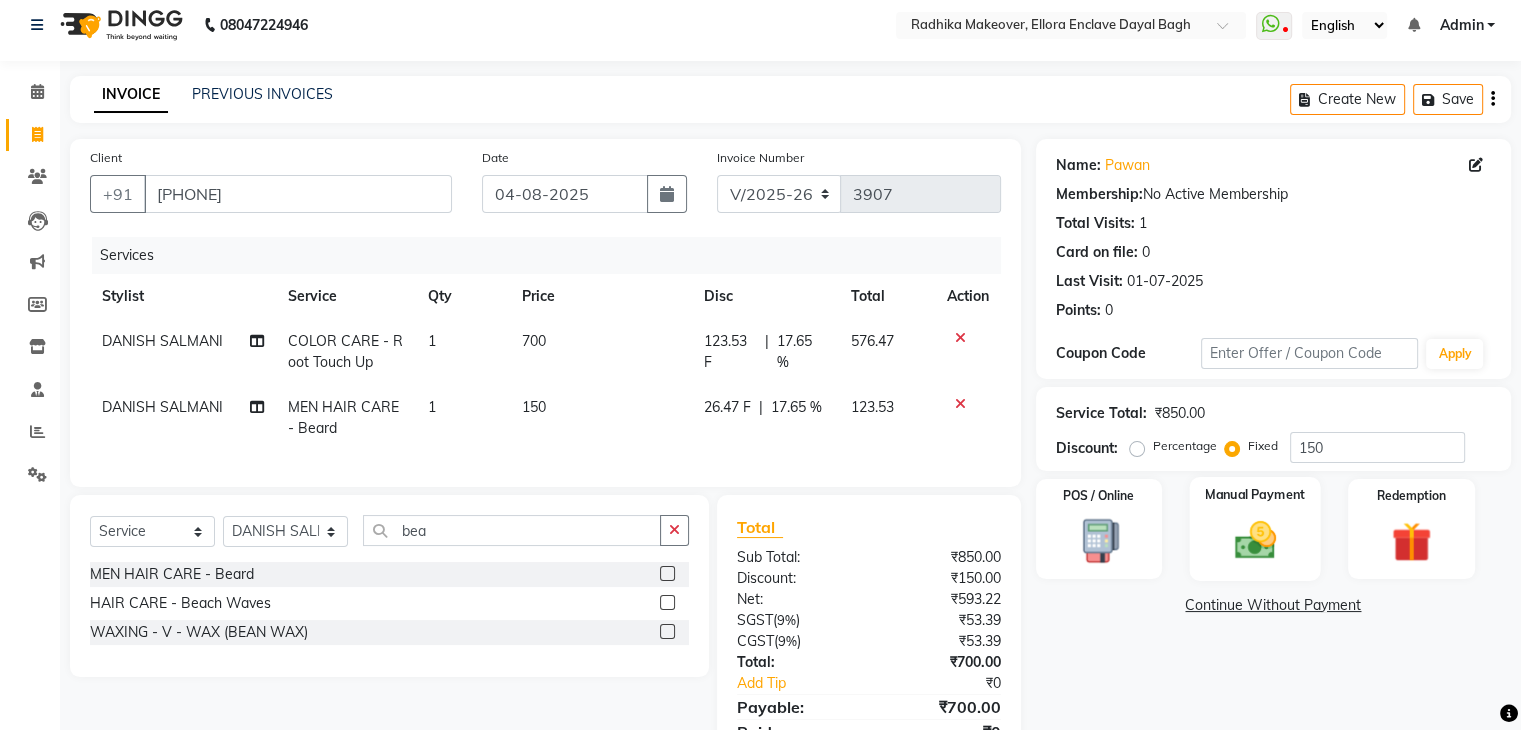 click 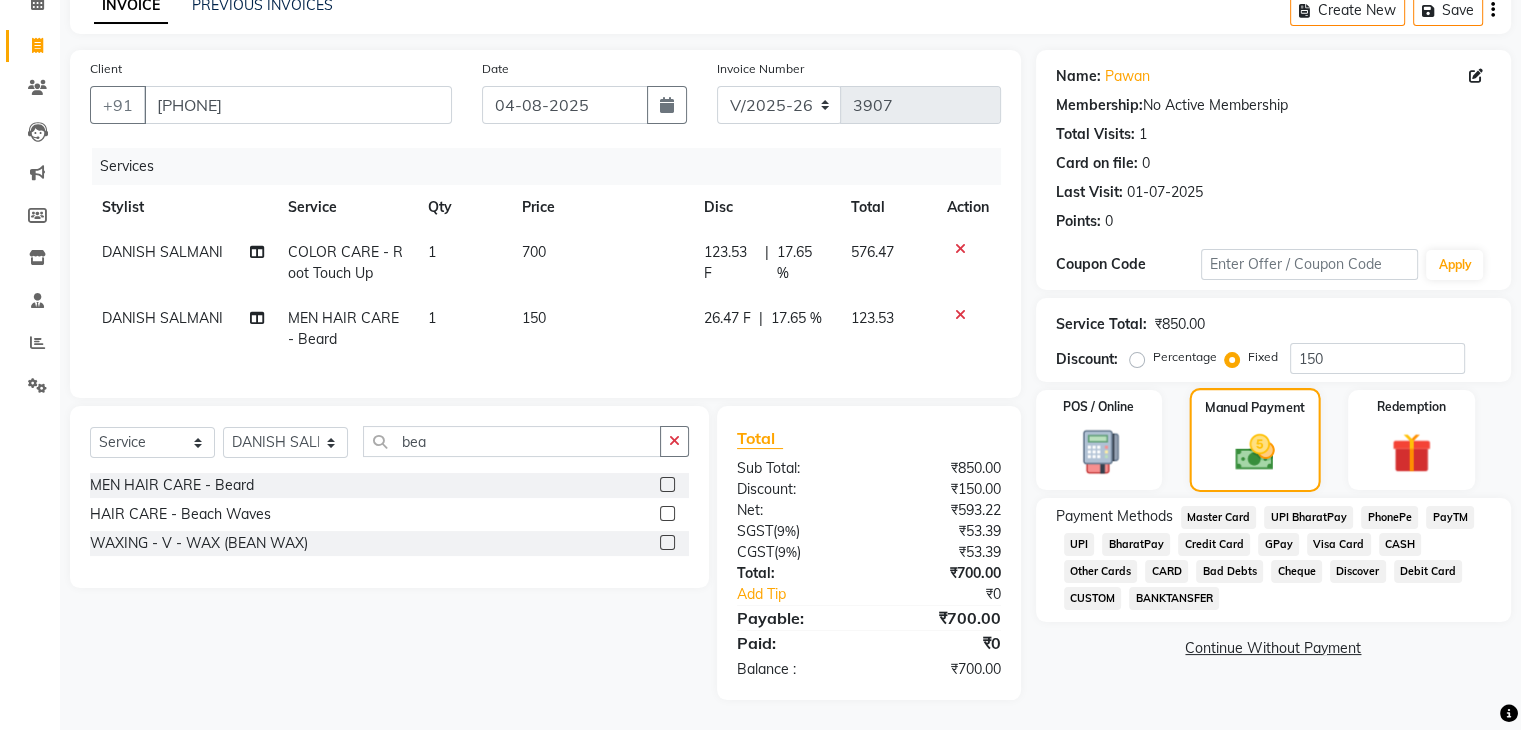 scroll, scrollTop: 100, scrollLeft: 0, axis: vertical 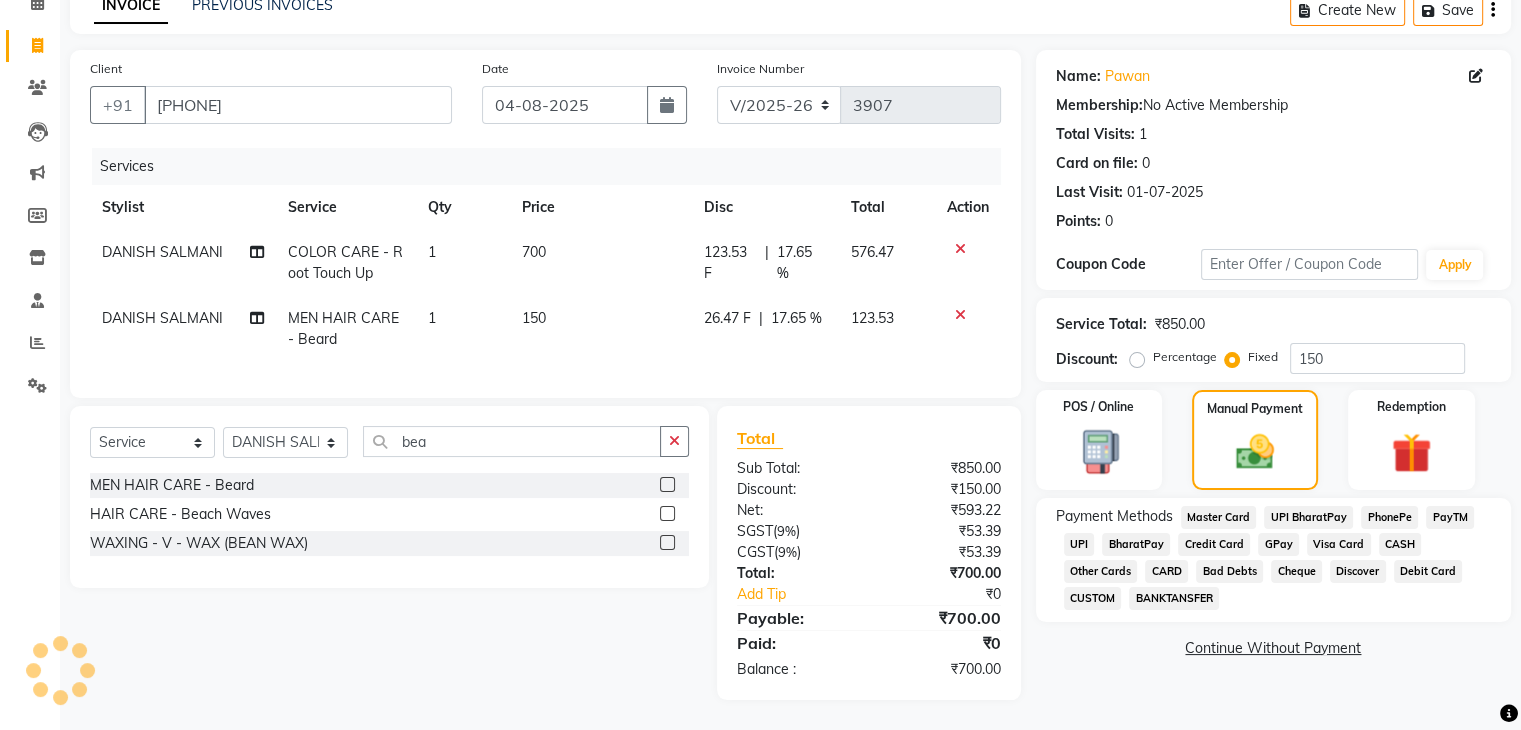 click on "CASH" 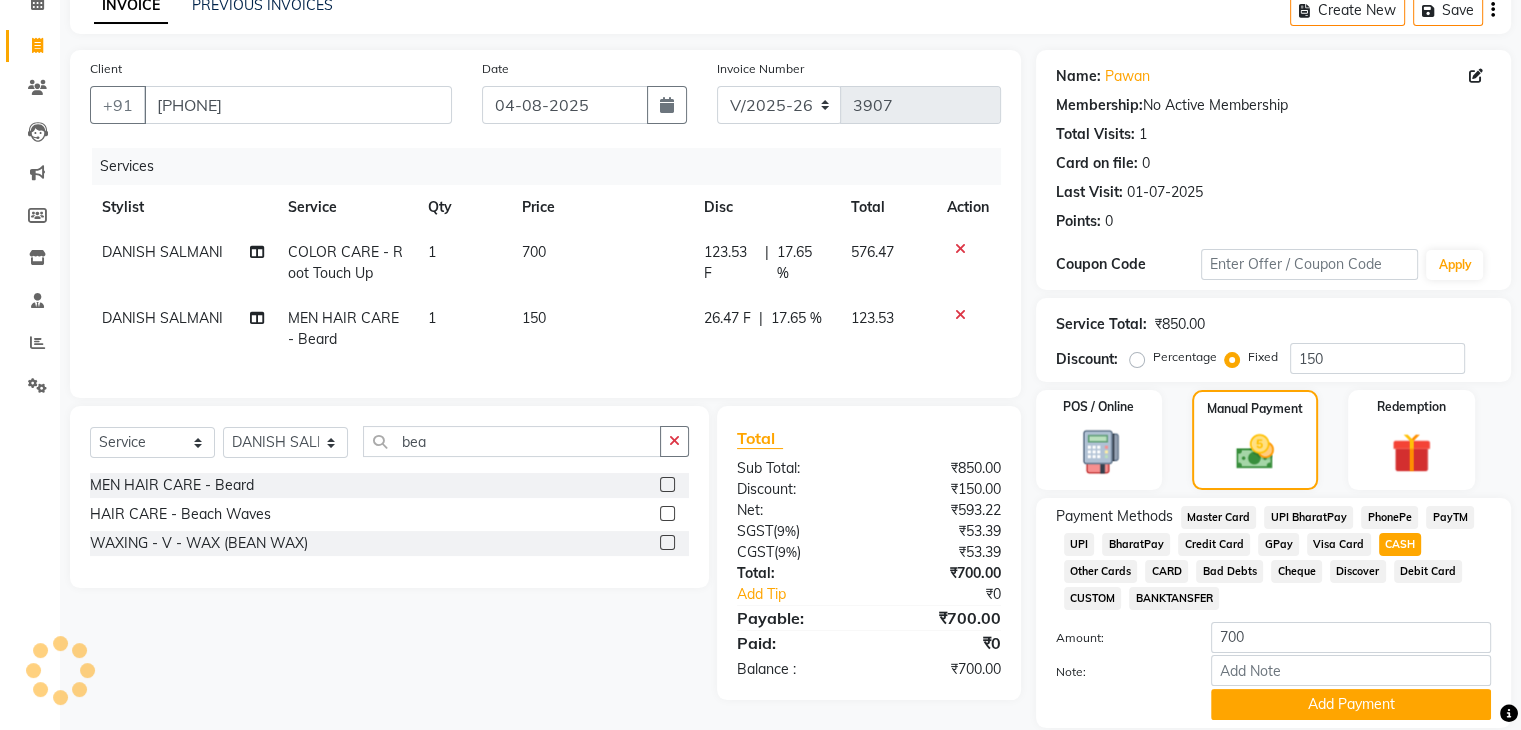 scroll, scrollTop: 172, scrollLeft: 0, axis: vertical 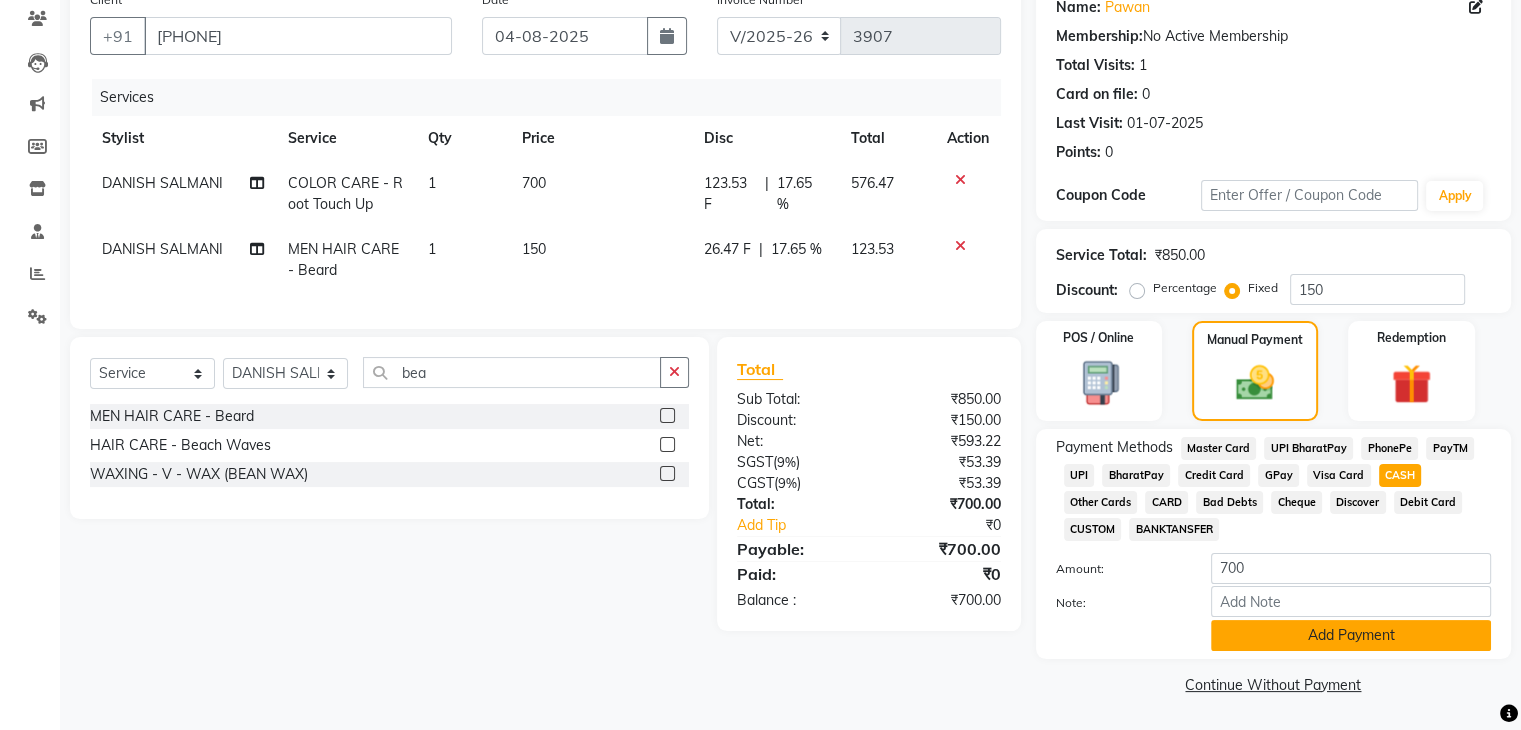 click on "Add Payment" 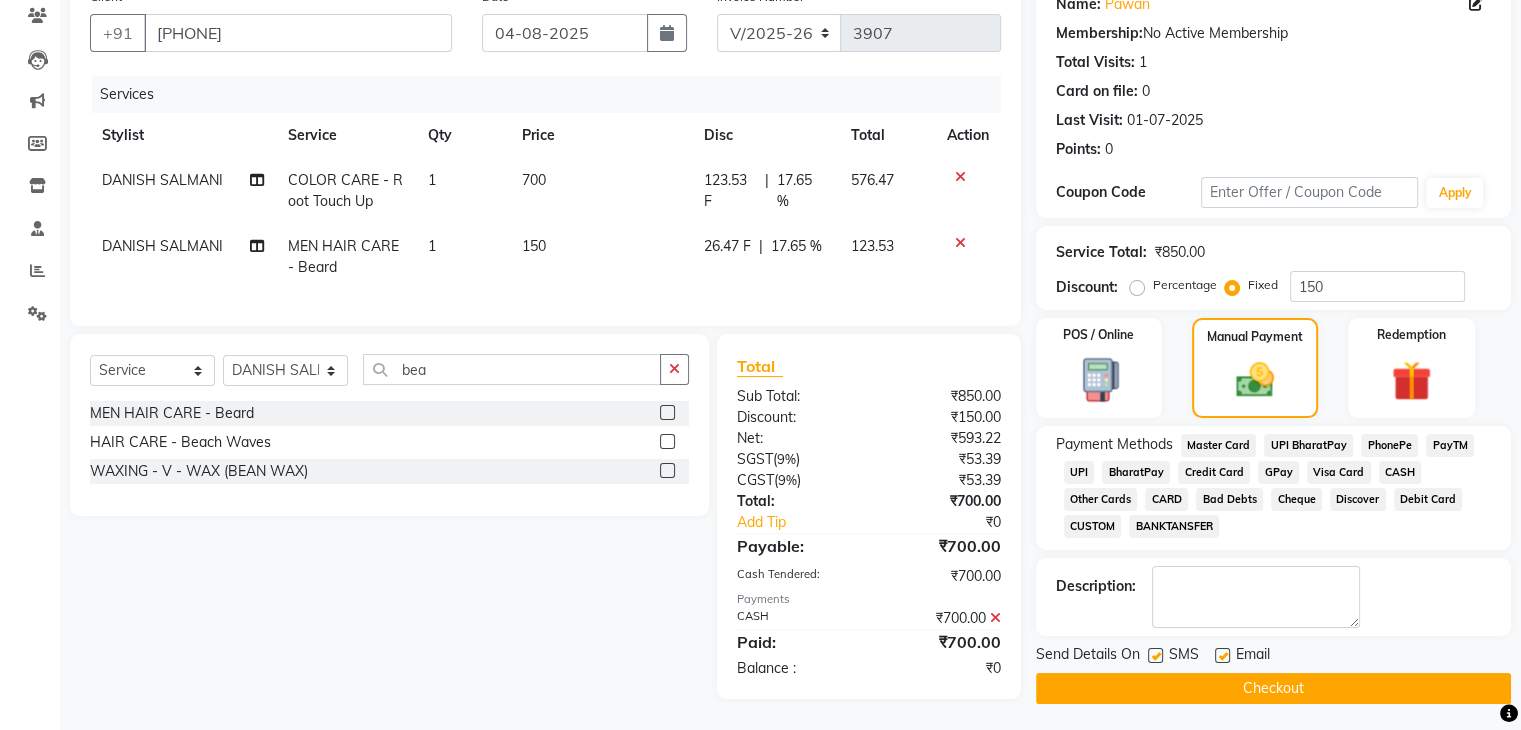 click on "Checkout" 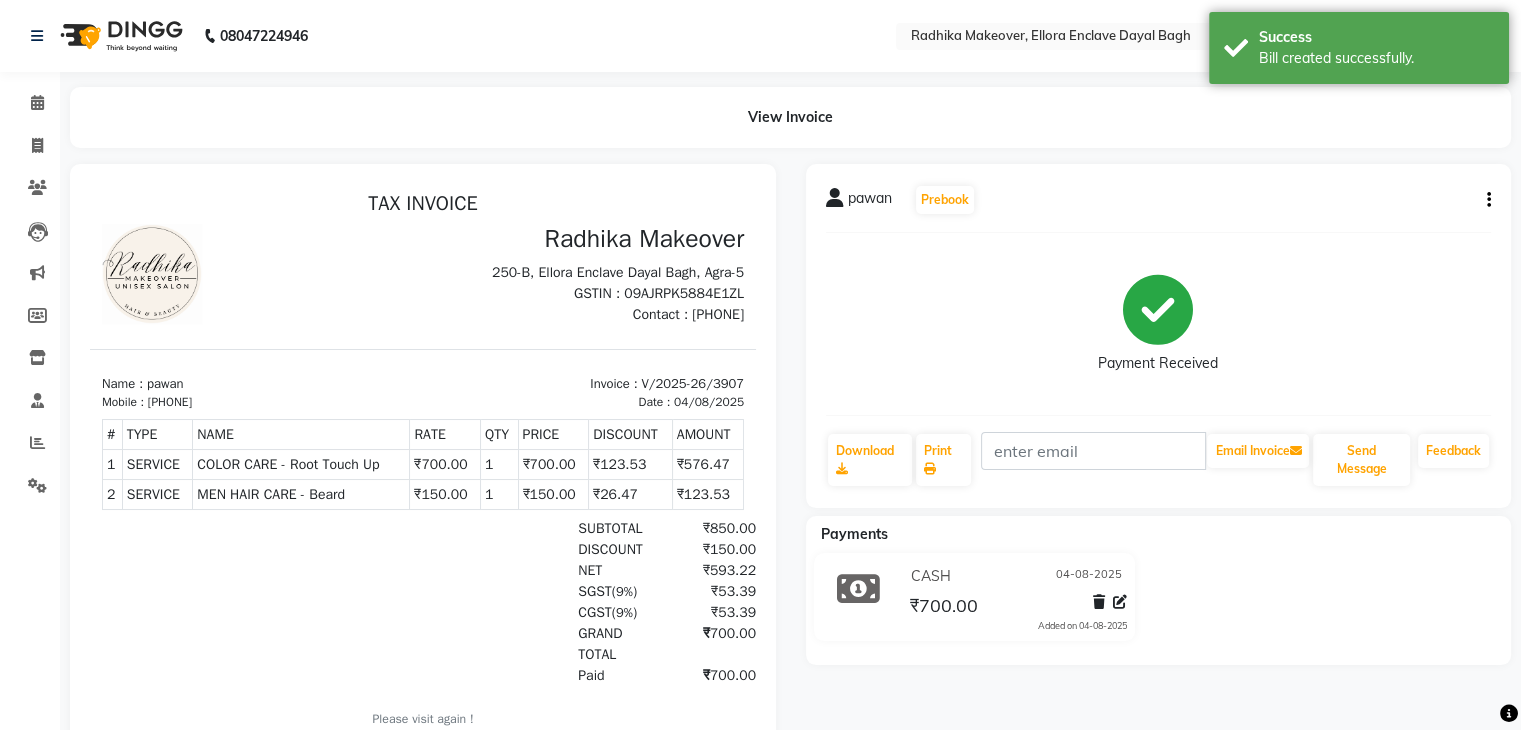 scroll, scrollTop: 0, scrollLeft: 0, axis: both 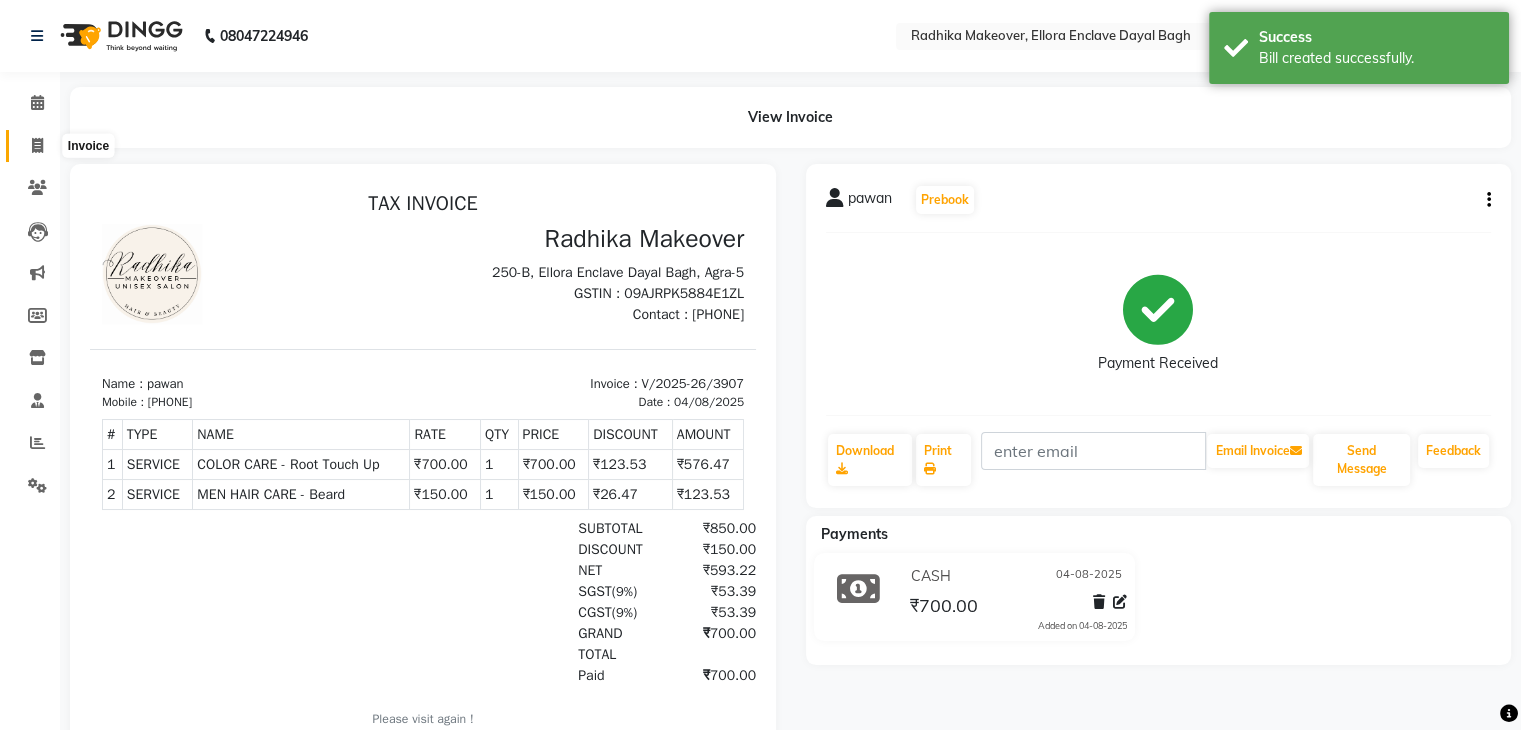click 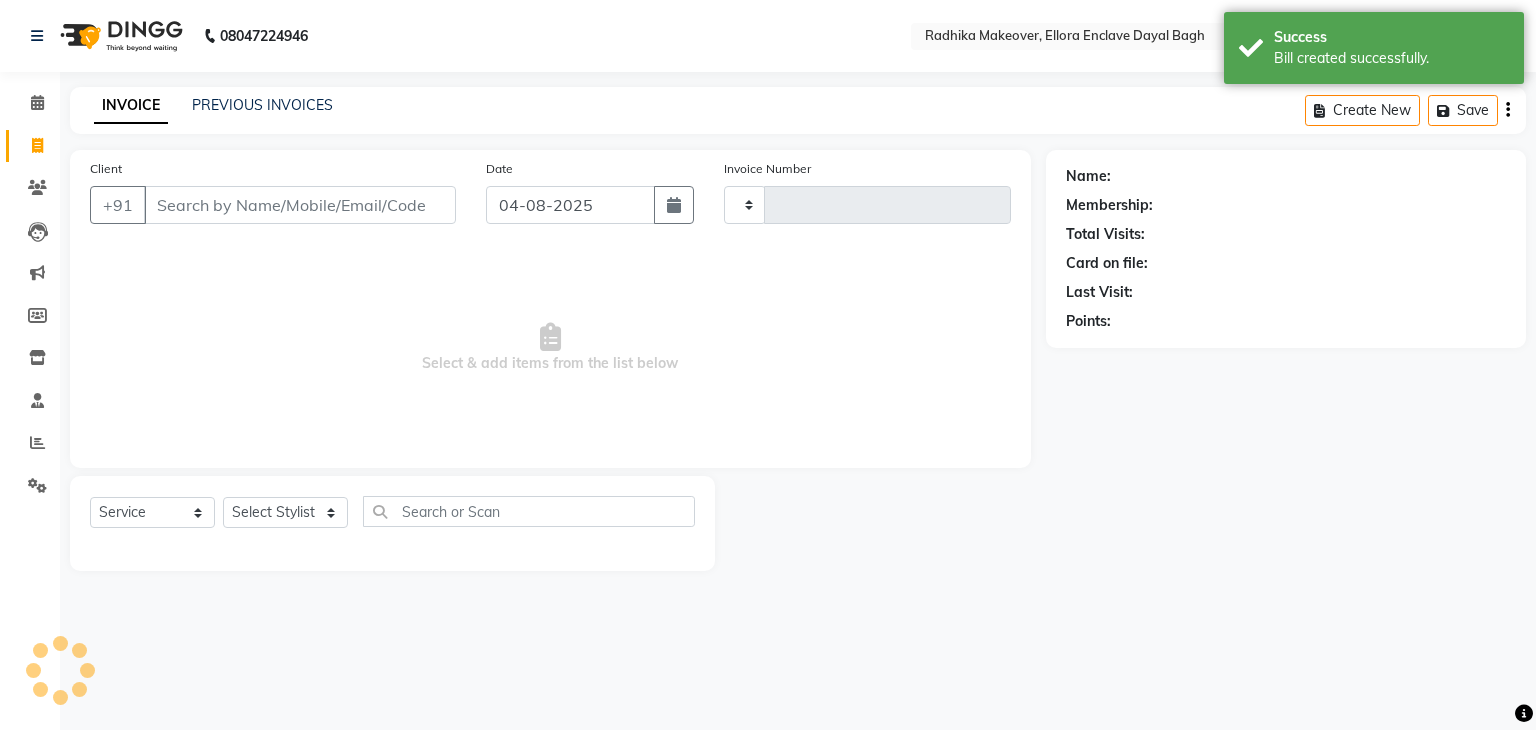 type on "3908" 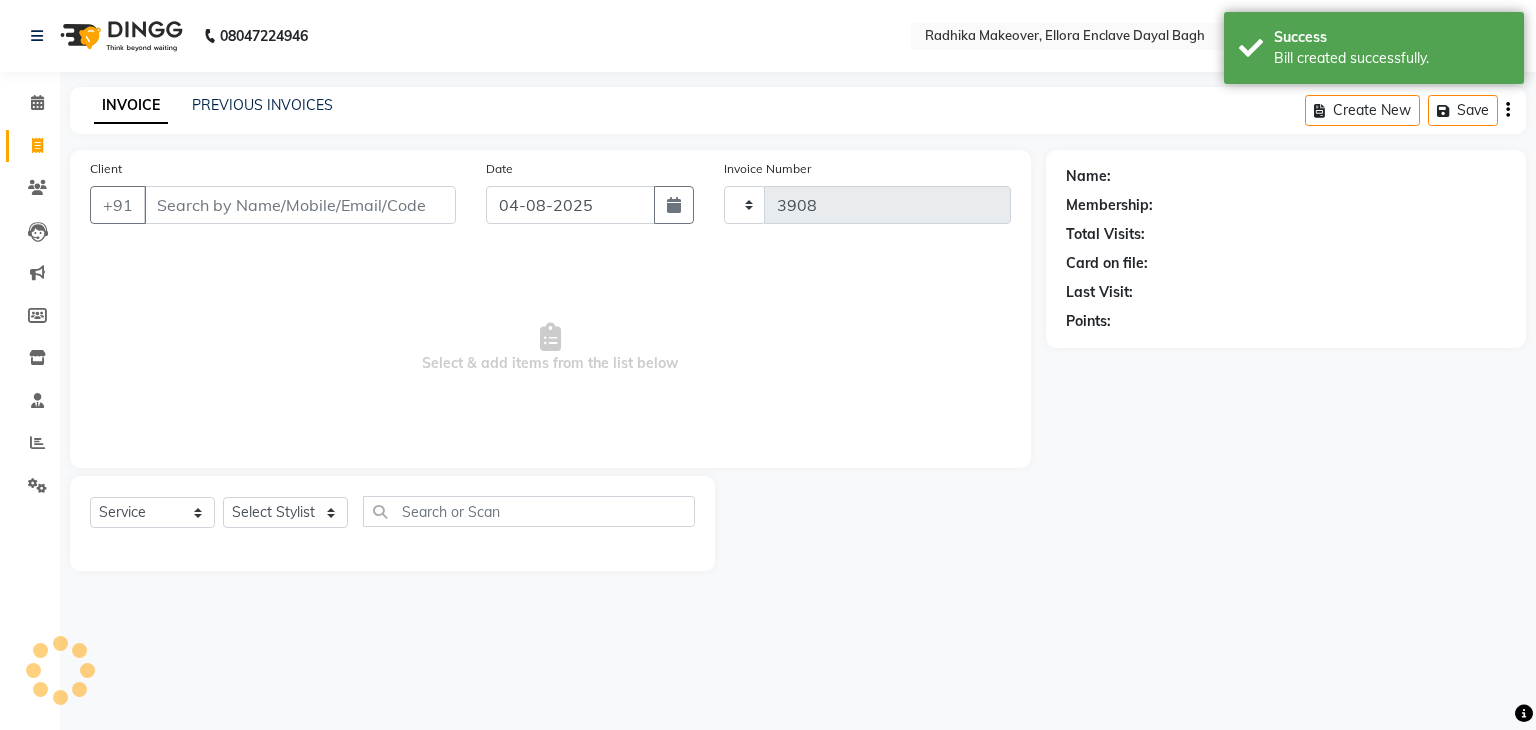 select on "6880" 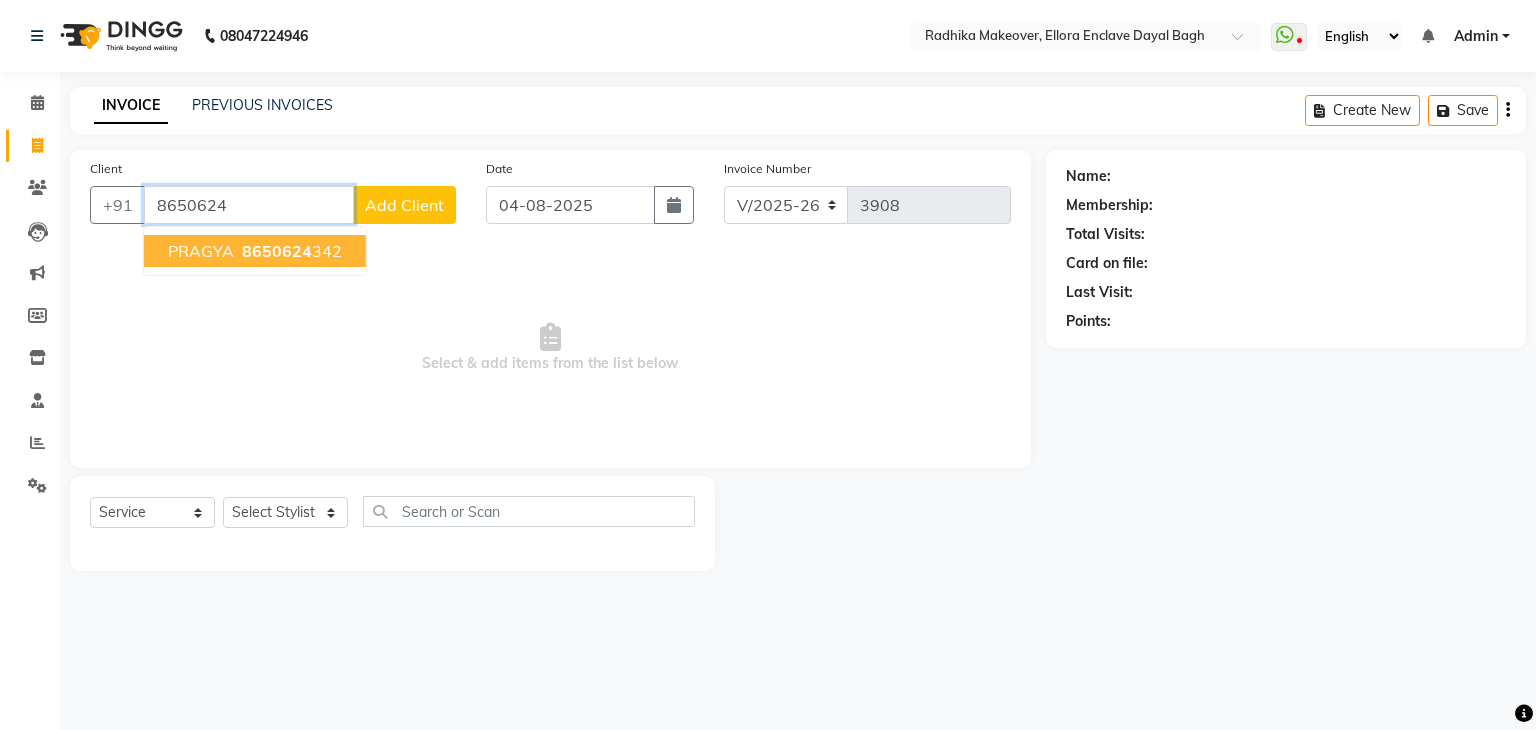 click on "8650624" at bounding box center (277, 251) 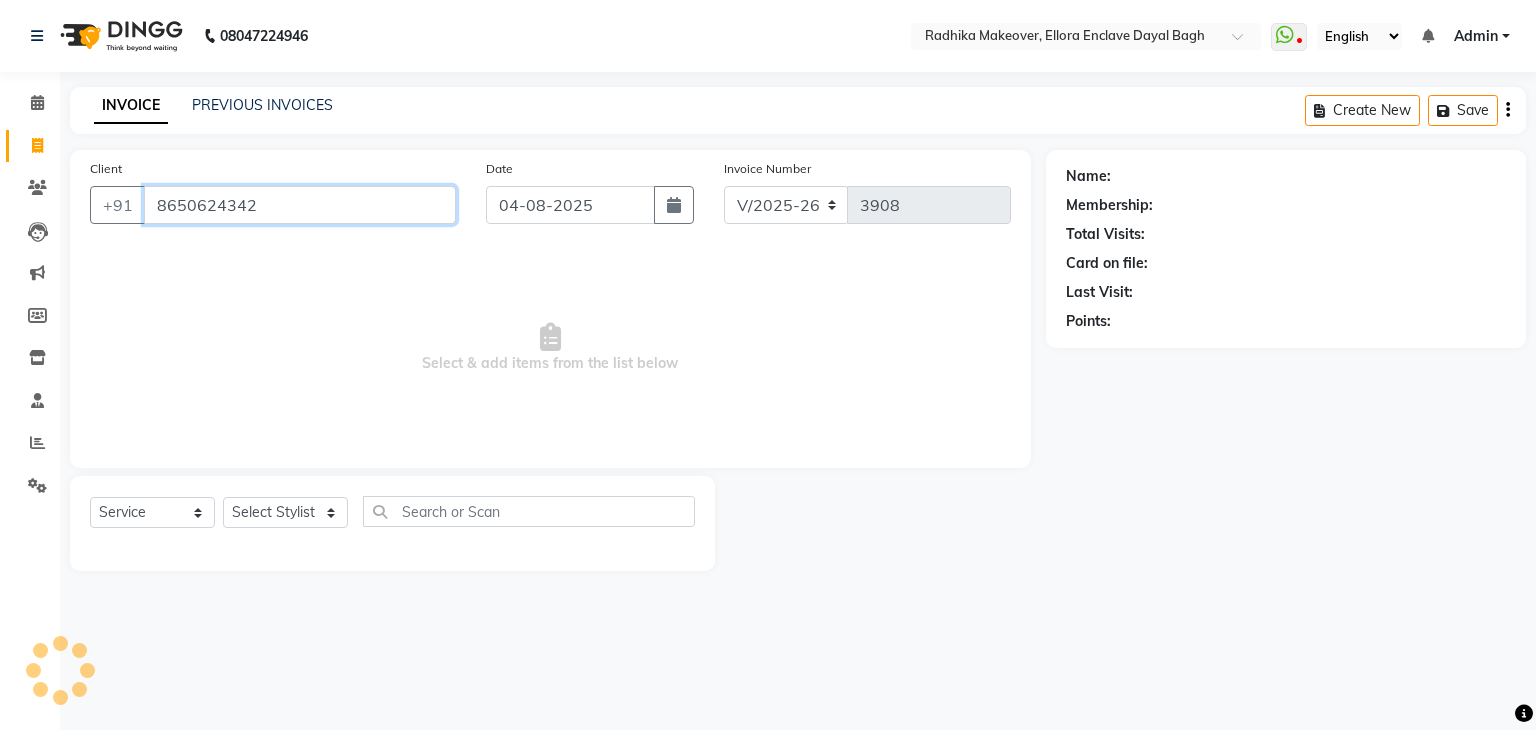 type on "8650624342" 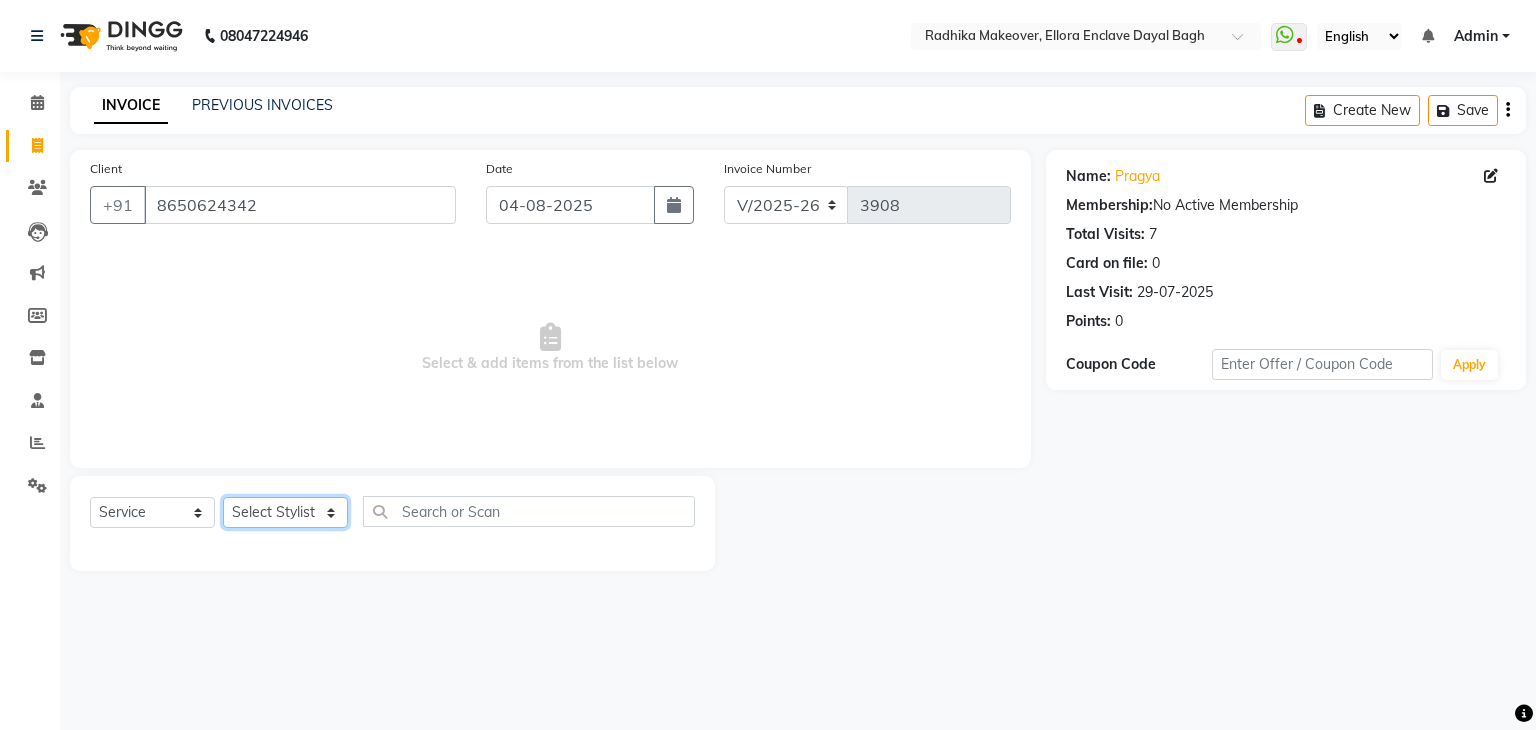click on "Select Stylist AMAN DANISH SALMANI GOPAL PACHORI KANU KAVITA KIRAN KUMARI MEENU KUMARI NEHA NIKHIL CHAUDHARY Priya PRIYANKA YADAV RASHMI SANDHYA SHAGUFTA SHWETA SONA SAXENA SOUMYA TUSHAR OTWAL VINAY KUMAR" 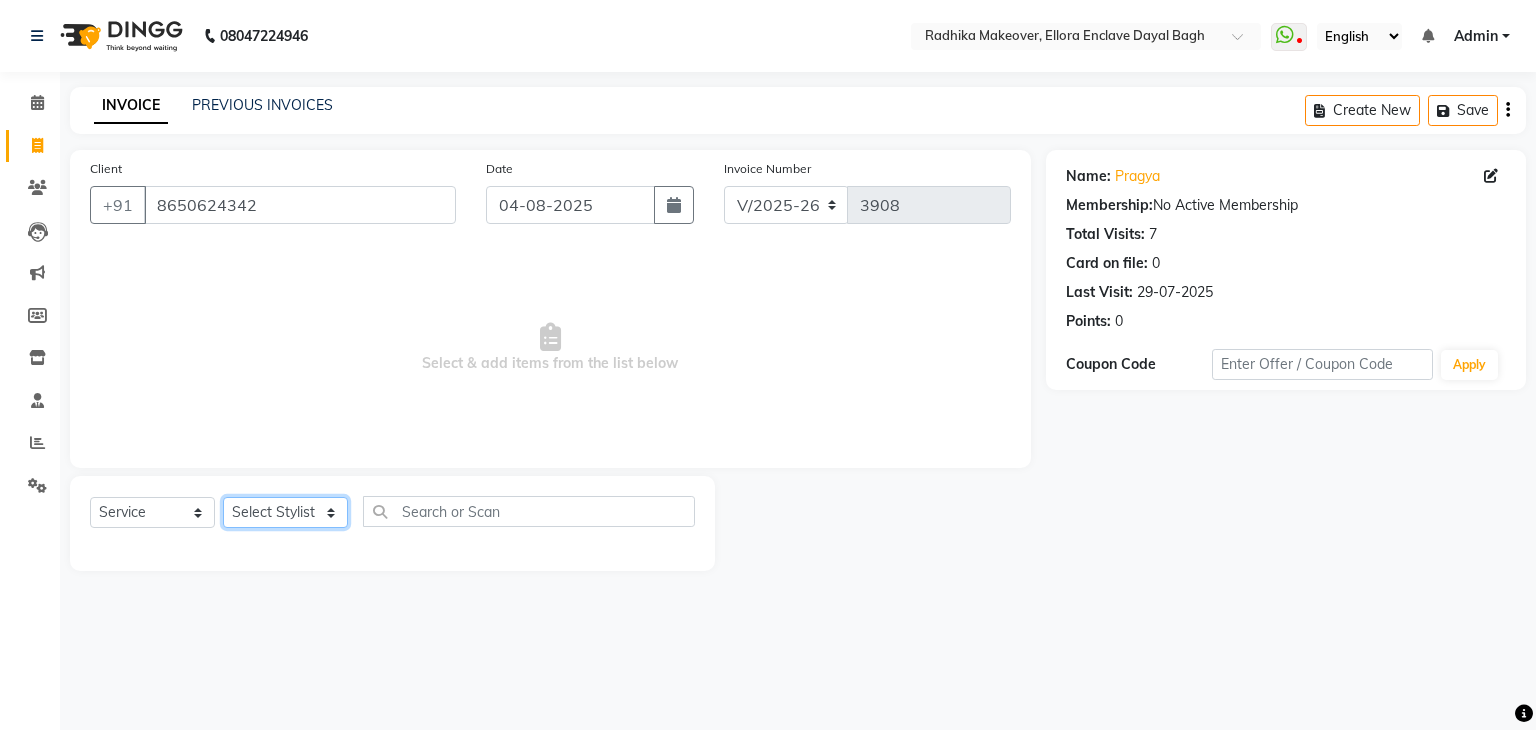 select on "53882" 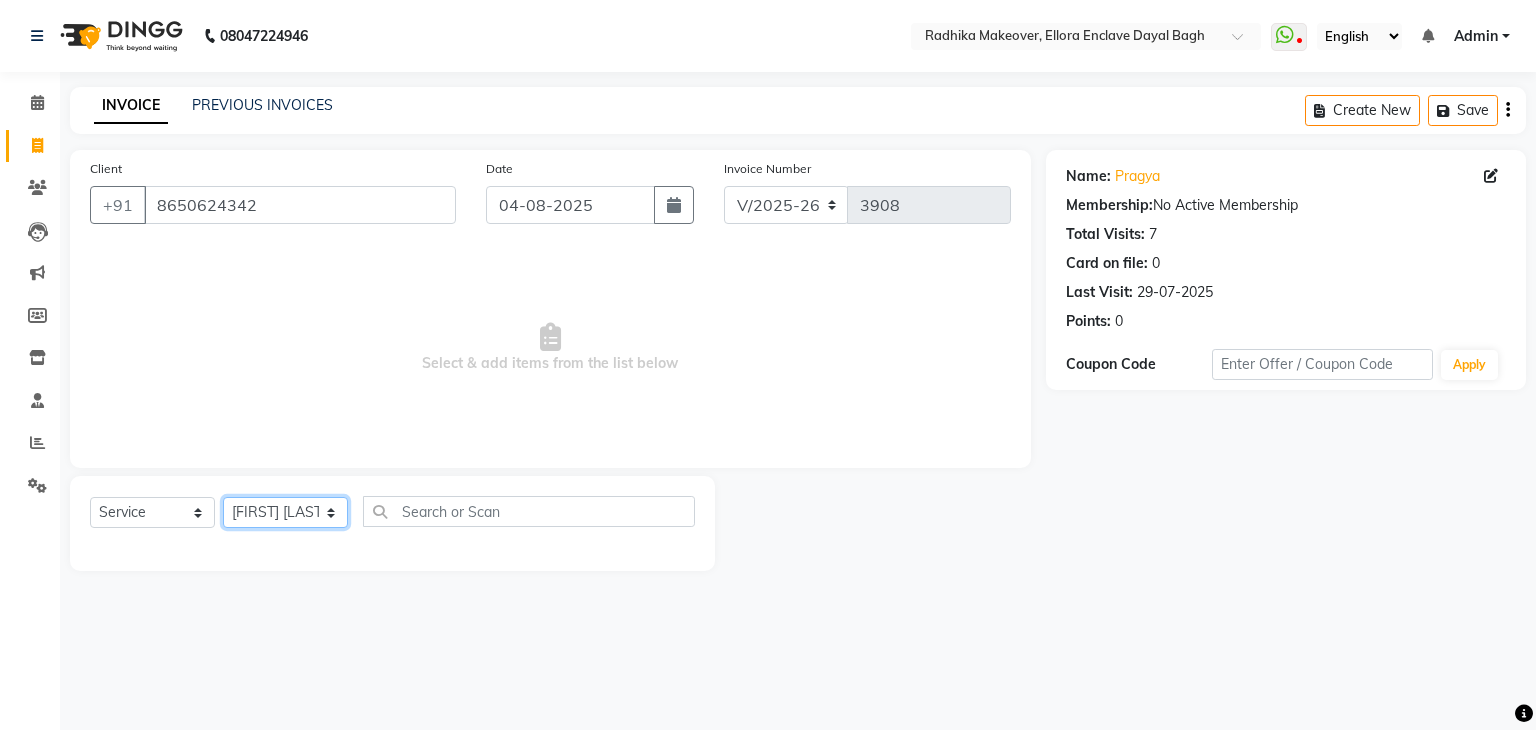 click on "Select Stylist AMAN DANISH SALMANI GOPAL PACHORI KANU KAVITA KIRAN KUMARI MEENU KUMARI NEHA NIKHIL CHAUDHARY Priya PRIYANKA YADAV RASHMI SANDHYA SHAGUFTA SHWETA SONA SAXENA SOUMYA TUSHAR OTWAL VINAY KUMAR" 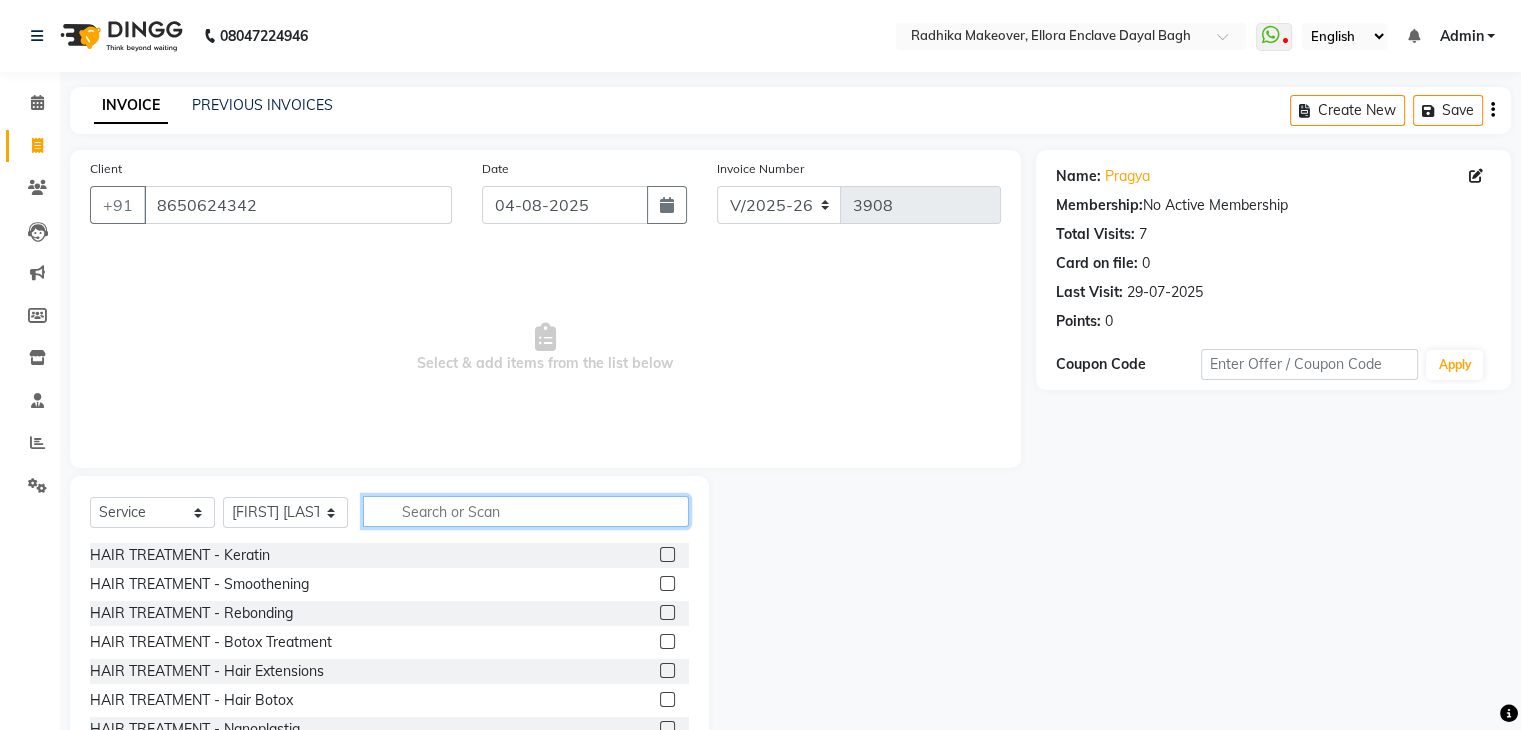 click 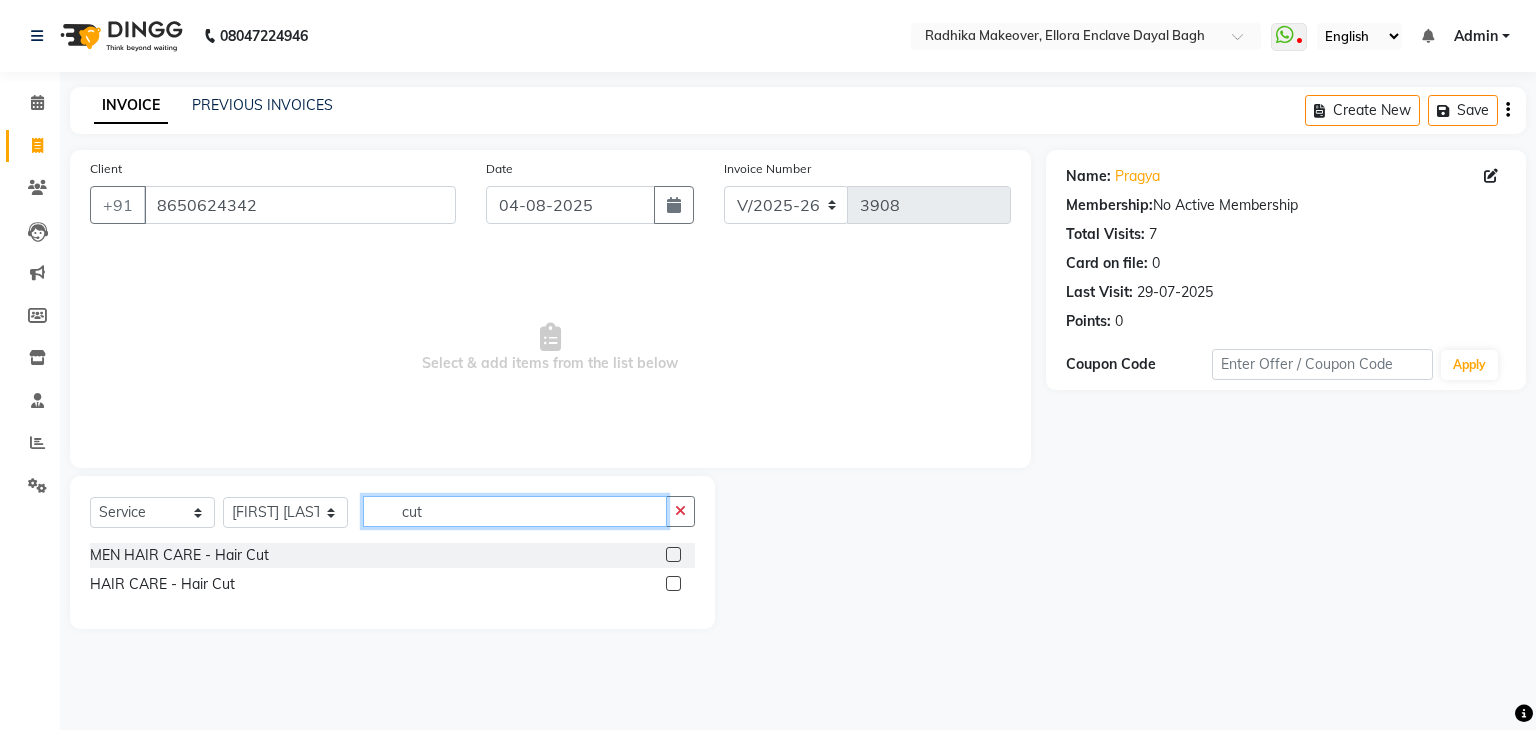 type on "cut" 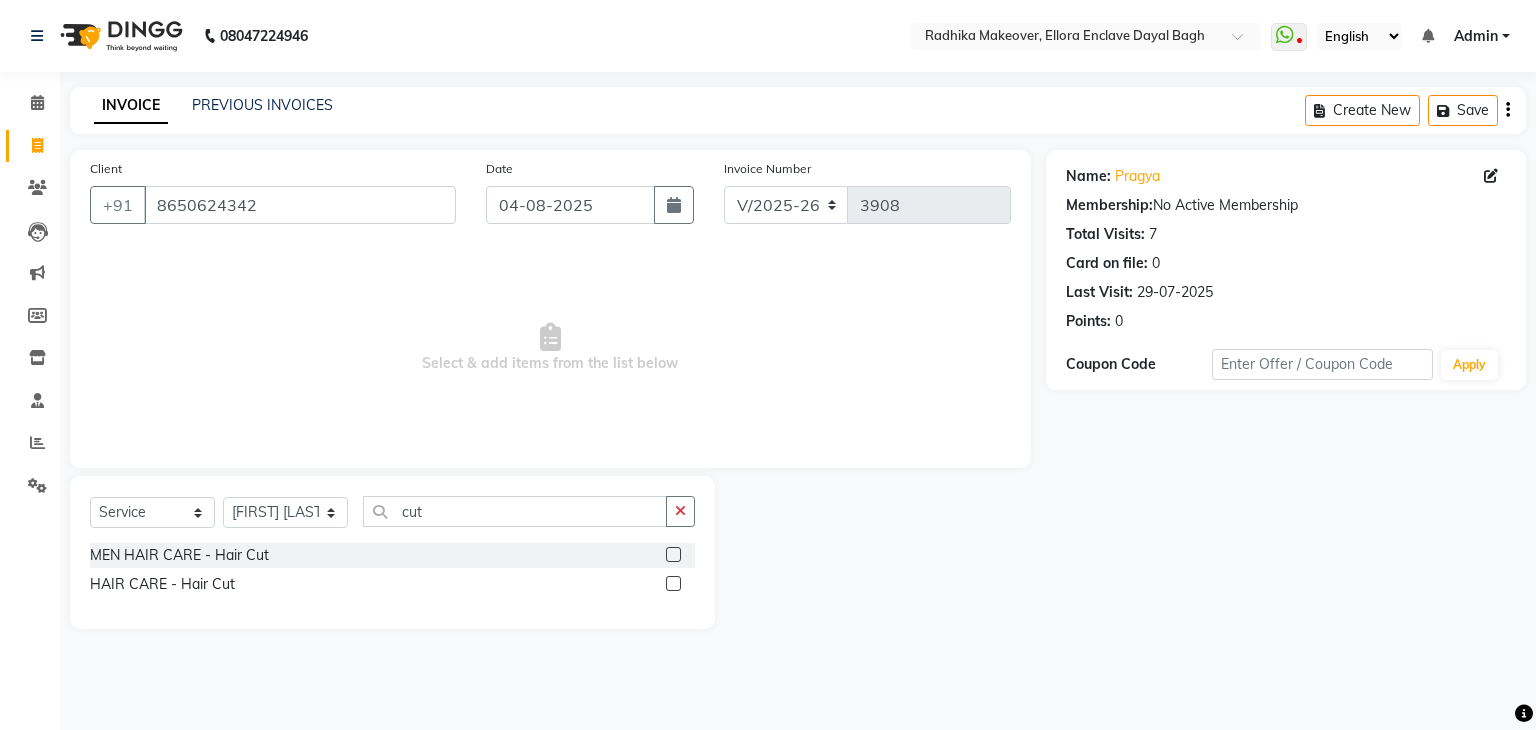 click 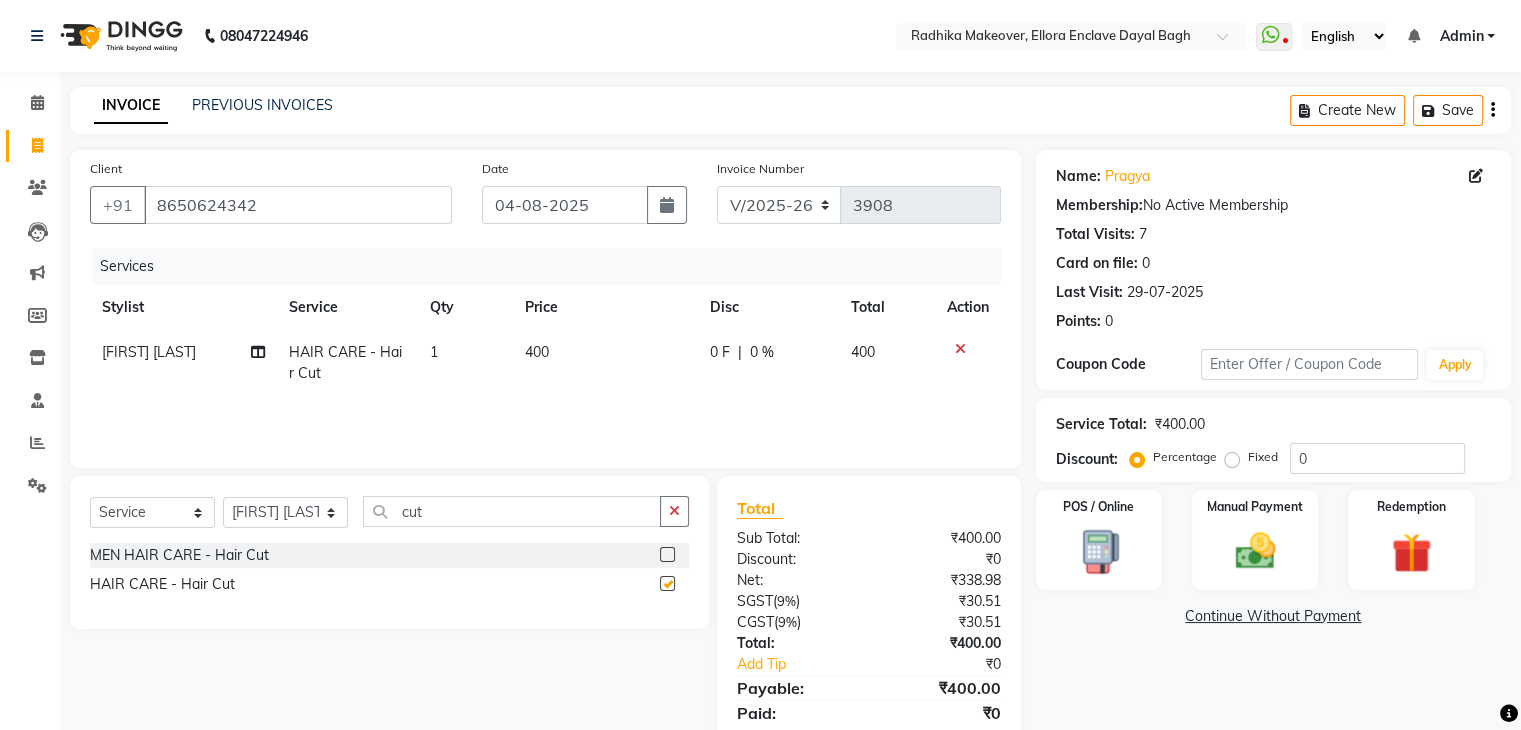 checkbox on "false" 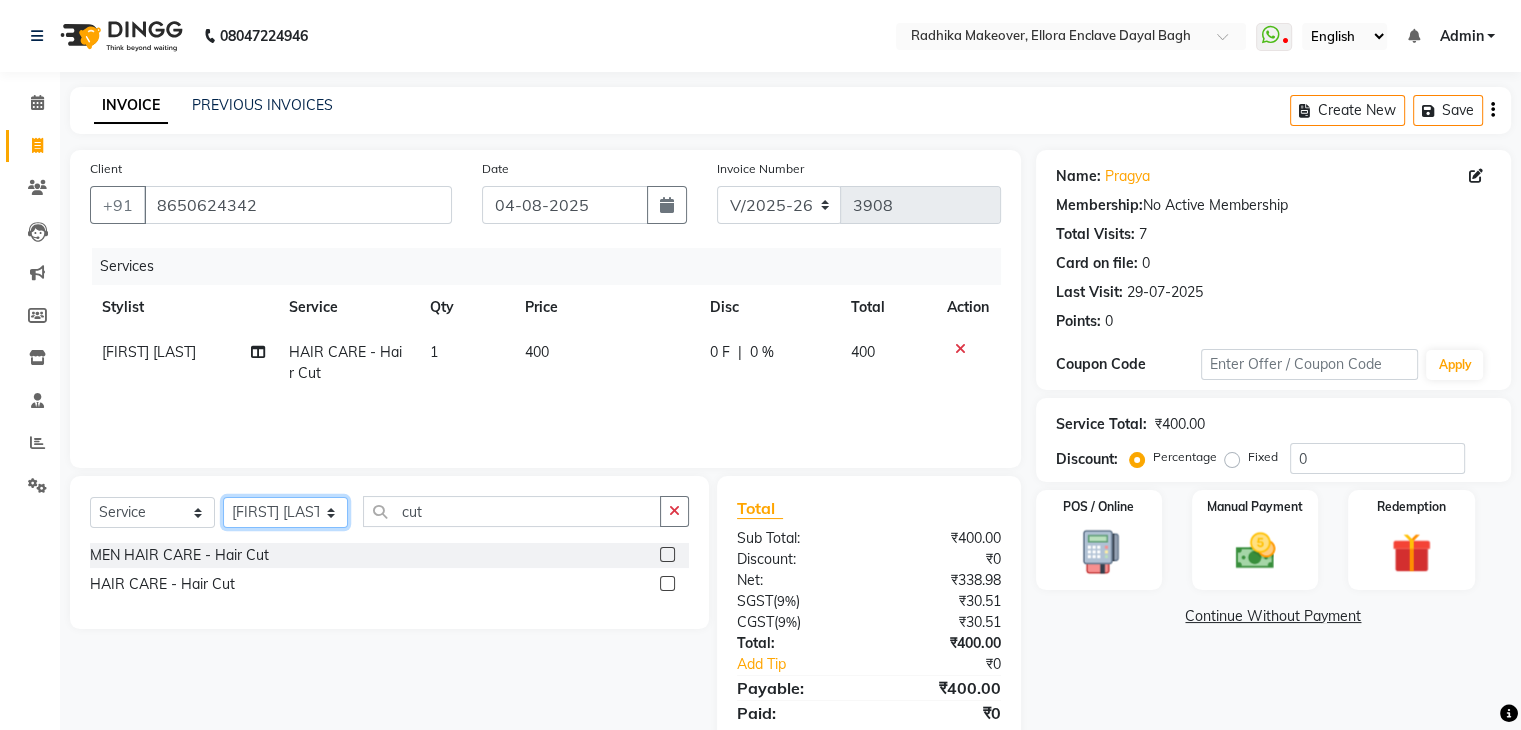 click on "Select Stylist AMAN DANISH SALMANI GOPAL PACHORI KANU KAVITA KIRAN KUMARI MEENU KUMARI NEHA NIKHIL CHAUDHARY Priya PRIYANKA YADAV RASHMI SANDHYA SHAGUFTA SHWETA SONA SAXENA SOUMYA TUSHAR OTWAL VINAY KUMAR" 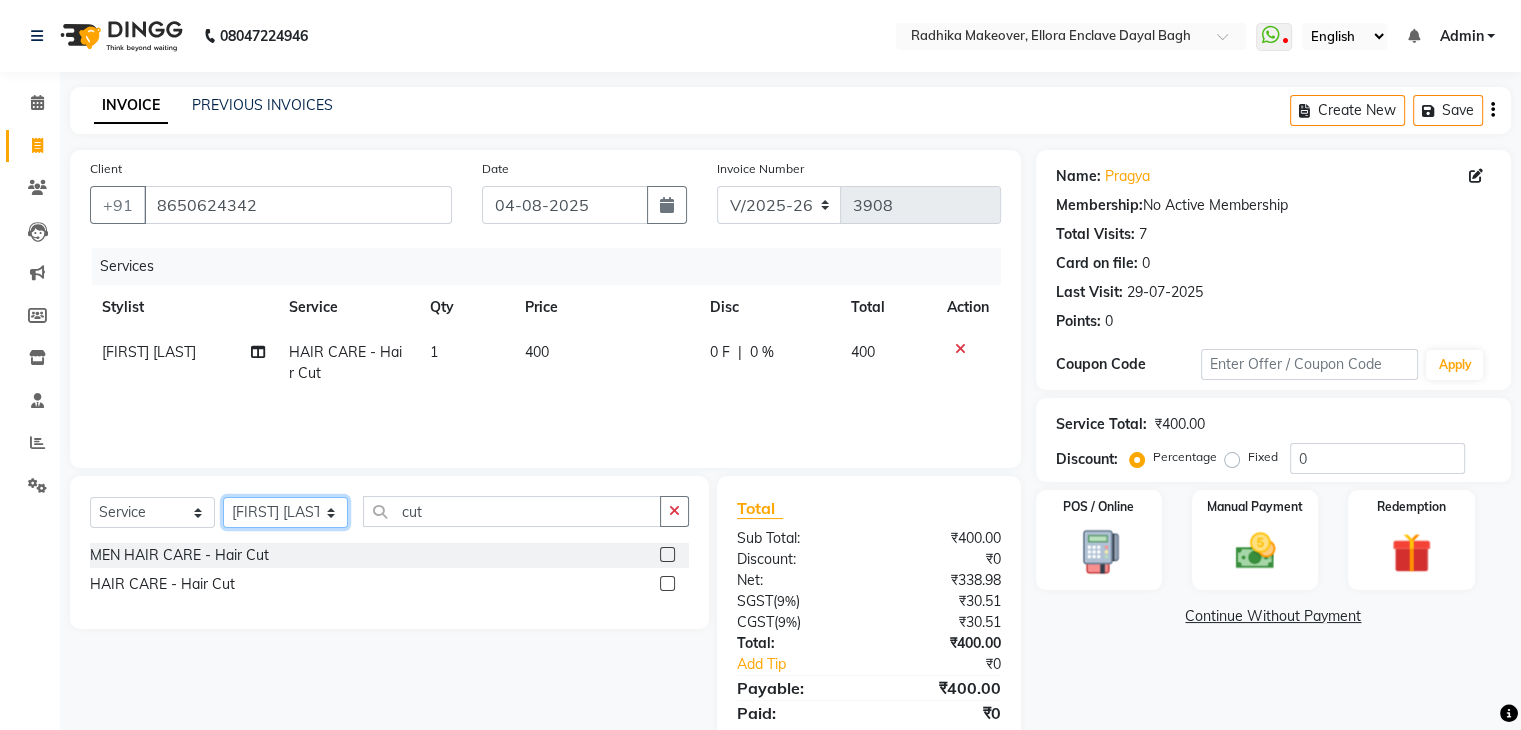 select on "86751" 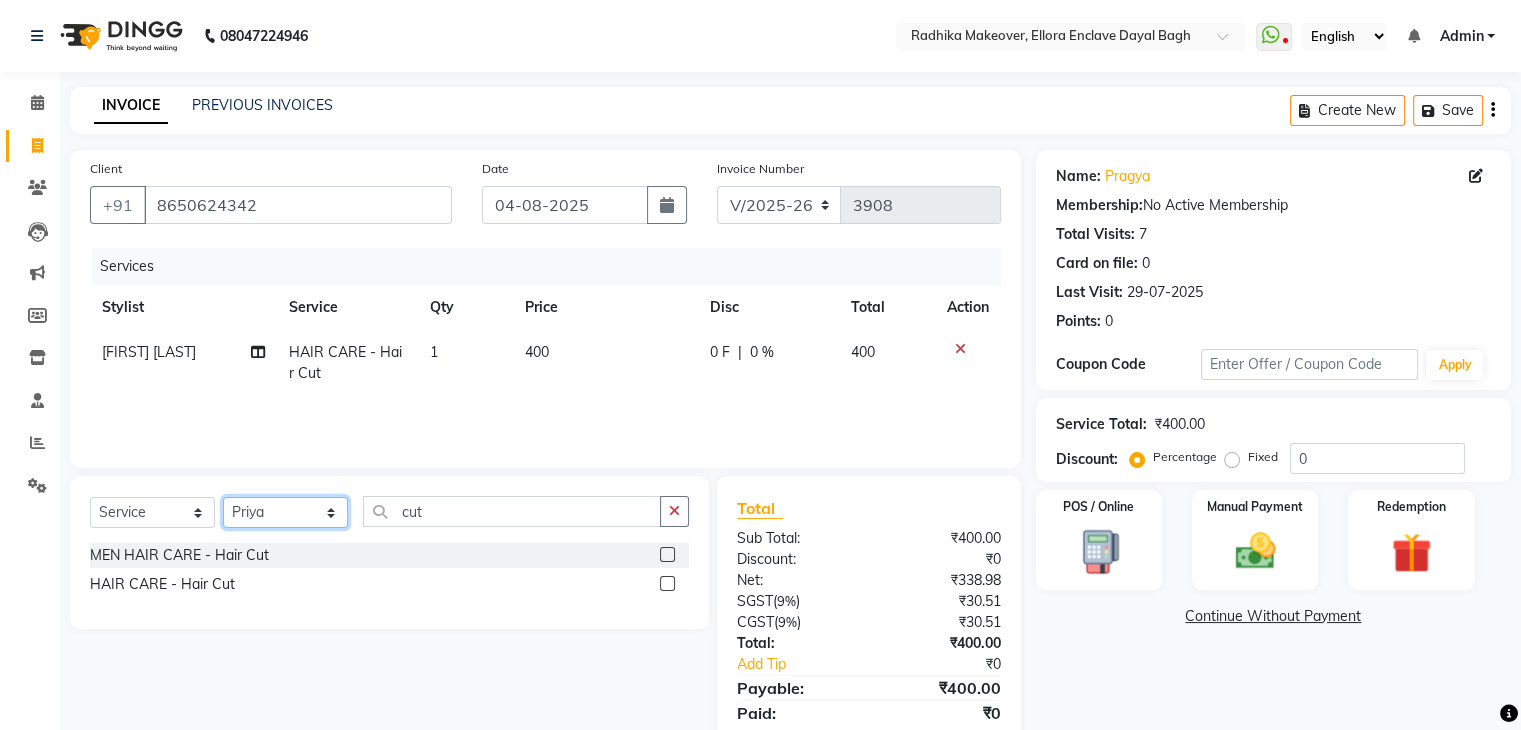 click on "Select Stylist AMAN DANISH SALMANI GOPAL PACHORI KANU KAVITA KIRAN KUMARI MEENU KUMARI NEHA NIKHIL CHAUDHARY Priya PRIYANKA YADAV RASHMI SANDHYA SHAGUFTA SHWETA SONA SAXENA SOUMYA TUSHAR OTWAL VINAY KUMAR" 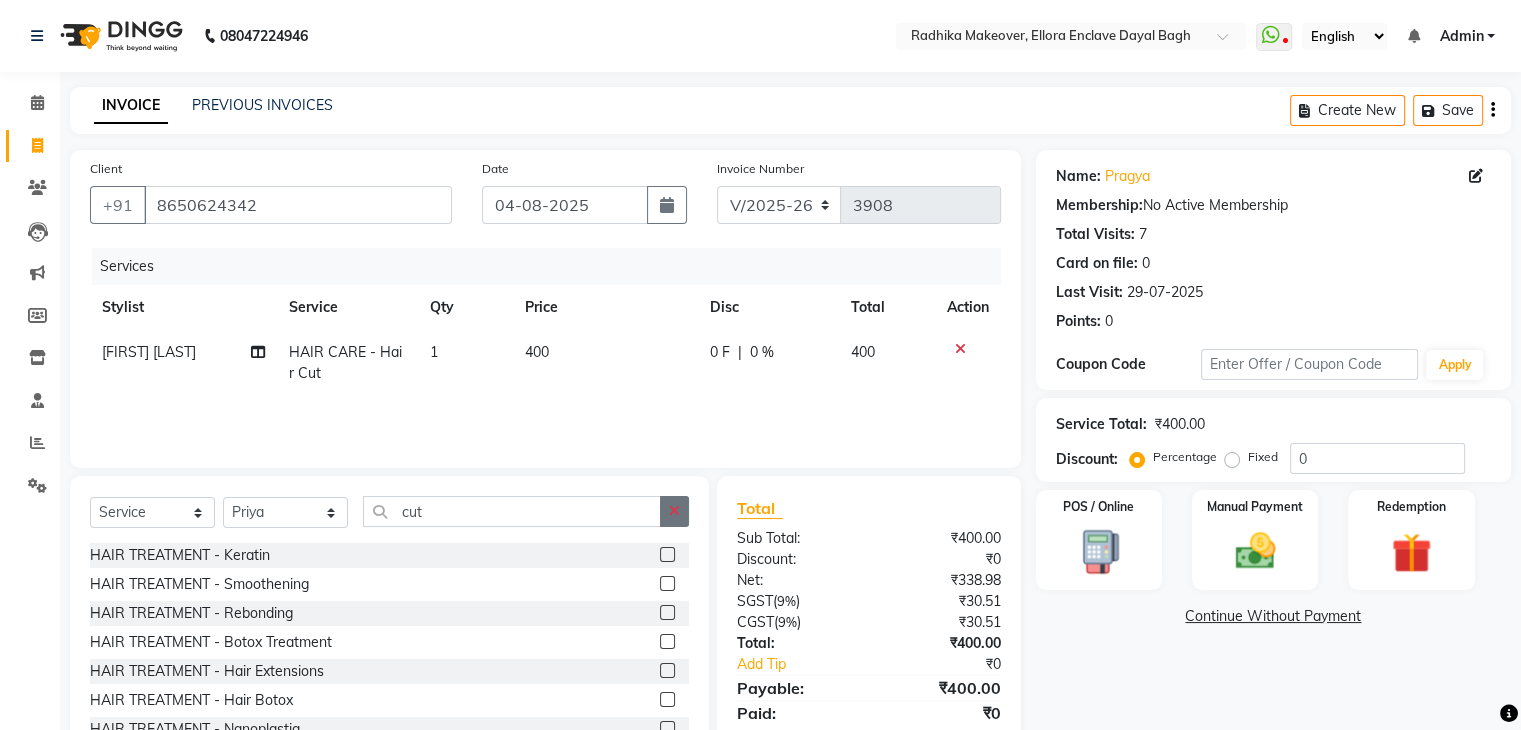 click 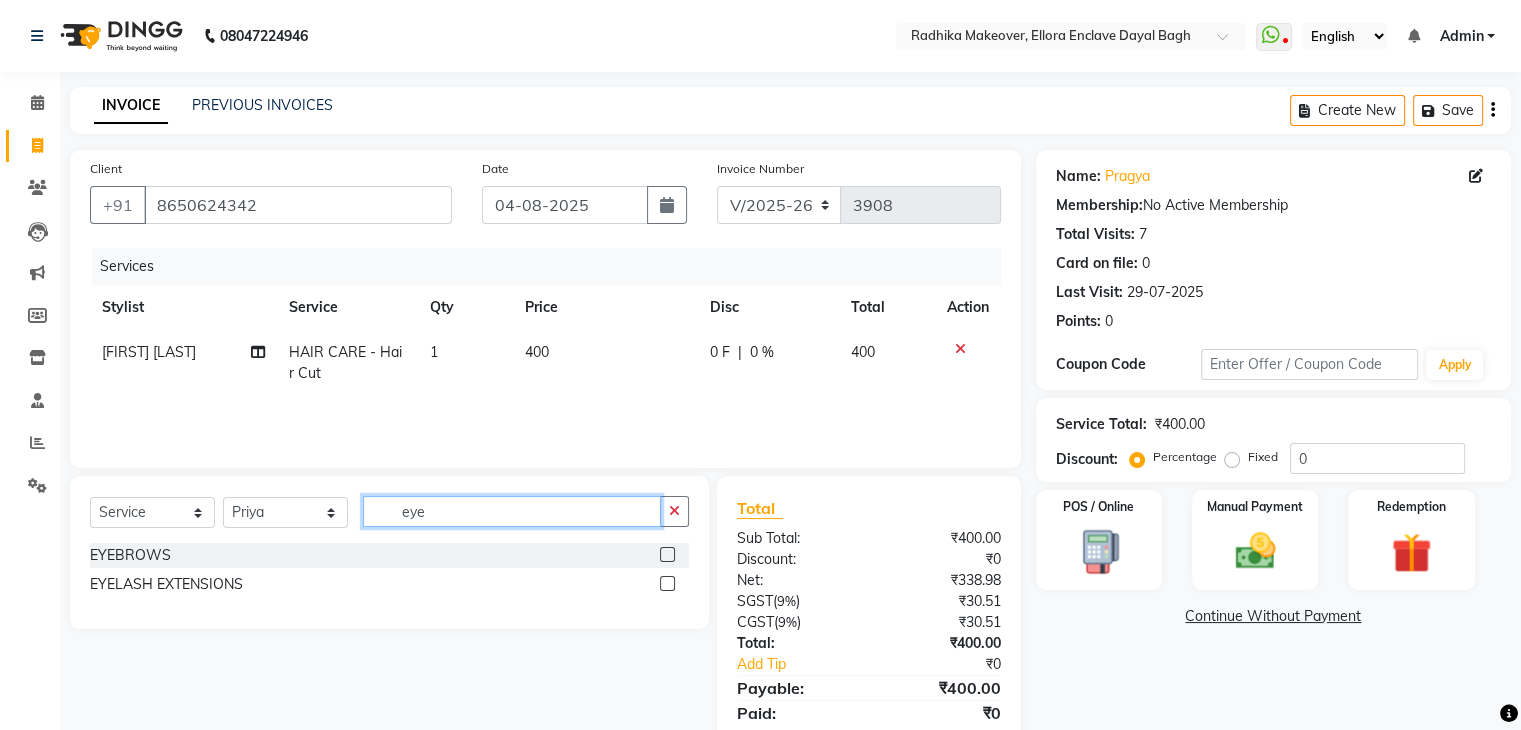type on "eye" 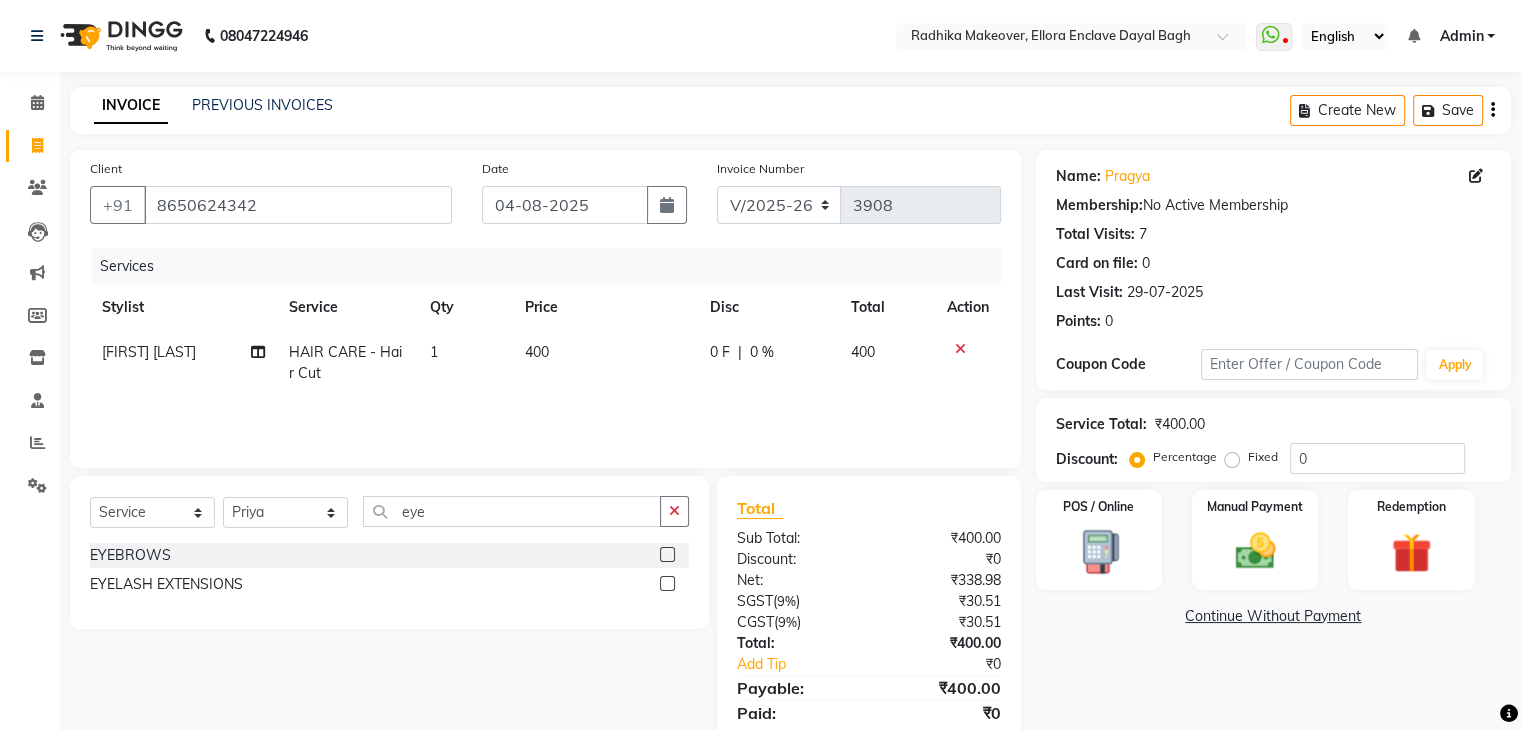 click 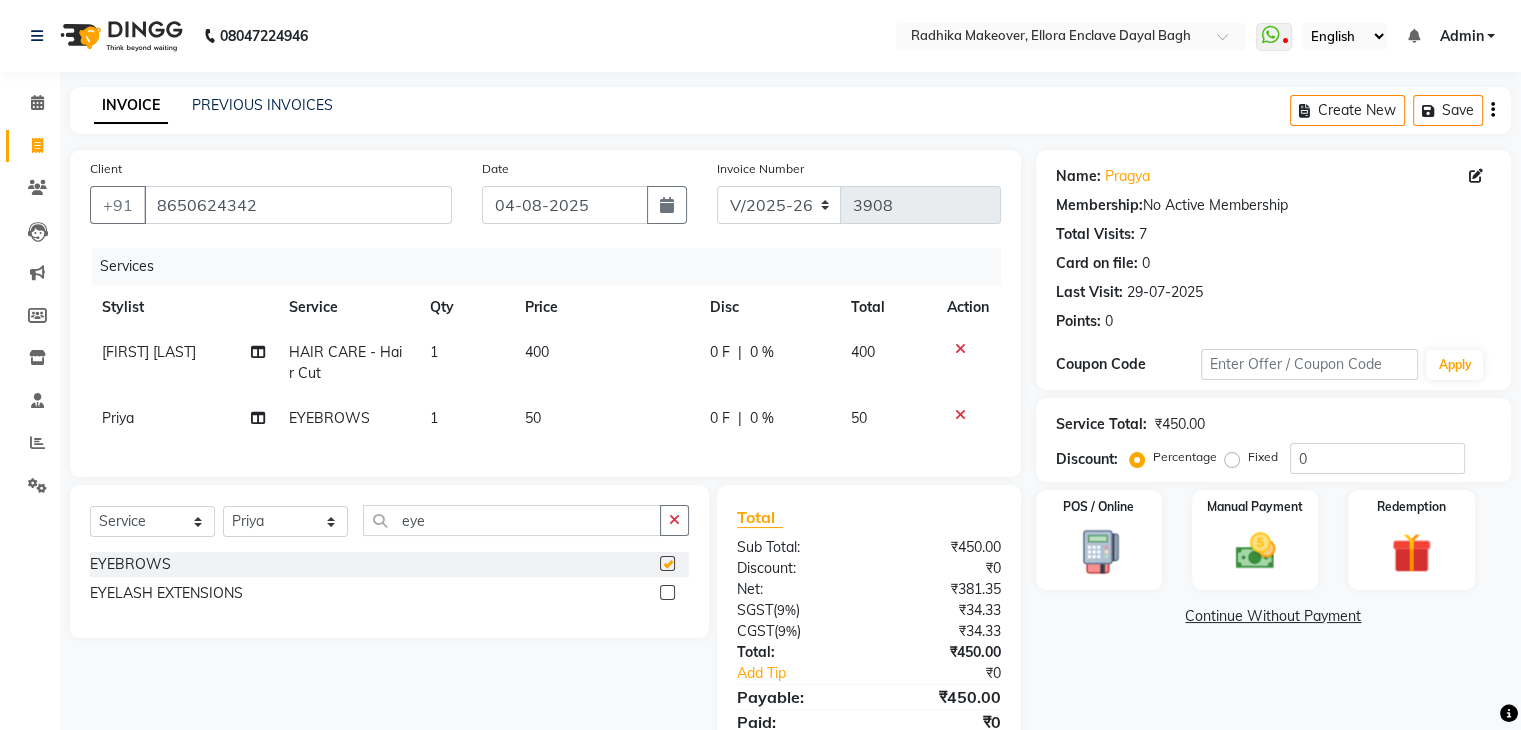 checkbox on "false" 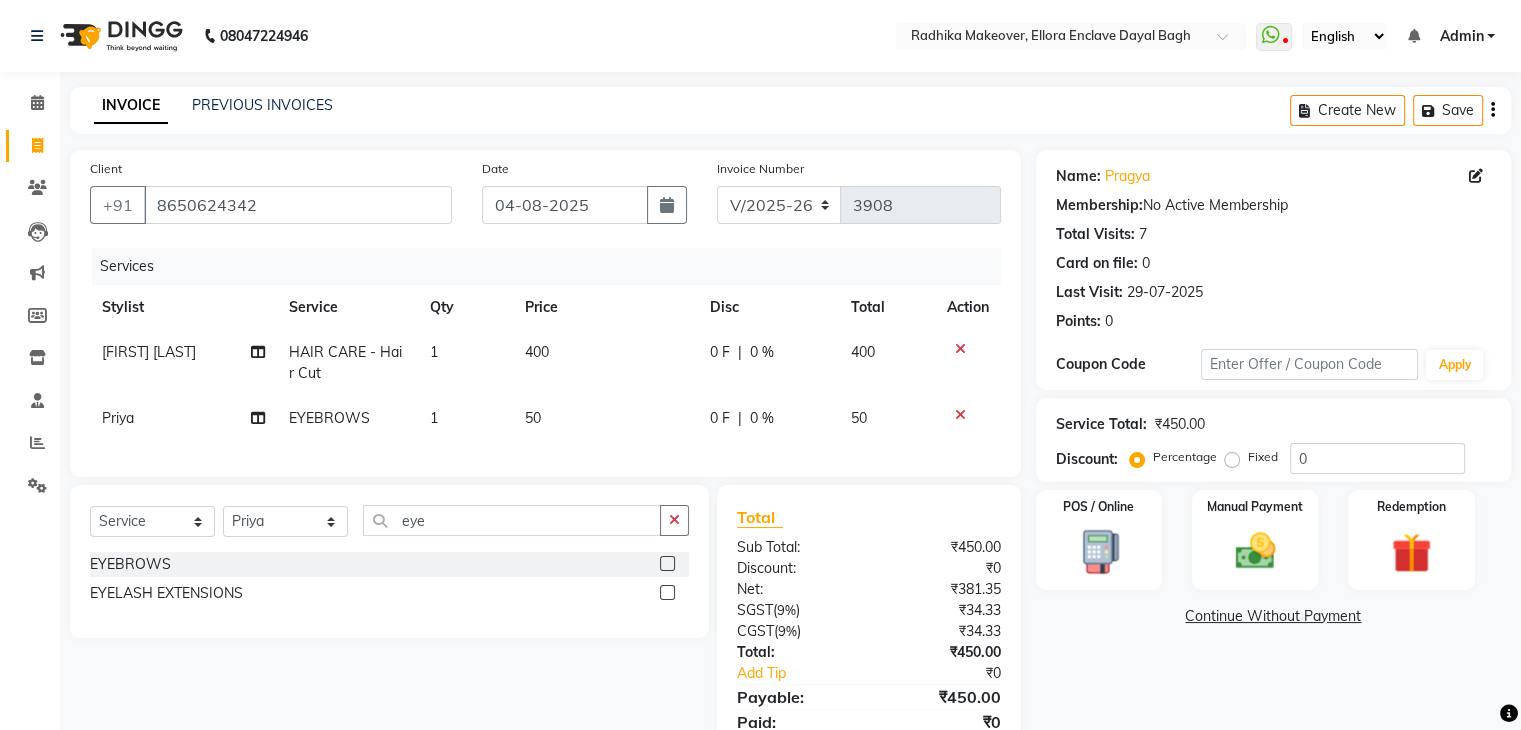 click on "50" 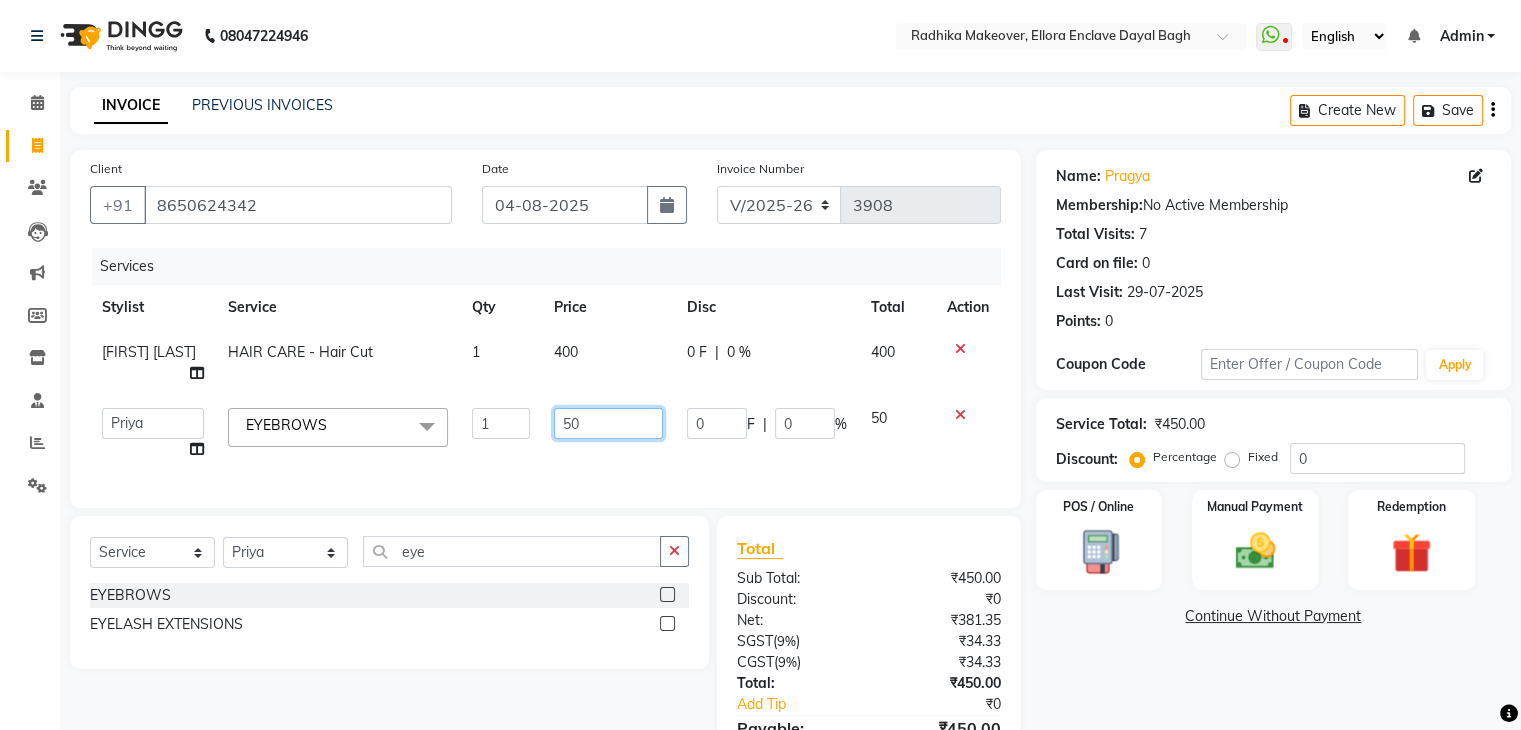 click on "50" 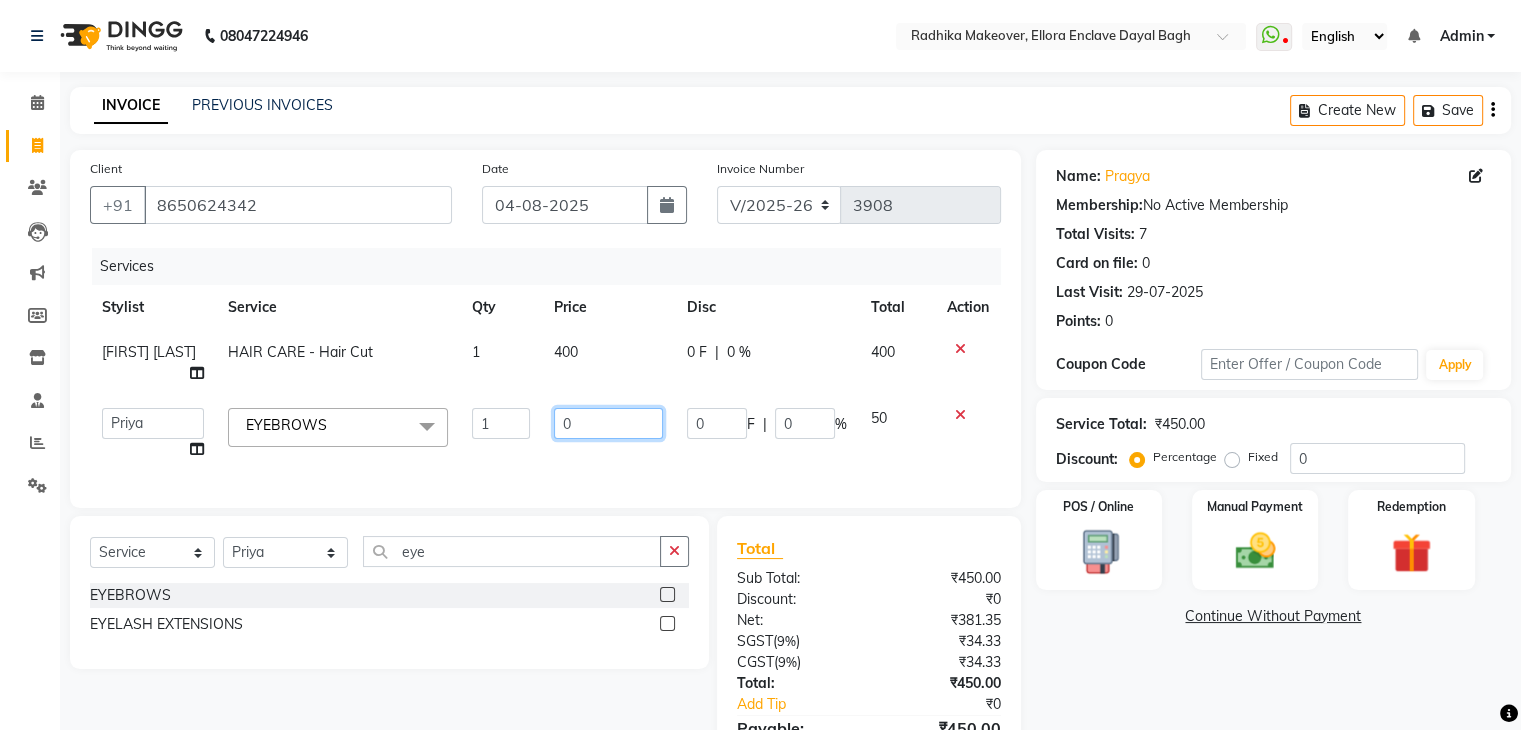 type on "70" 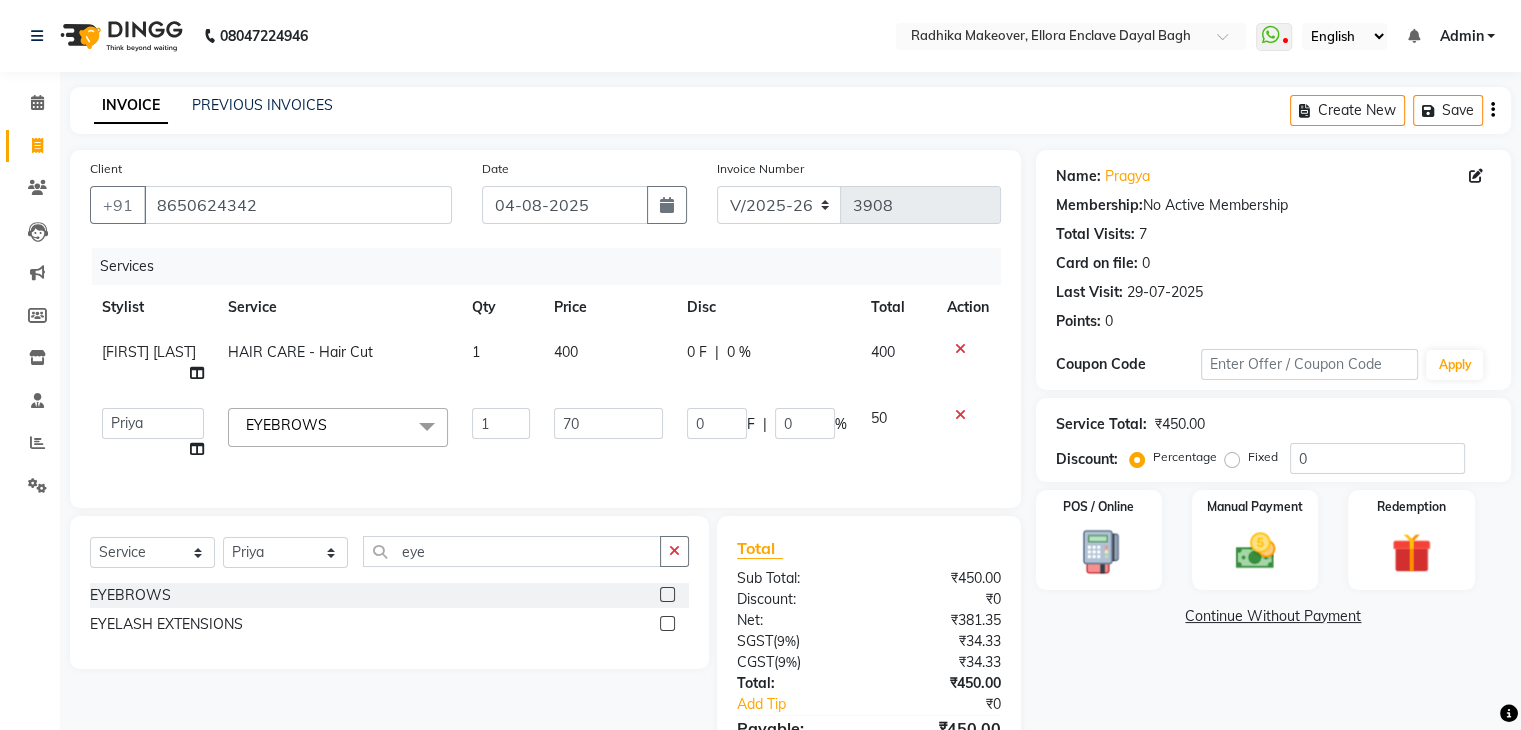 click on "Services Stylist Service Qty Price Disc Total Action [FIRST] [LAST] HAIR CARE - Hair Cut 1 400 0 F | 0 % 400  [FIRST]   [LAST]   [FIRST] [LAST]   [FIRST]   [FIRST]   [FIRST] [LAST]   [FIRST] [LAST]   [FIRST]   [FIRST] [LAST]   [FIRST]   [FIRST] [LAST]   [FIRST]   [FIRST]   [FIRST]   [FIRST]   [FIRST] [LAST]   [FIRST]   [FIRST] [LAST]  EYEBROWS  x HAIR TREATMENT - Keratin HAIR TREATMENT - Smoothening HAIR TREATMENT - Rebonding HAIR TREATMENT - Hair Botox HAIR TREATMENT - Hair Extensions HAIR TREATMENT - Hair Botox HAIR TREATMENT - Nanoplastia RELAXING PERMING MEN HAIR CARE - Hair Cut MEN HAIR CARE - Hair Wash MEN HAIR CARE - Beard CLEAN UP - Fruit Clean Up CLEAN UP - Lemon Clean Up CLEAN UP - Vedic Line Clean Up CLEAN UP - Melow Clean Up CLEAN UP - Cheryl’s actiblend CLEAN UP - O3+ whitening CLEAN UP - VLCC CLEAN UP - Astaberry CLEAN UP - Ayurvedic CLEAN UP - D-tan cleanup CLEAN UP - Organic pro MEN - Face Massage MEN- O3+ Face Massage PEDICURE - Normal MANICURE / PEDICURE - Deluxe MANICURE - NORMAL" 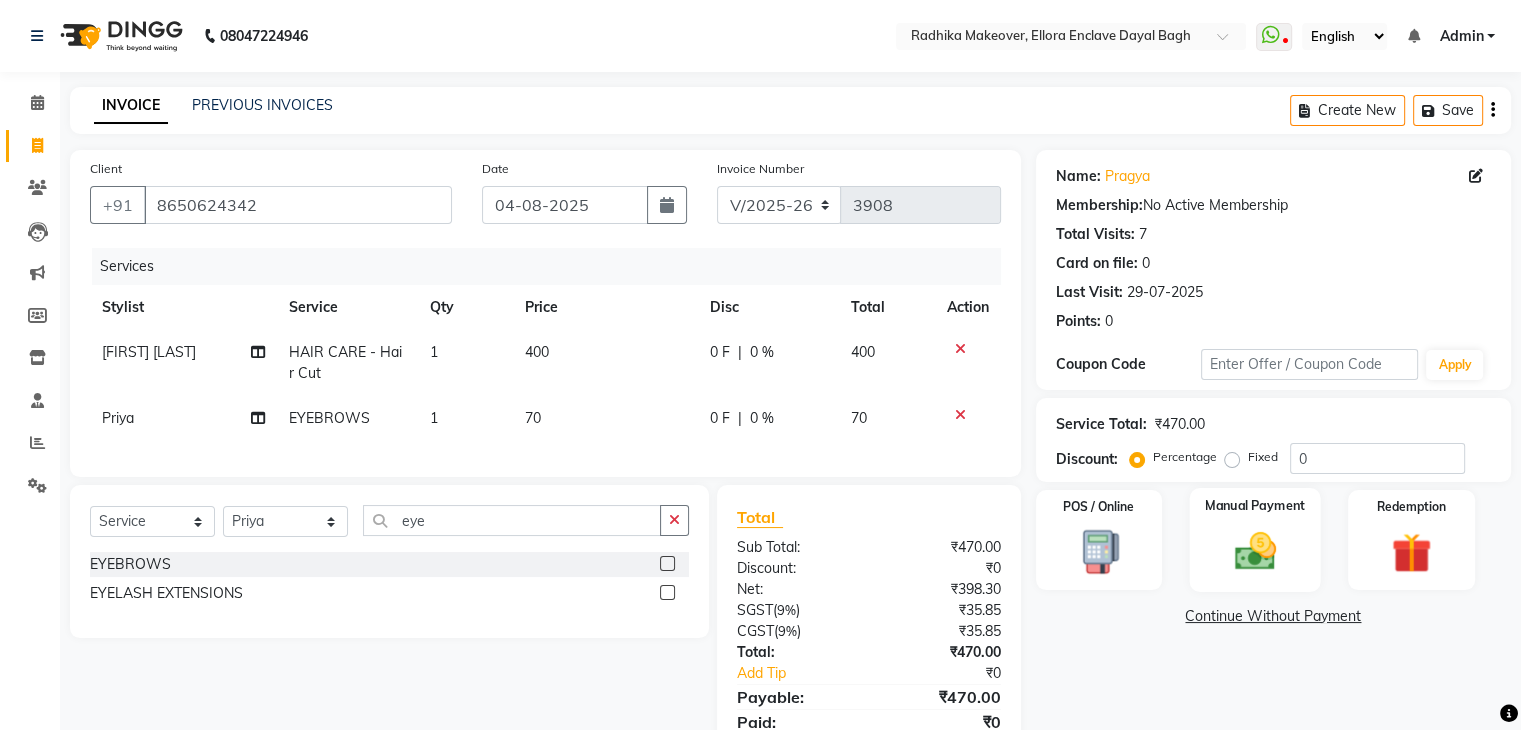 click 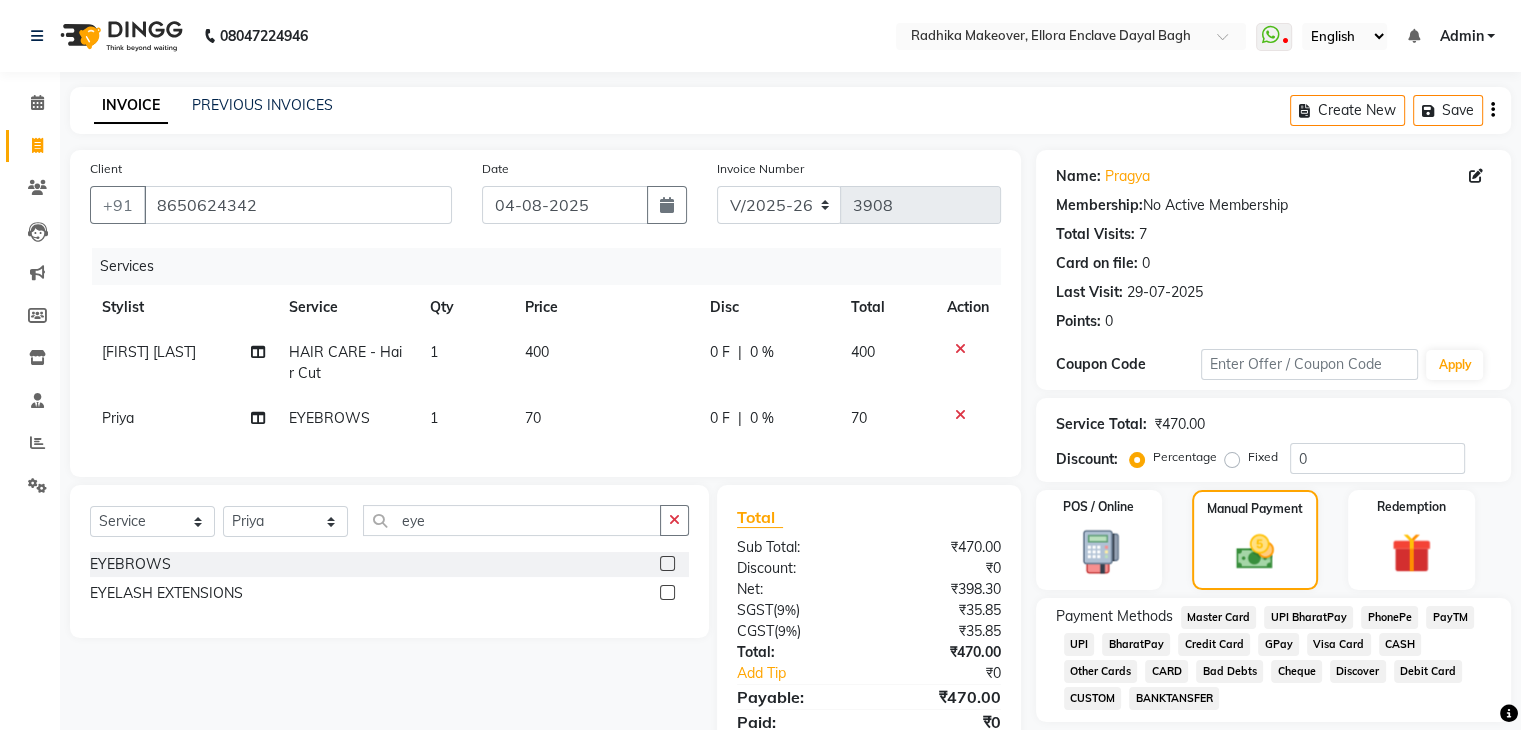 click on "UPI" 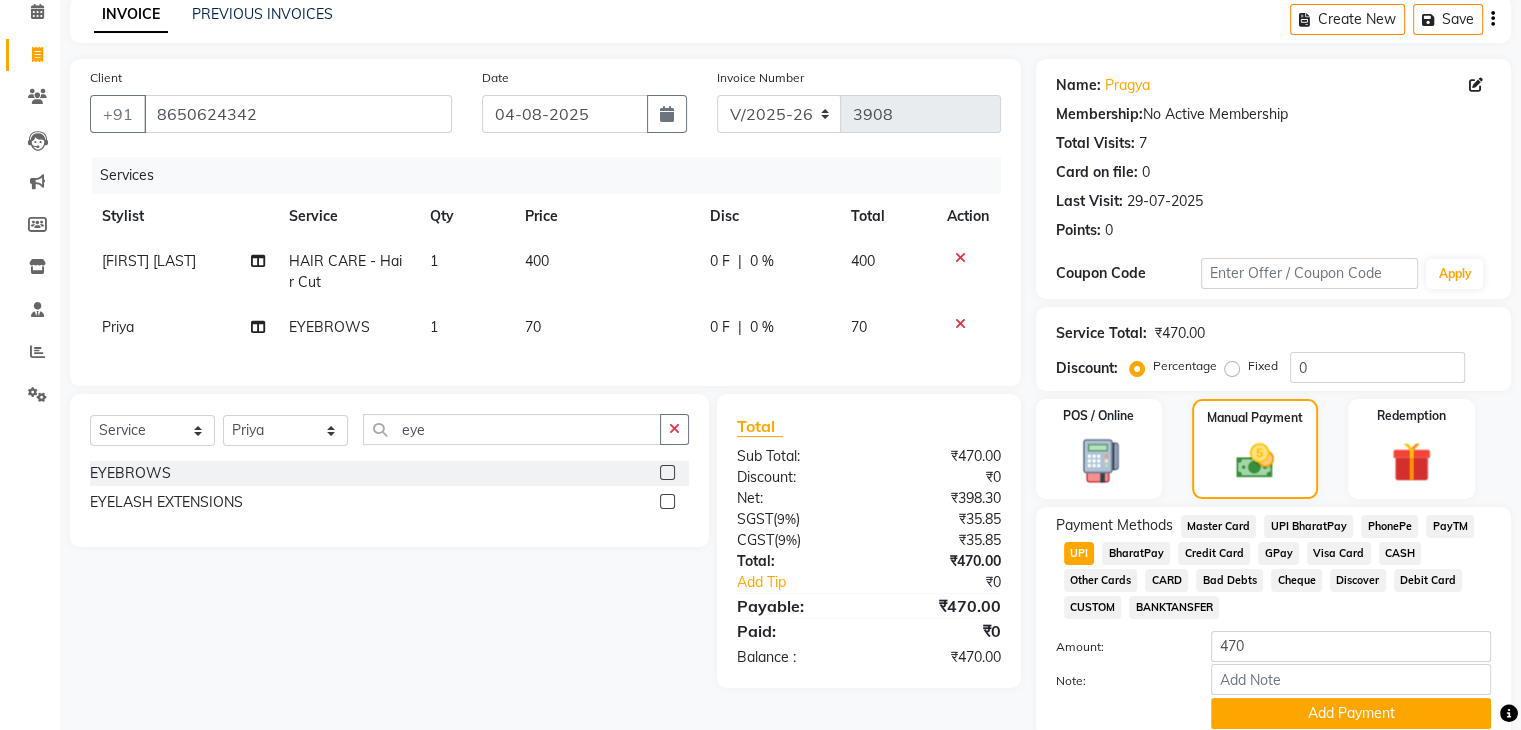 scroll, scrollTop: 98, scrollLeft: 0, axis: vertical 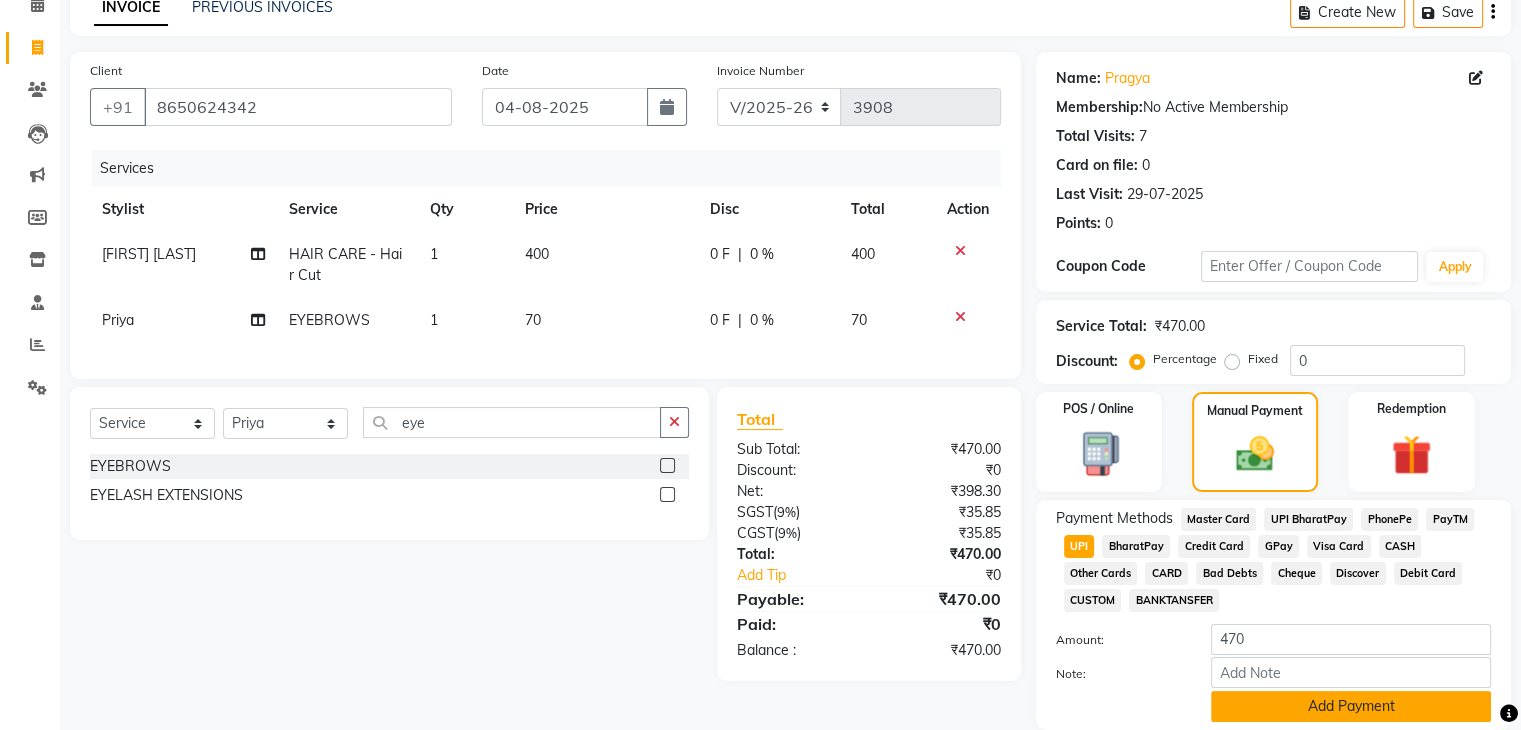 click on "Add Payment" 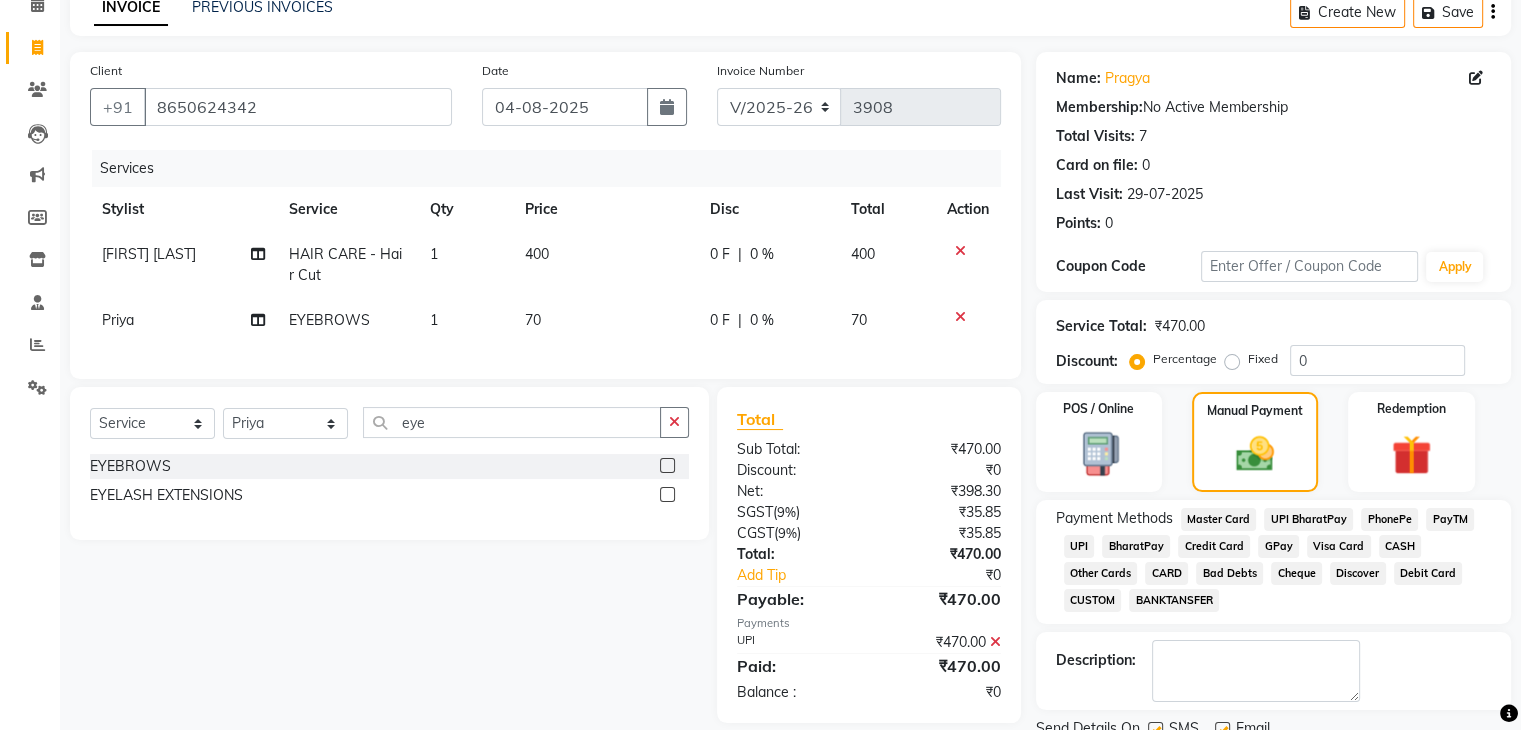 scroll, scrollTop: 178, scrollLeft: 0, axis: vertical 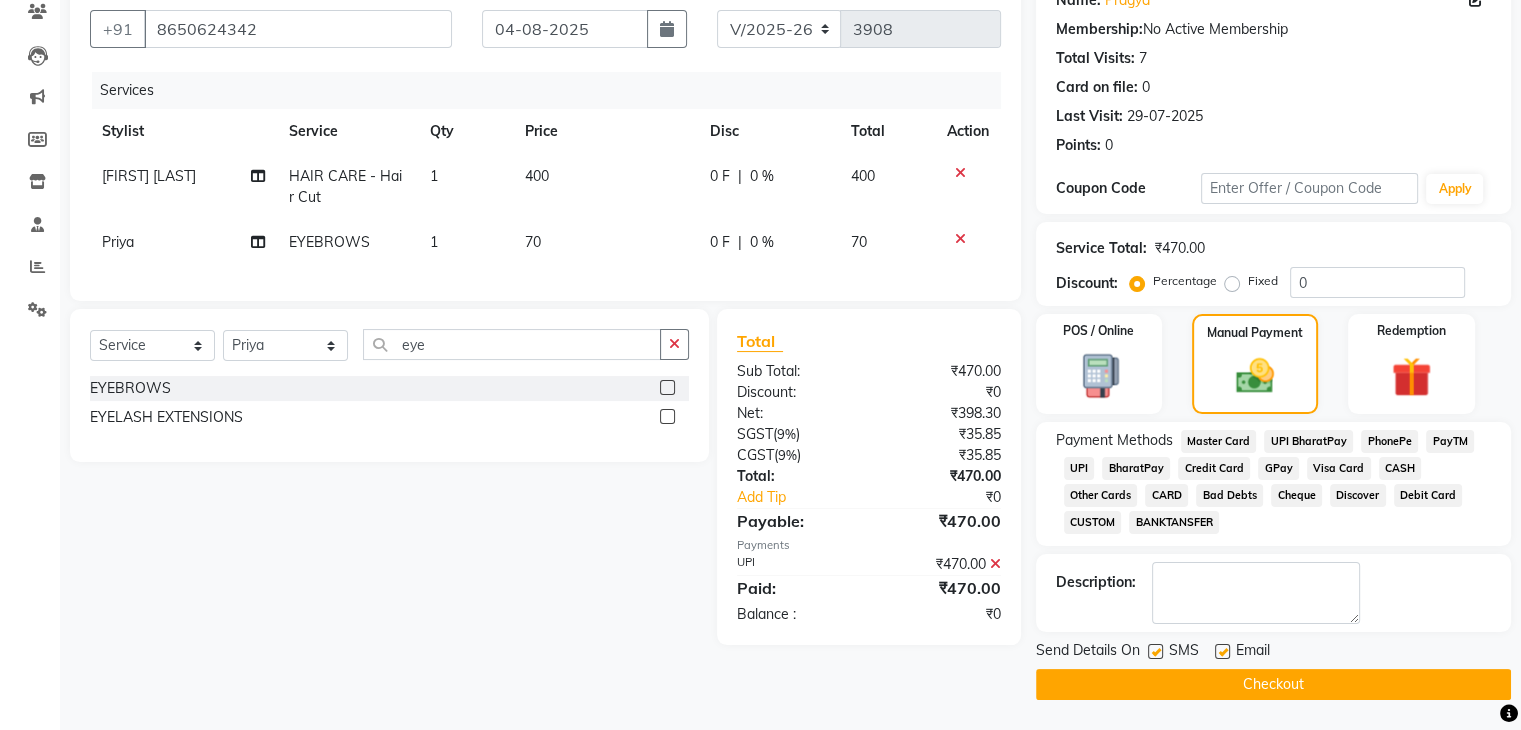click on "Checkout" 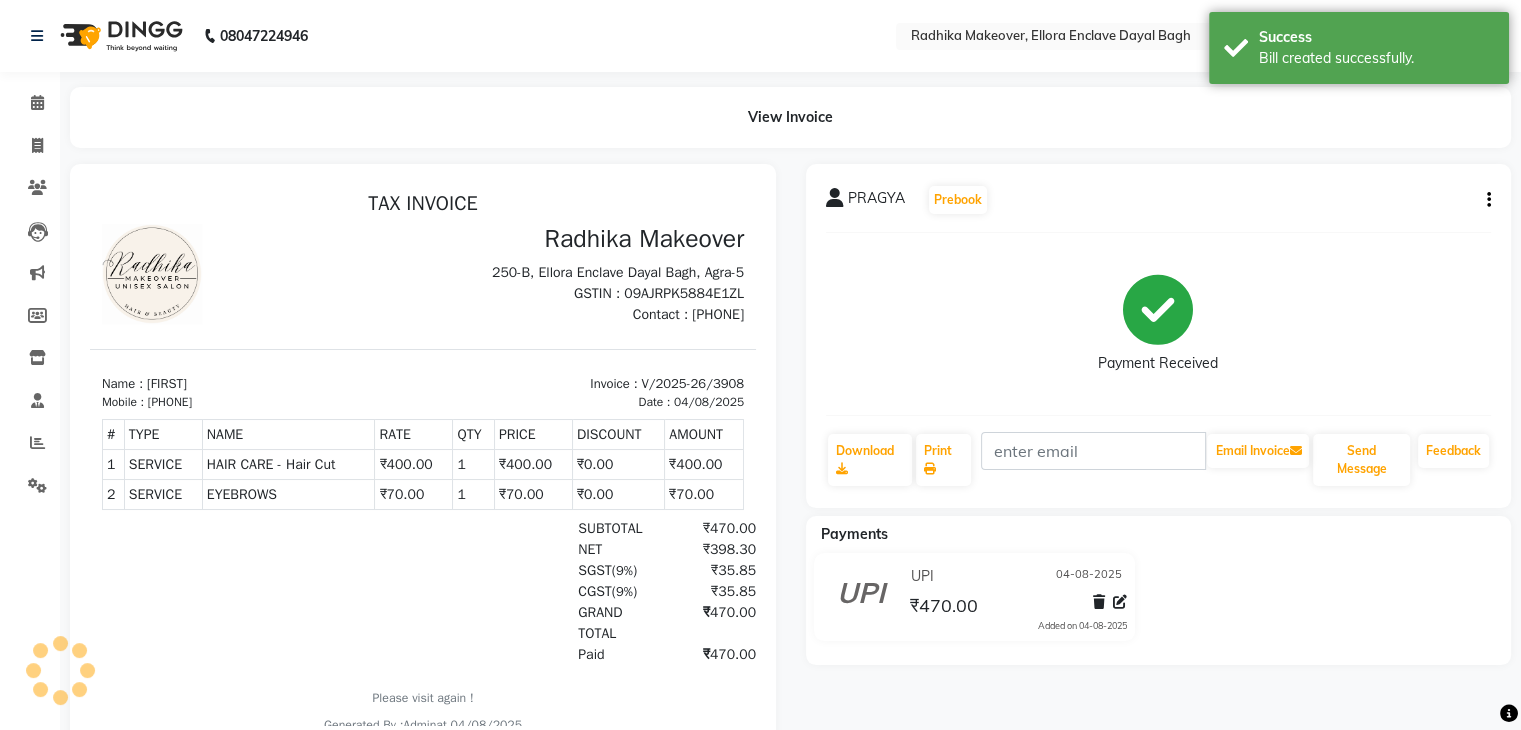 scroll, scrollTop: 0, scrollLeft: 0, axis: both 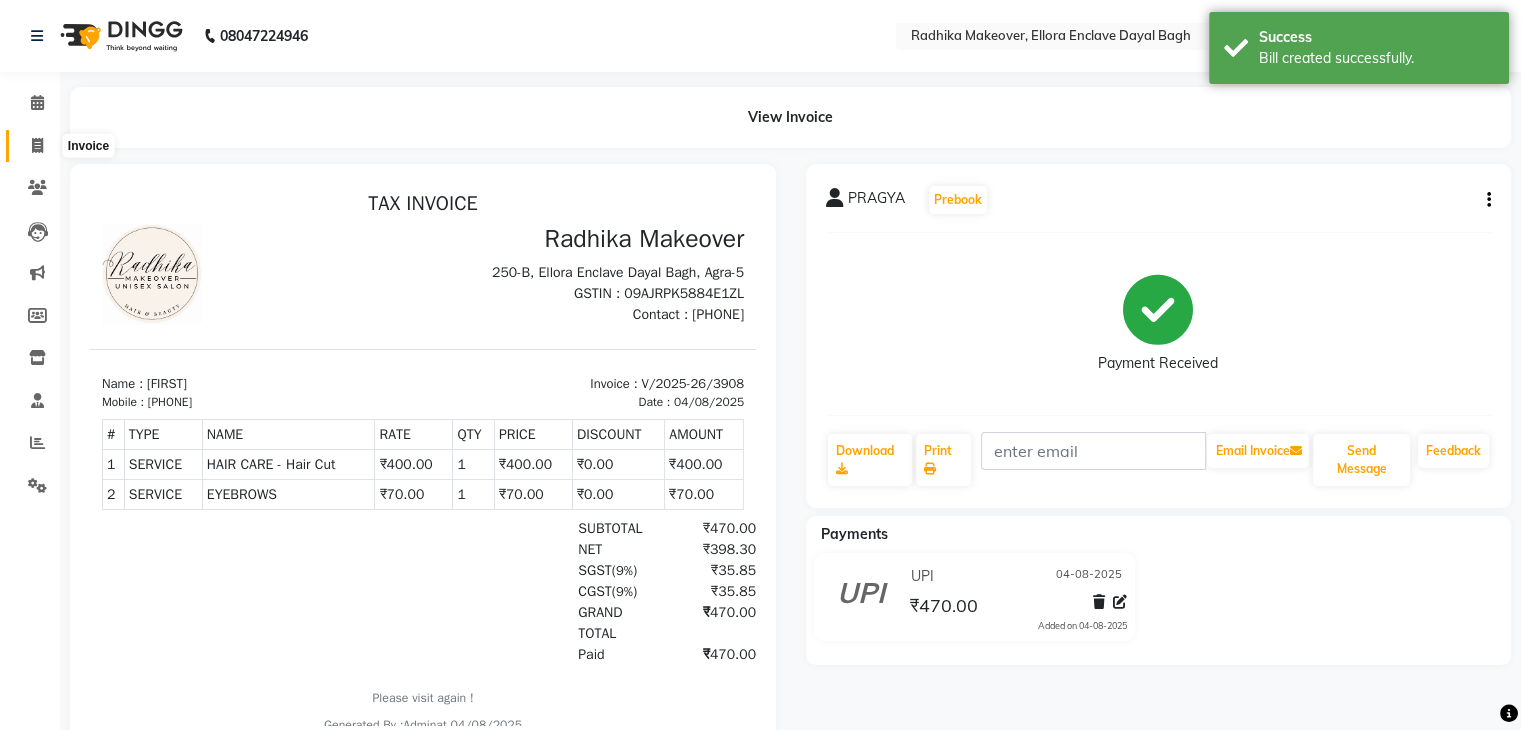 click 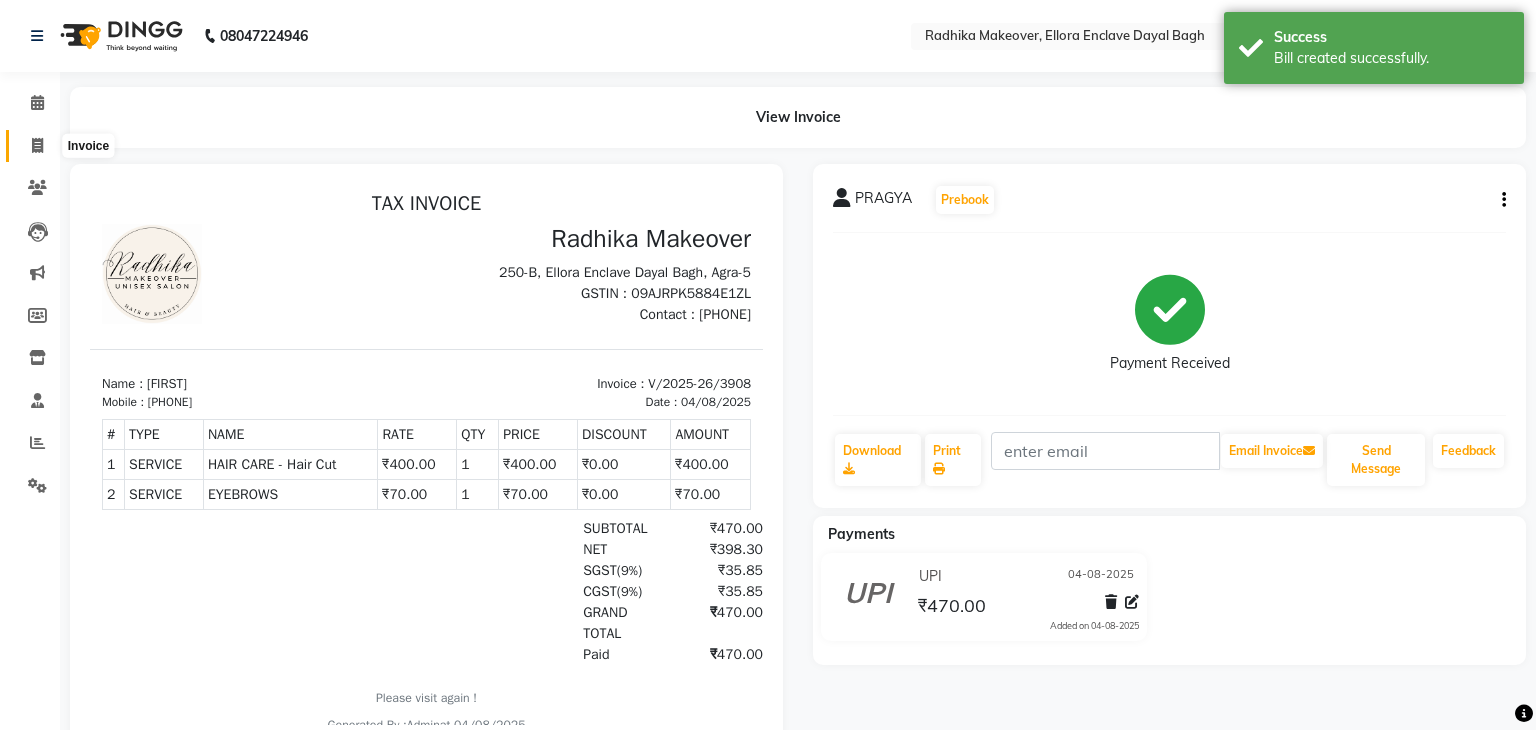 select on "6880" 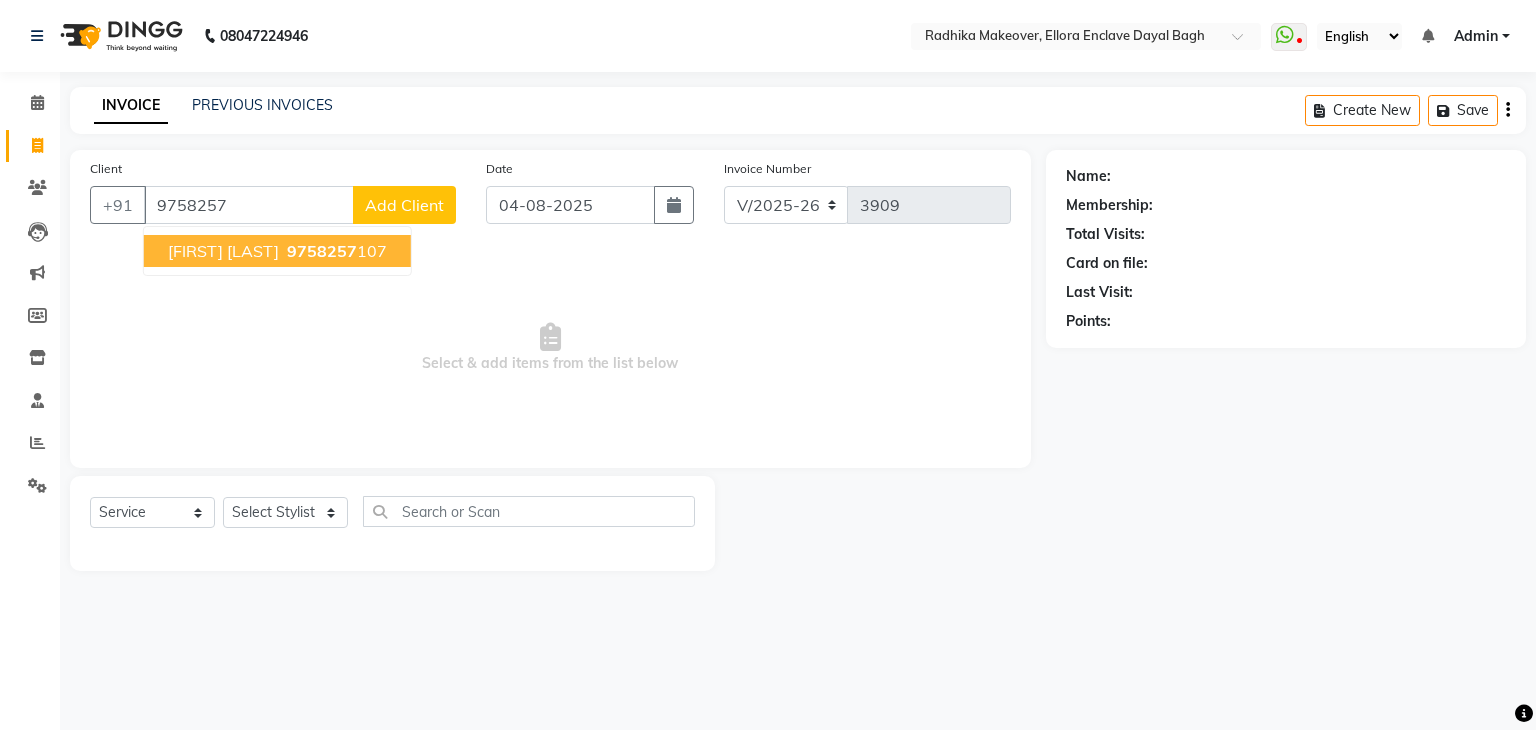 click on "[PHONE]" at bounding box center (335, 251) 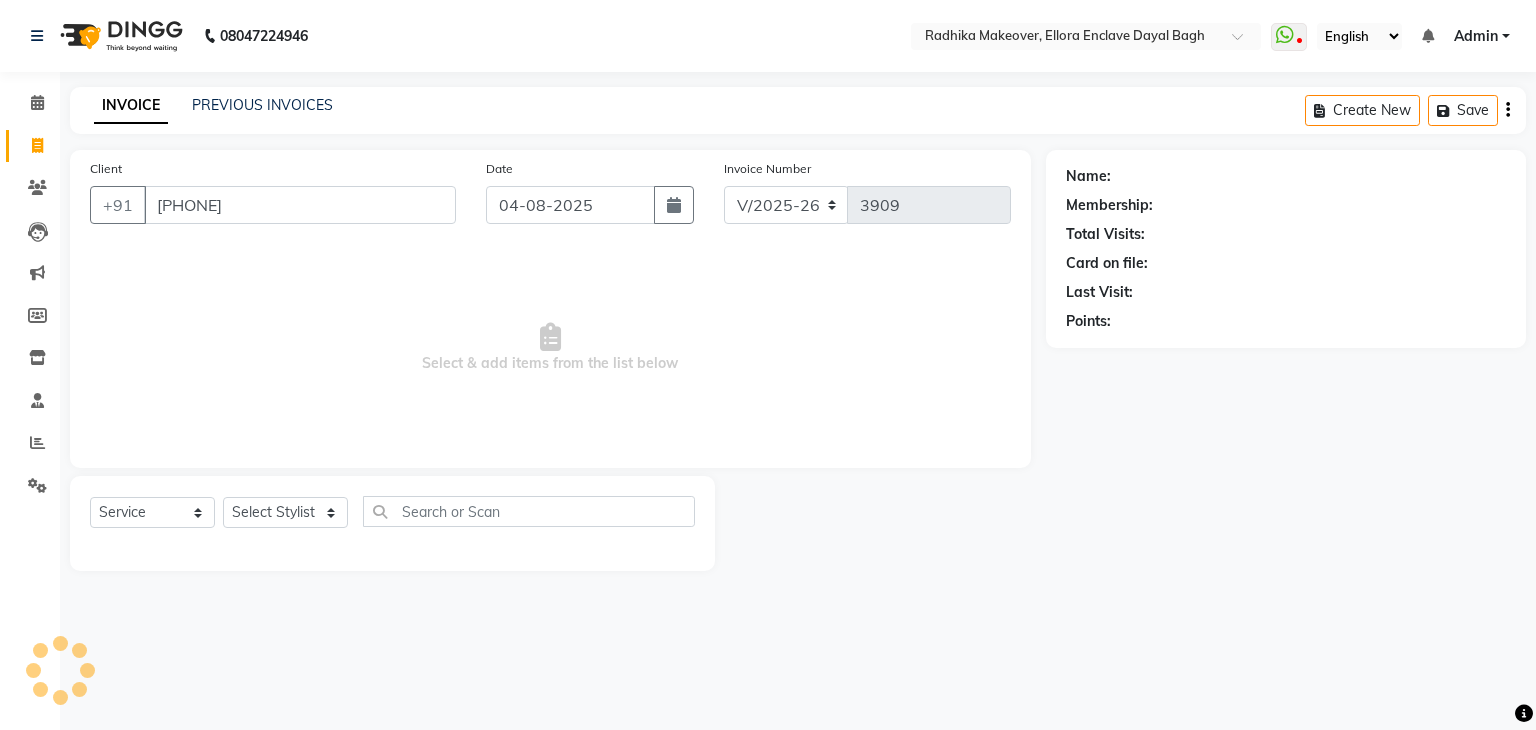 type on "[PHONE]" 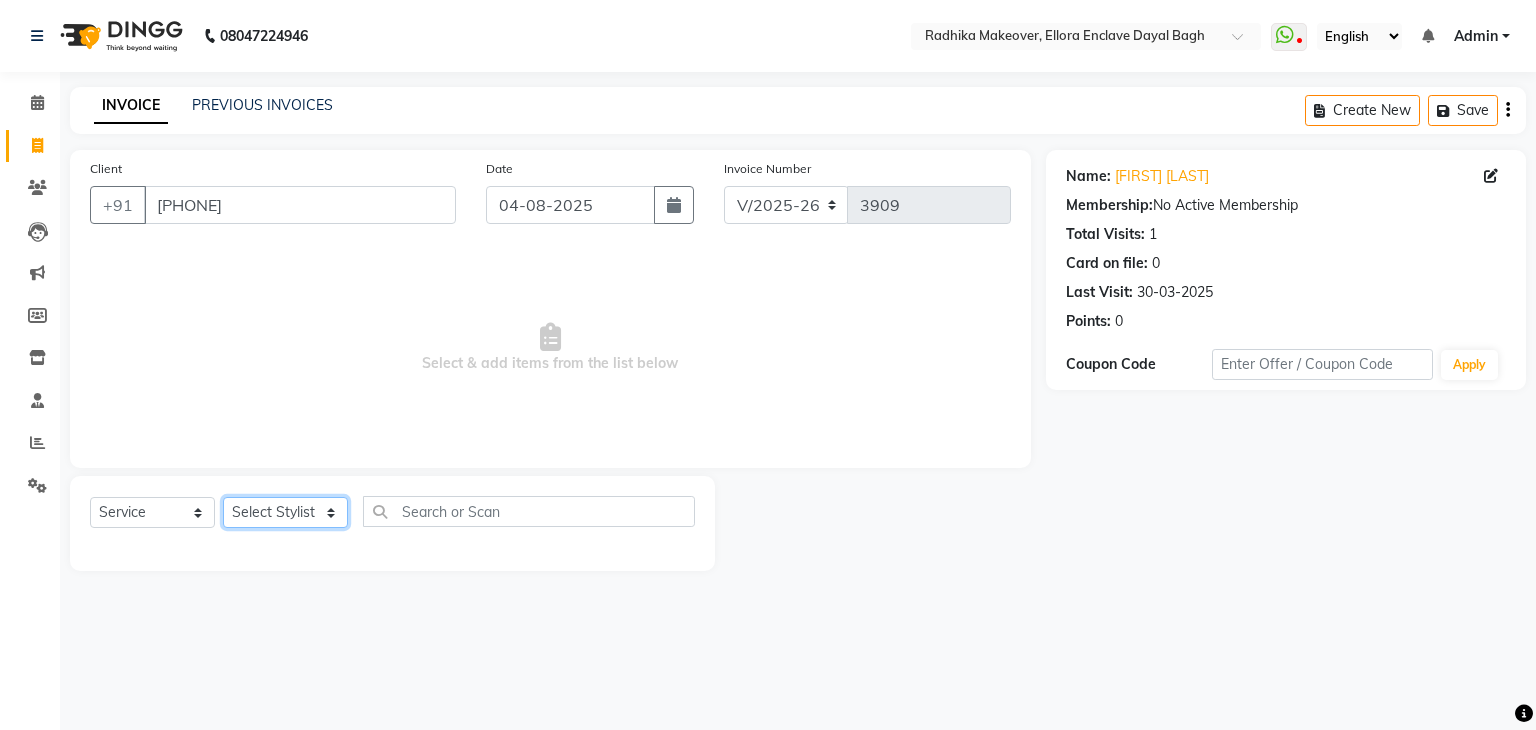 click on "Select Stylist AMAN DANISH SALMANI GOPAL PACHORI KANU KAVITA KIRAN KUMARI MEENU KUMARI NEHA NIKHIL CHAUDHARY Priya PRIYANKA YADAV RASHMI SANDHYA SHAGUFTA SHWETA SONA SAXENA SOUMYA TUSHAR OTWAL VINAY KUMAR" 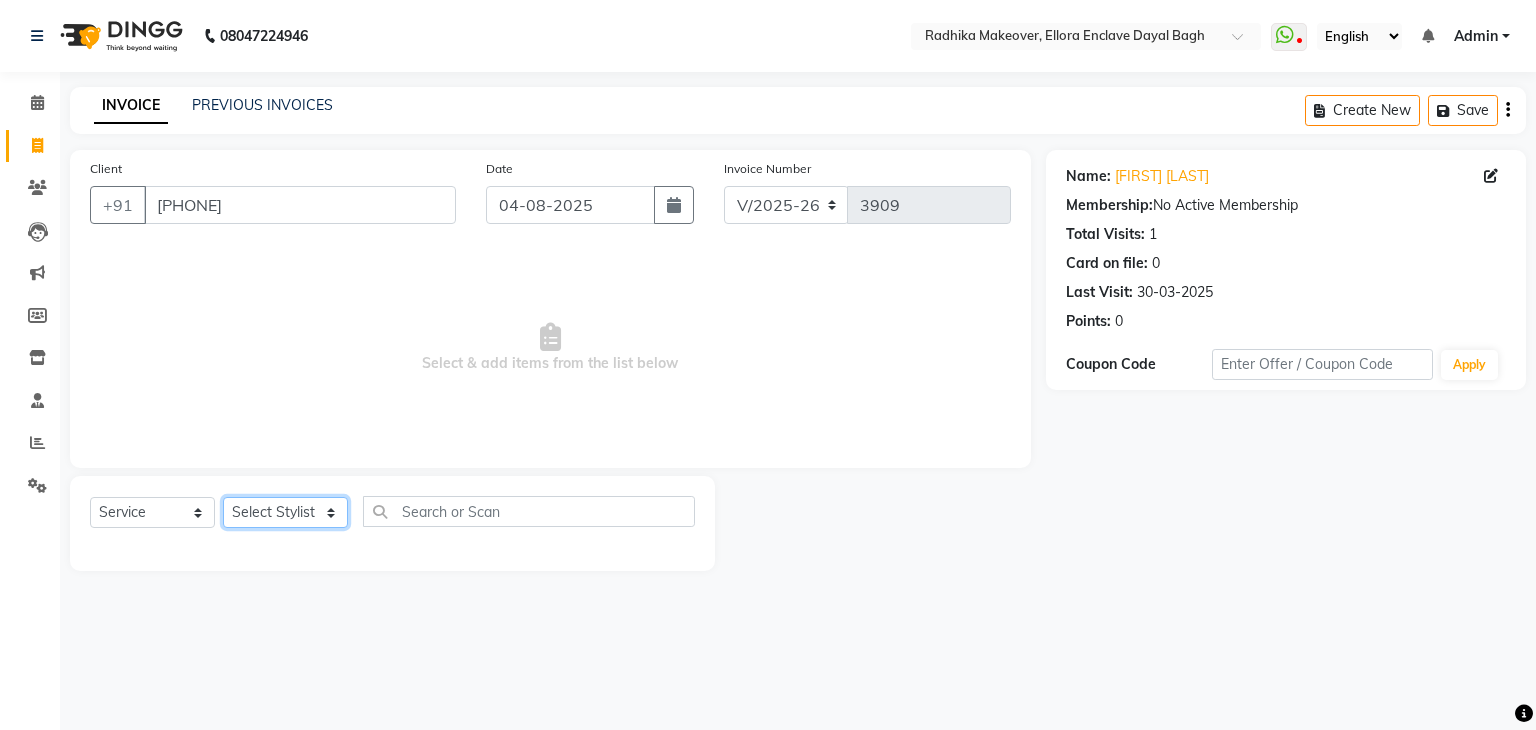 select on "86751" 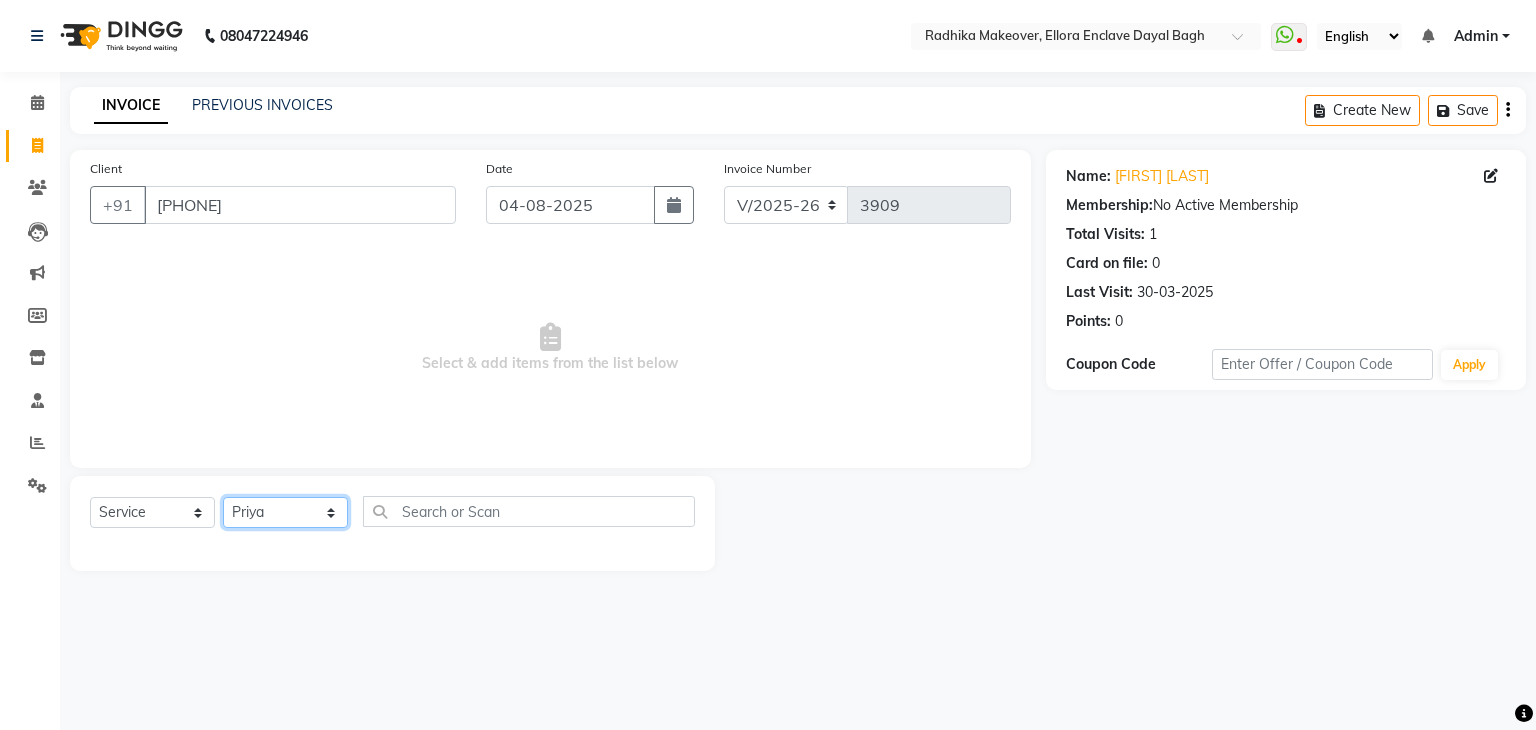 click on "Select Stylist AMAN DANISH SALMANI GOPAL PACHORI KANU KAVITA KIRAN KUMARI MEENU KUMARI NEHA NIKHIL CHAUDHARY Priya PRIYANKA YADAV RASHMI SANDHYA SHAGUFTA SHWETA SONA SAXENA SOUMYA TUSHAR OTWAL VINAY KUMAR" 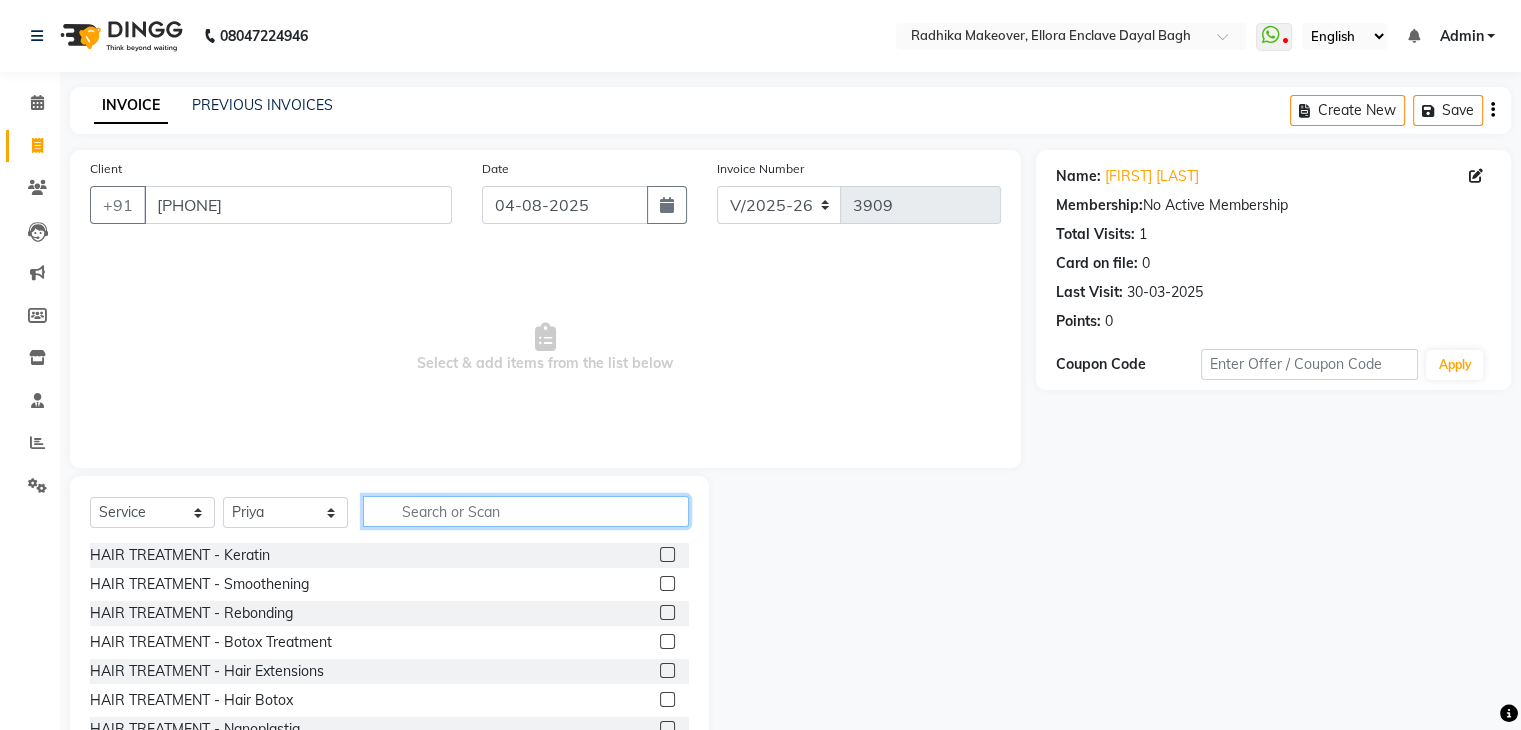 click 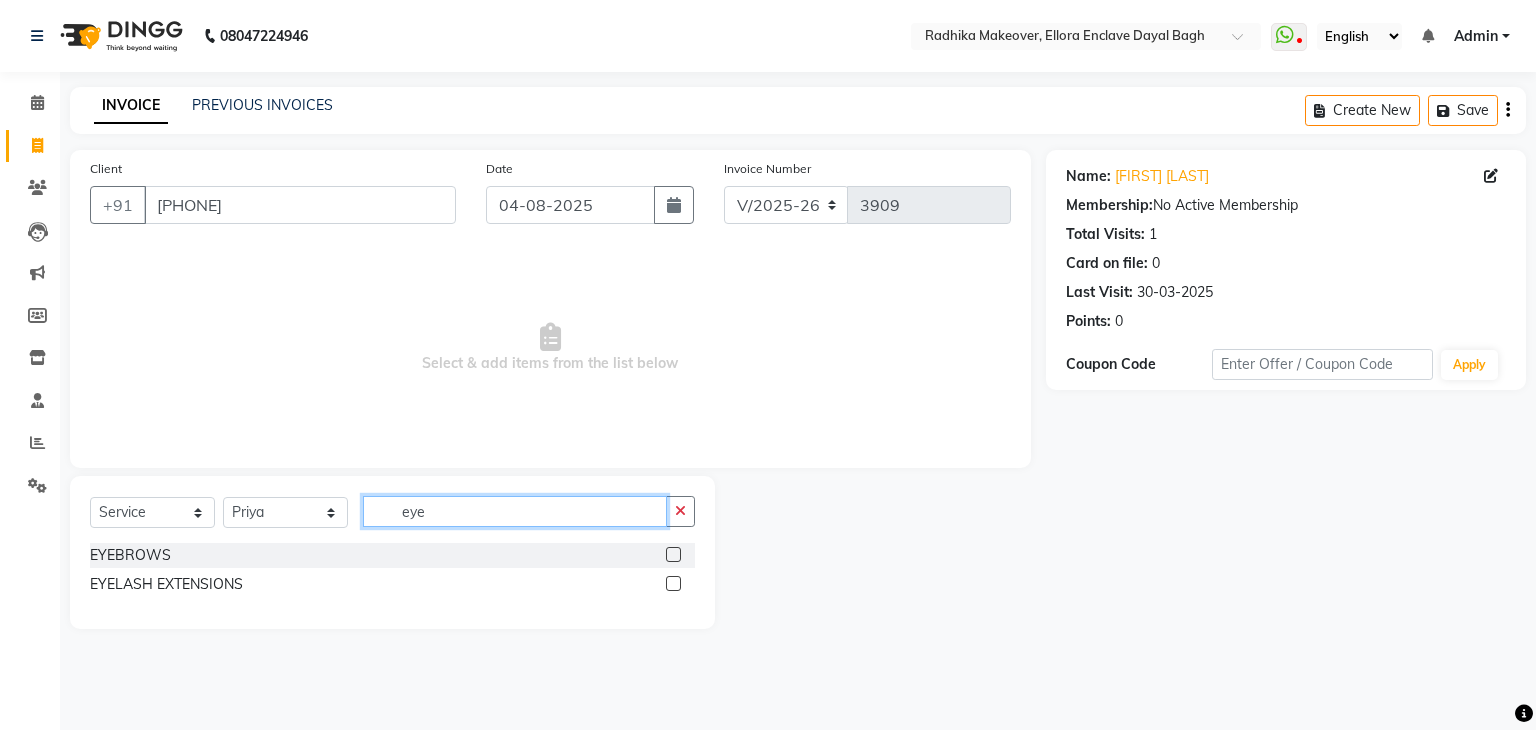 type on "eye" 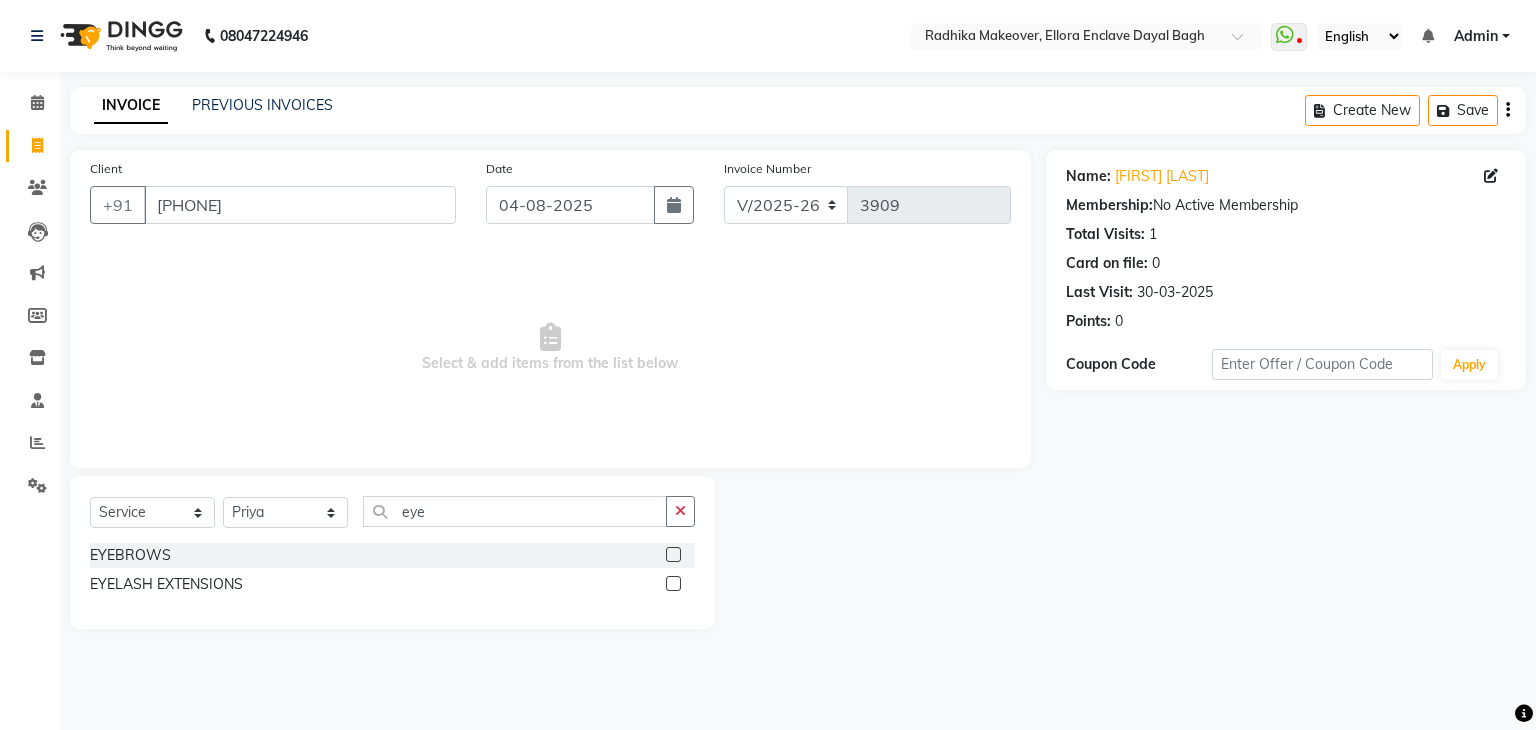 click 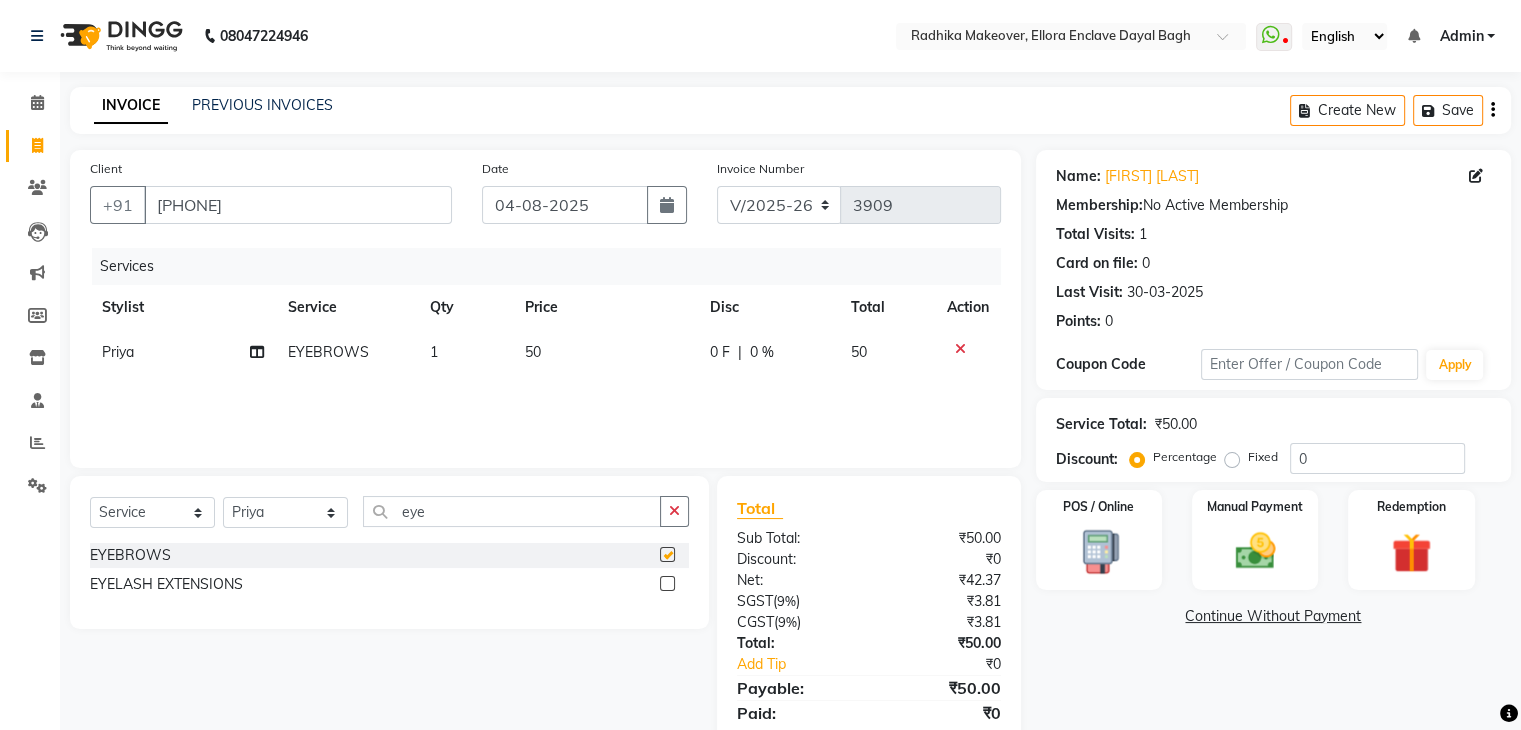 checkbox on "false" 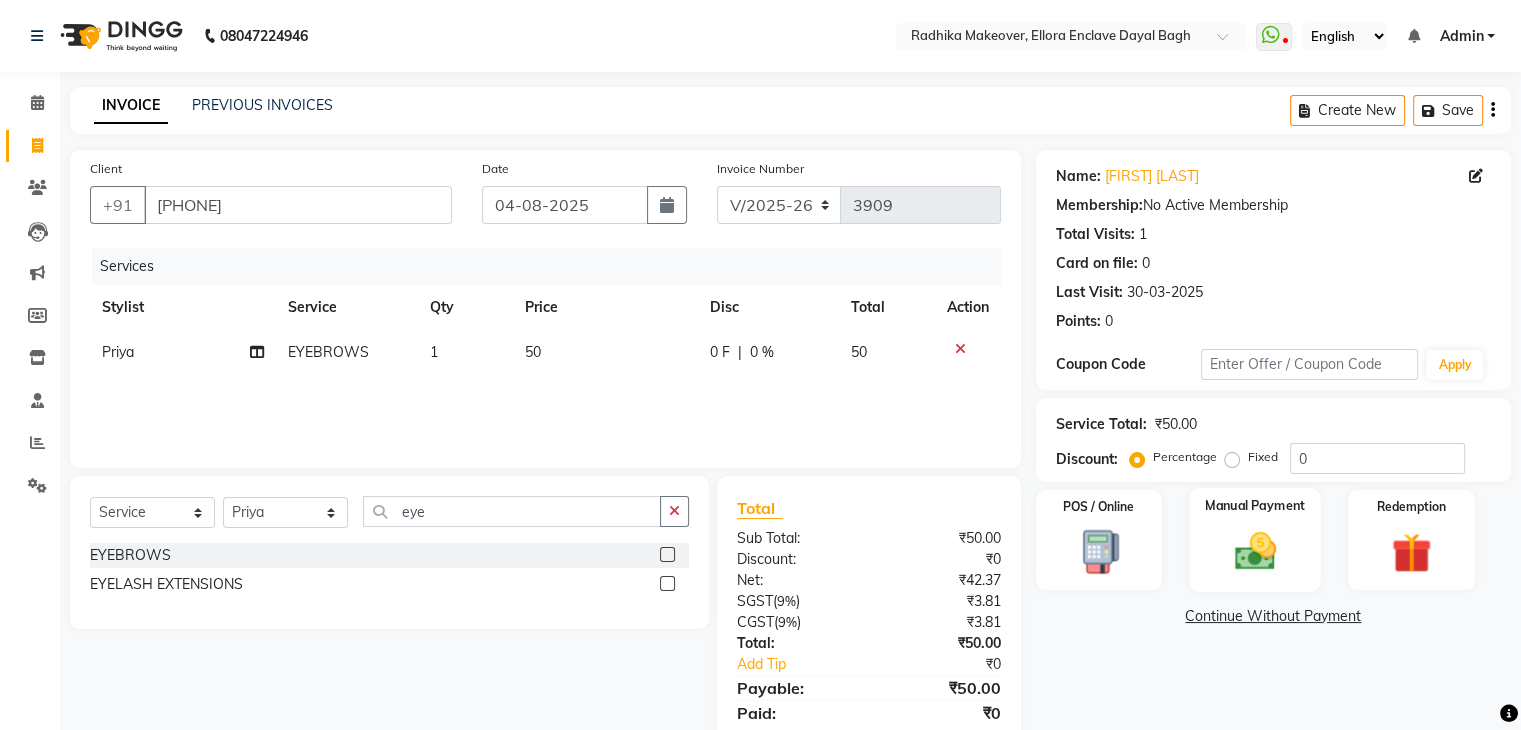 click on "Manual Payment" 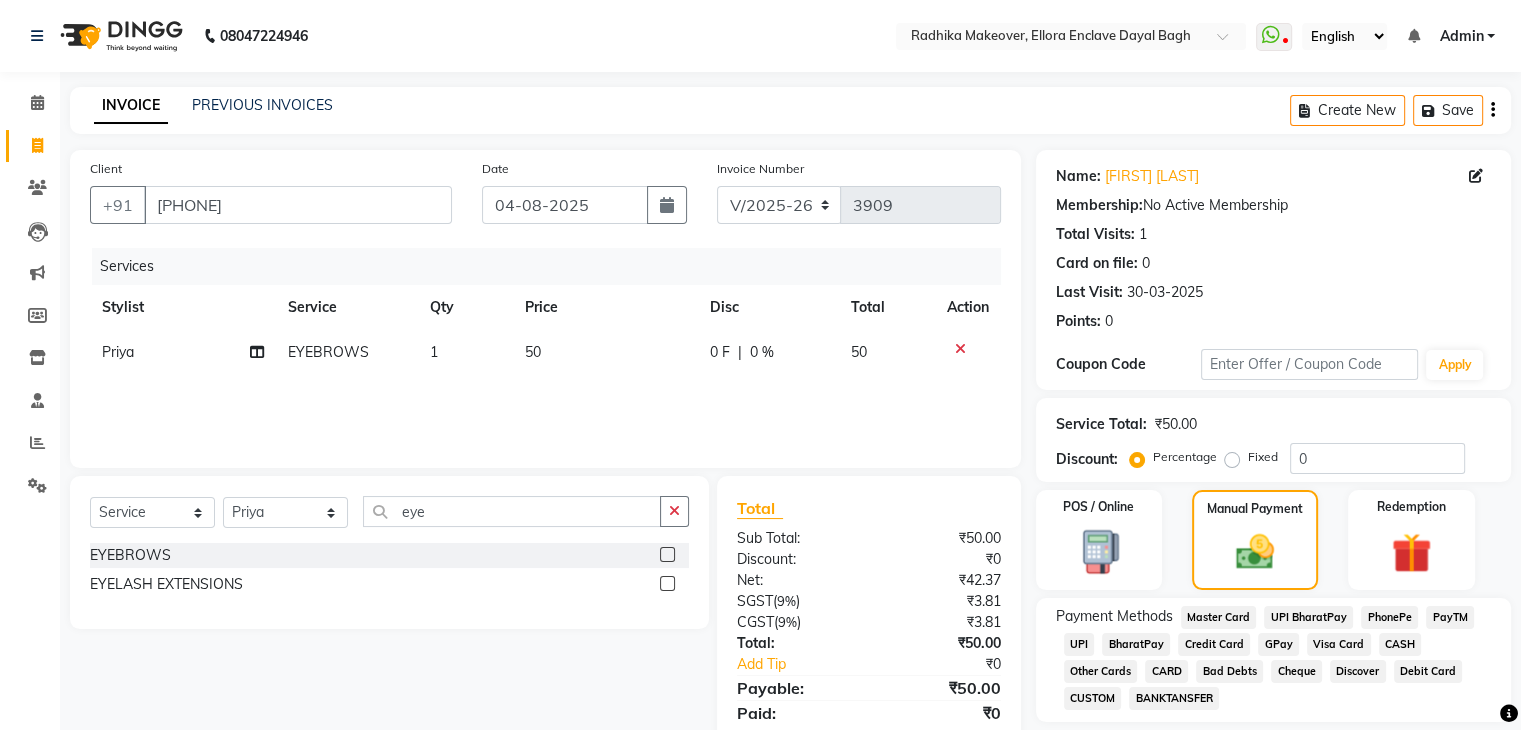 click on "UPI" 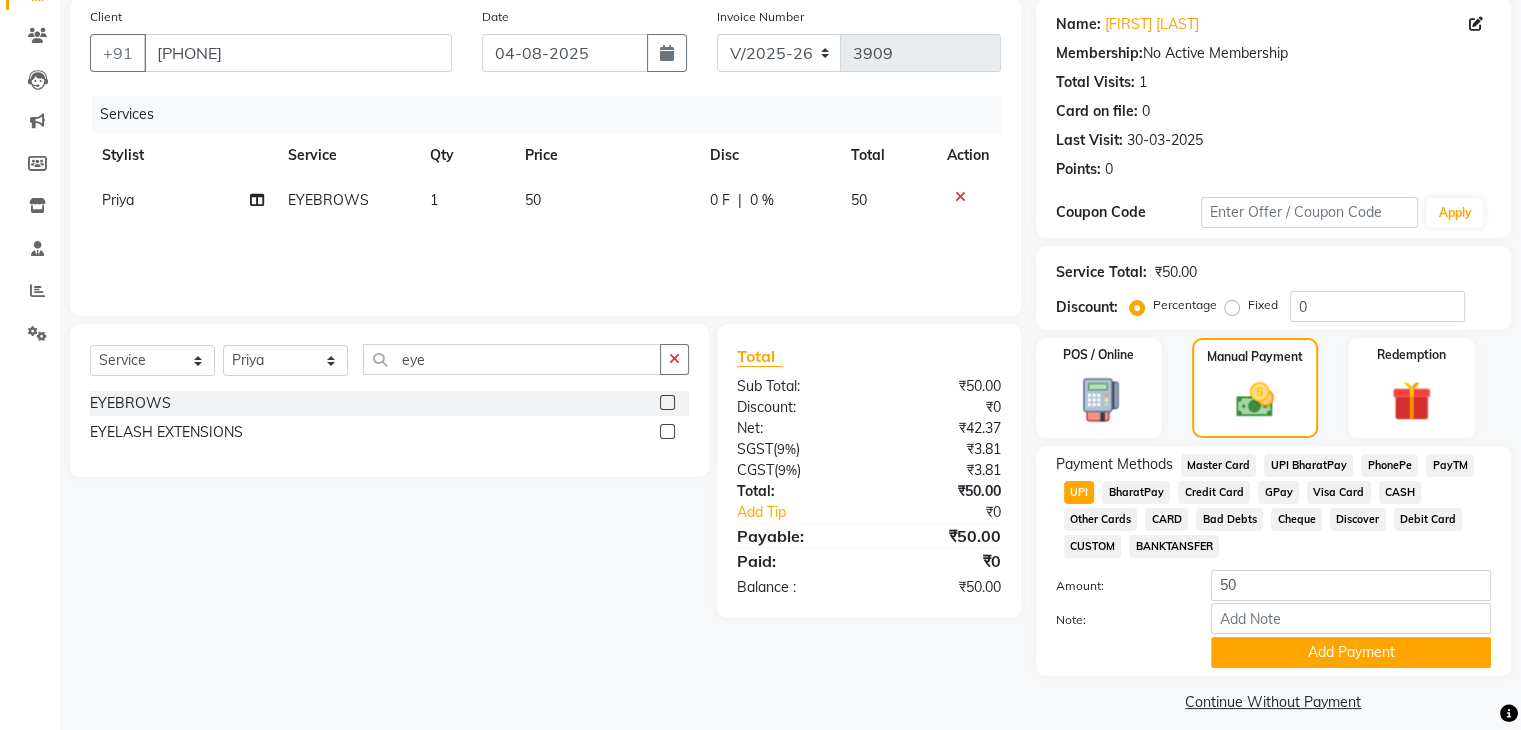 scroll, scrollTop: 172, scrollLeft: 0, axis: vertical 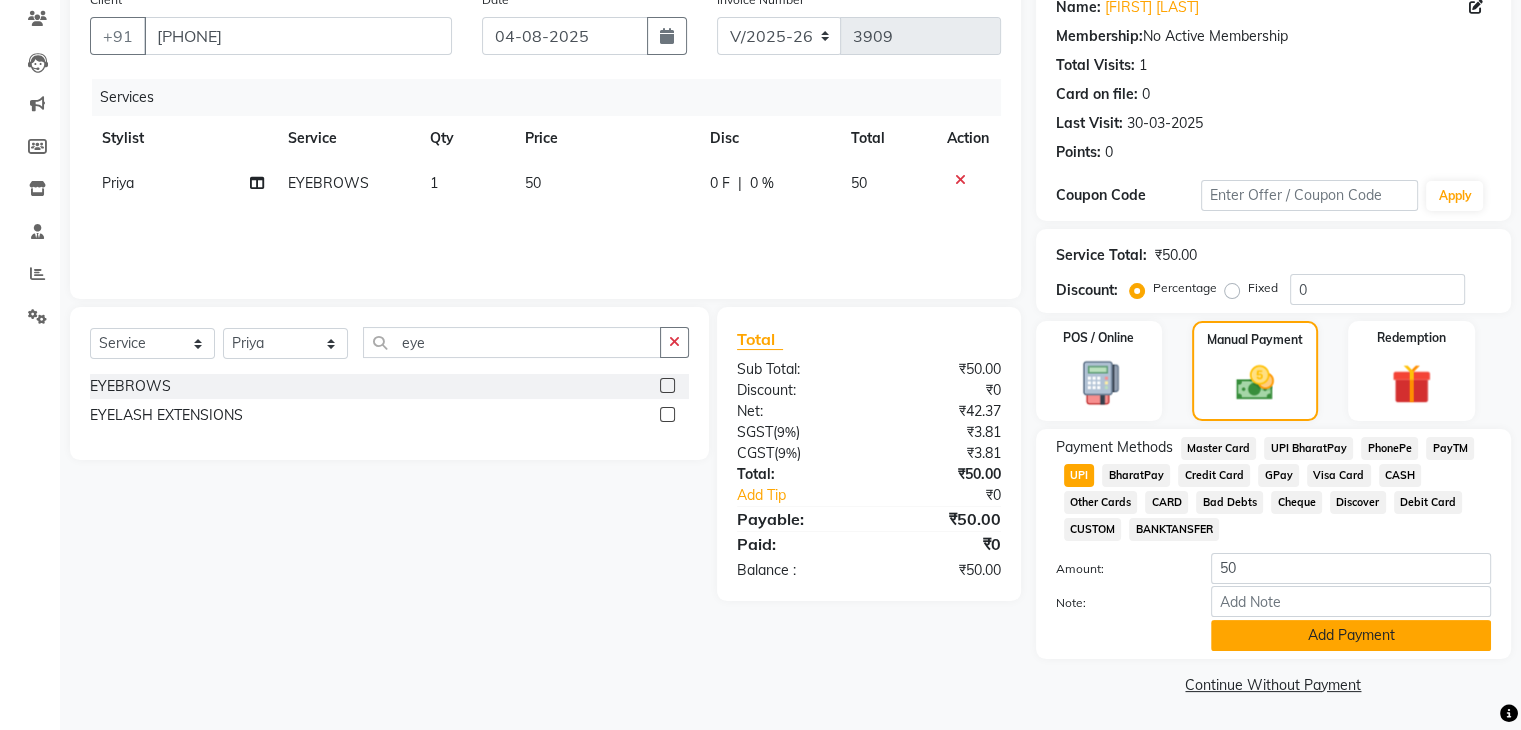 click on "Add Payment" 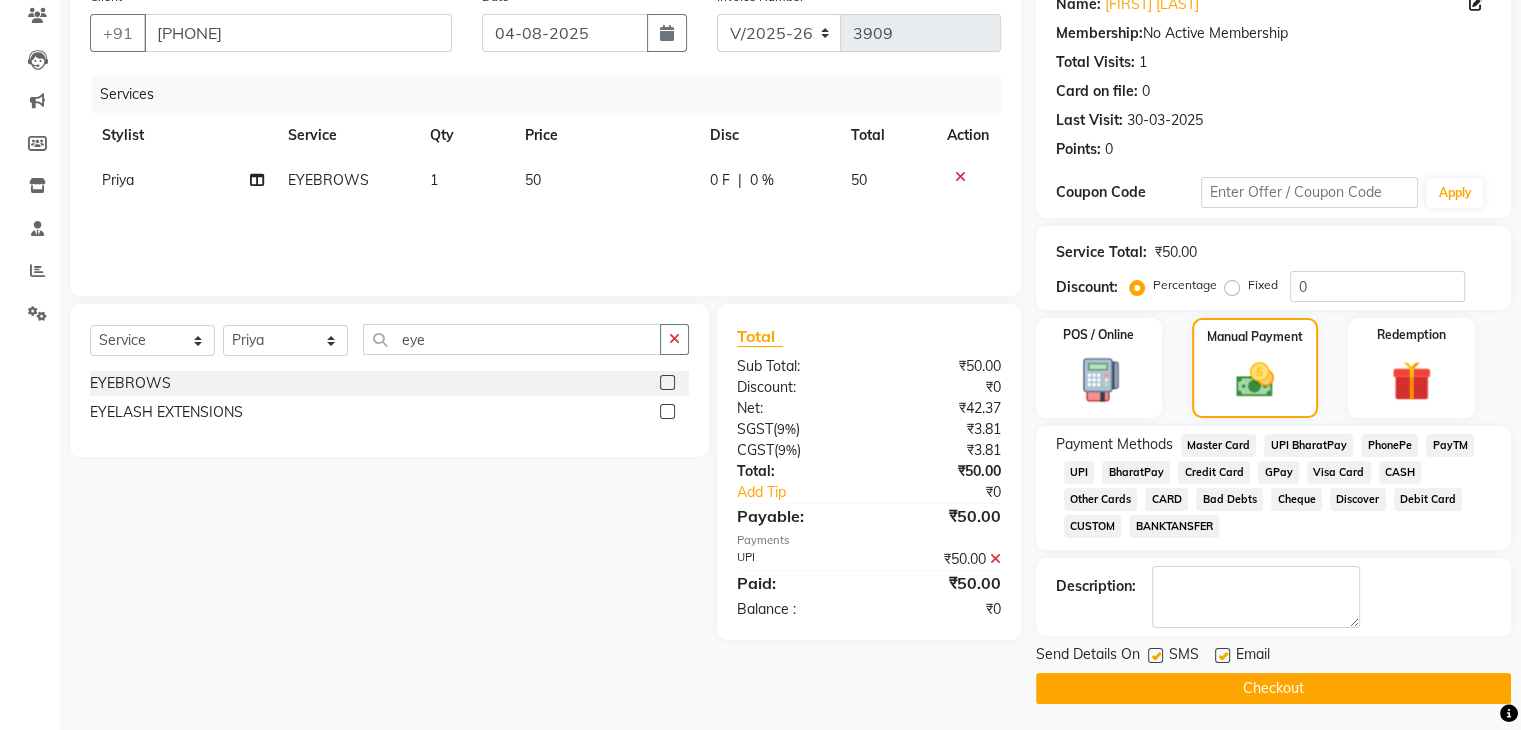 click on "Checkout" 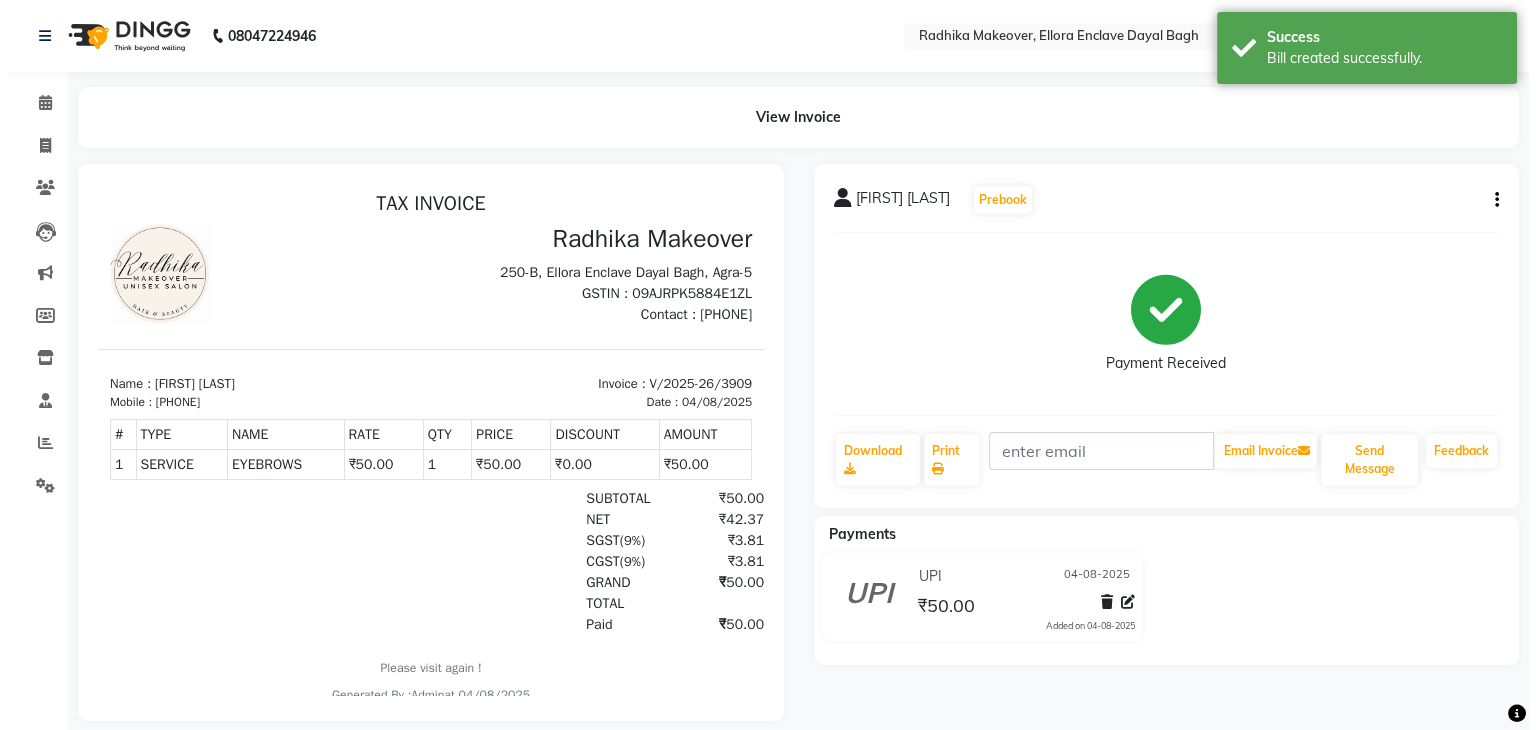 scroll, scrollTop: 0, scrollLeft: 0, axis: both 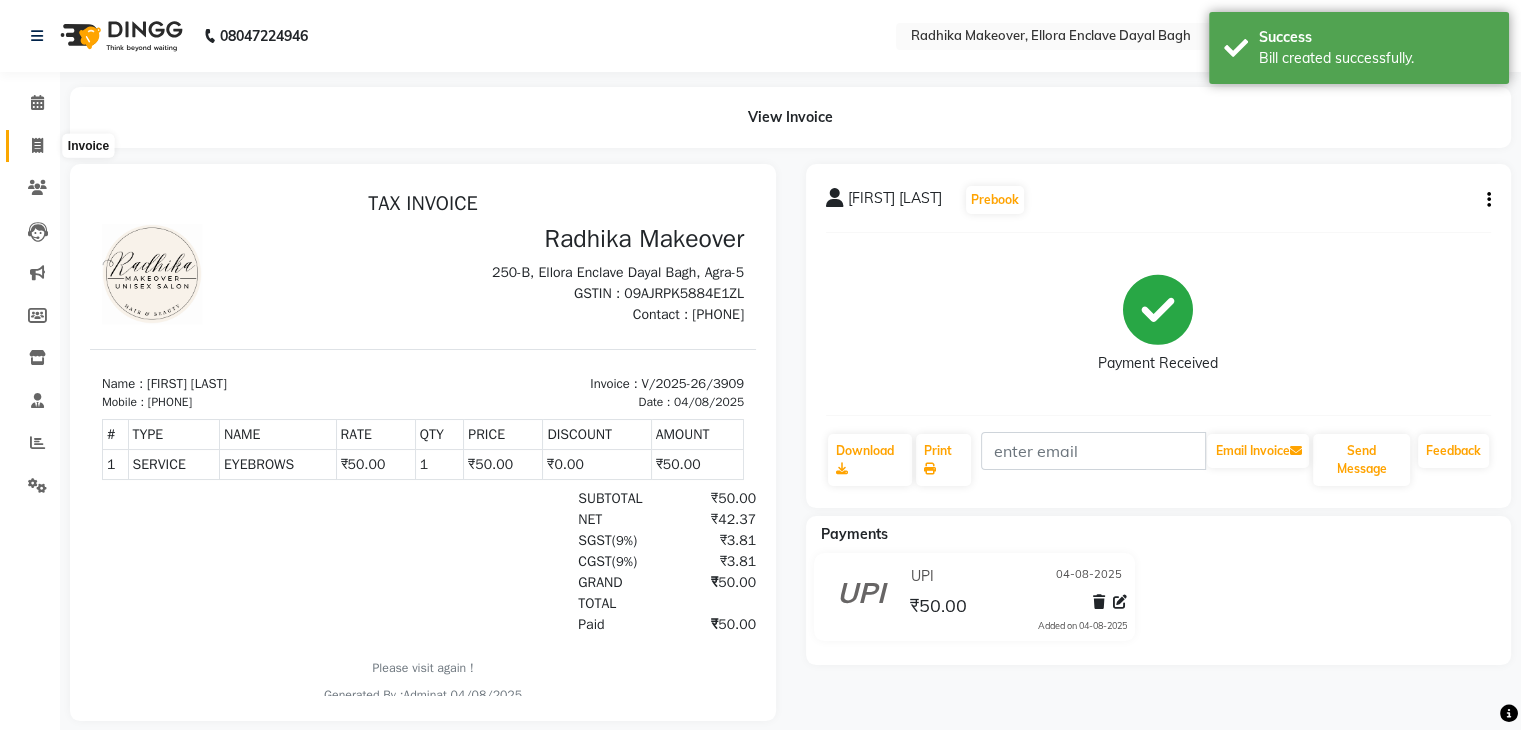 click 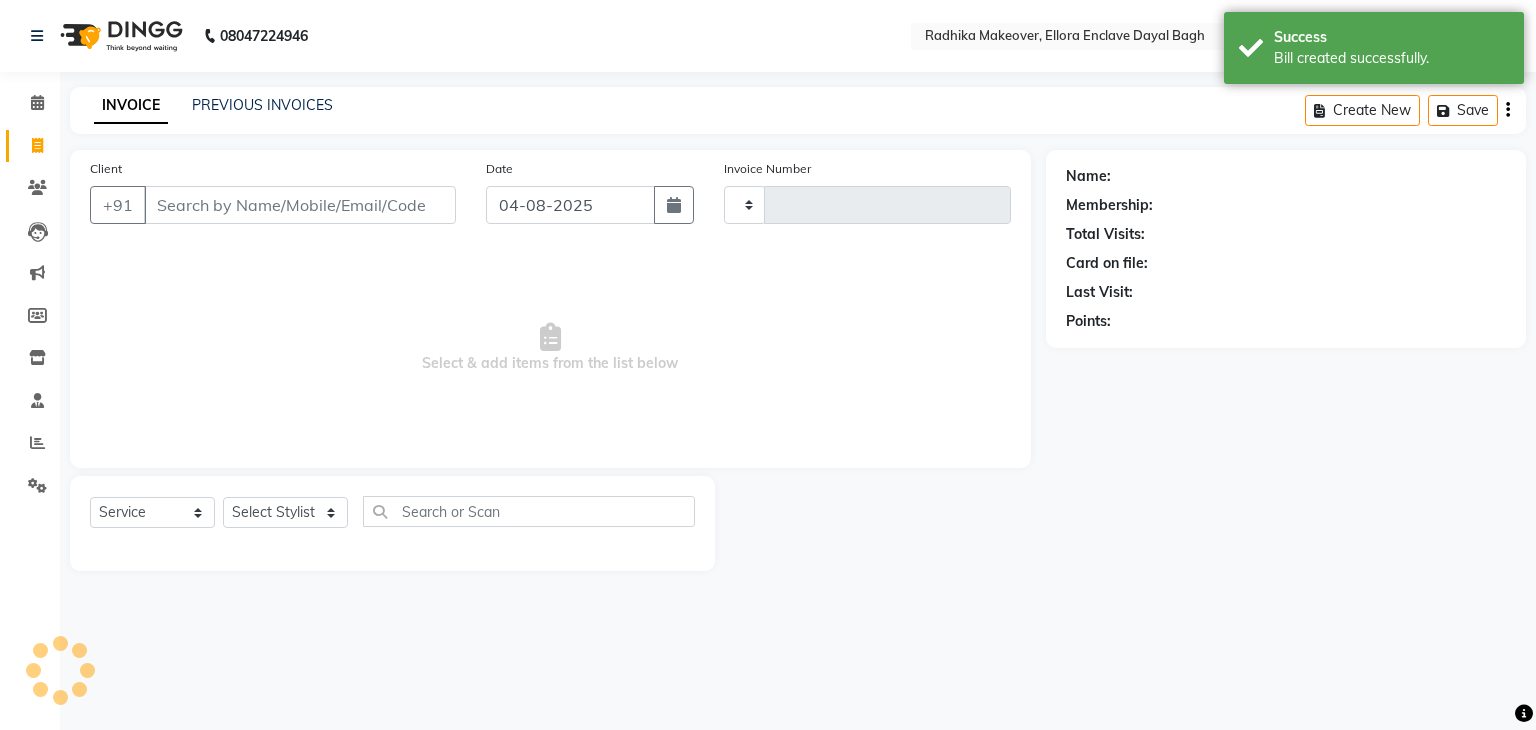 type on "3910" 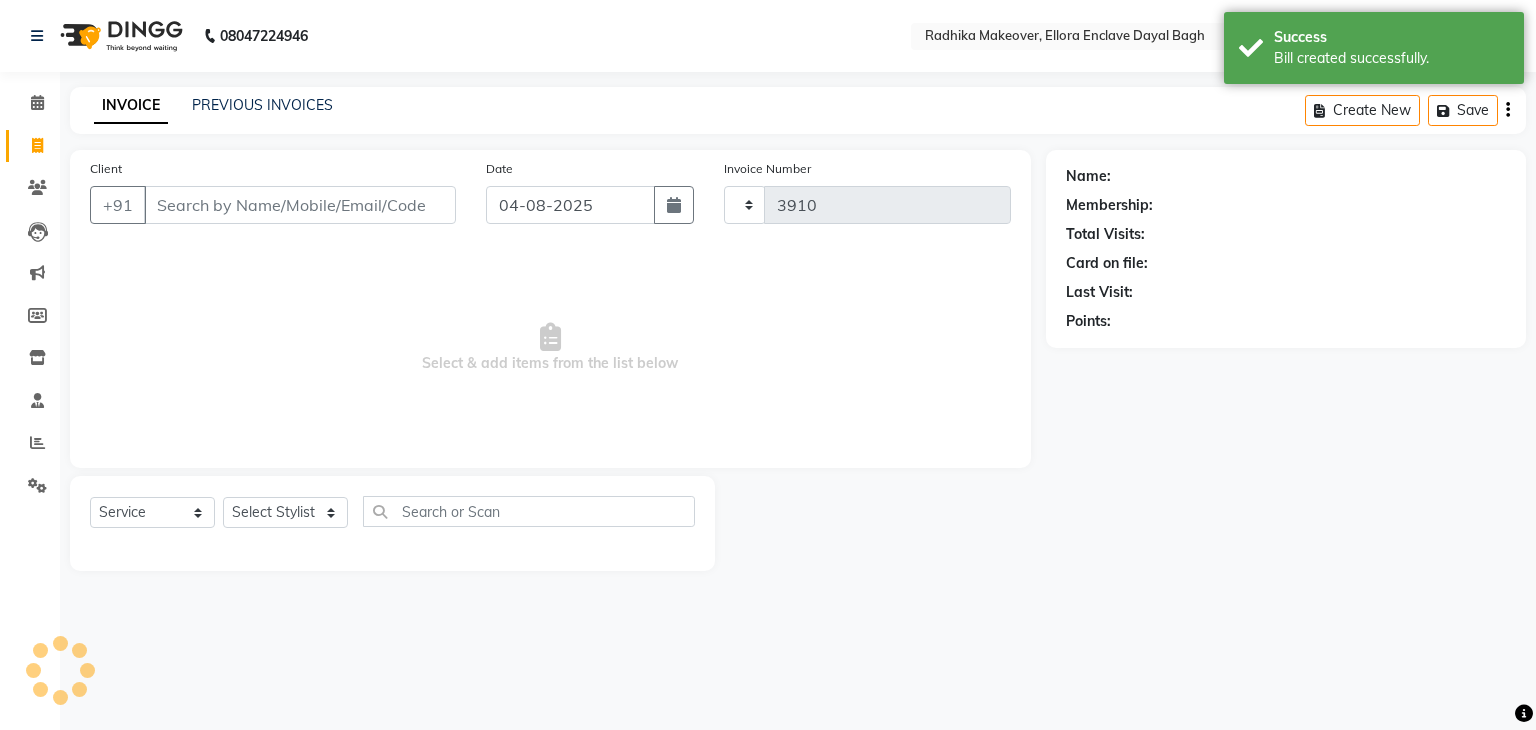 select on "6880" 